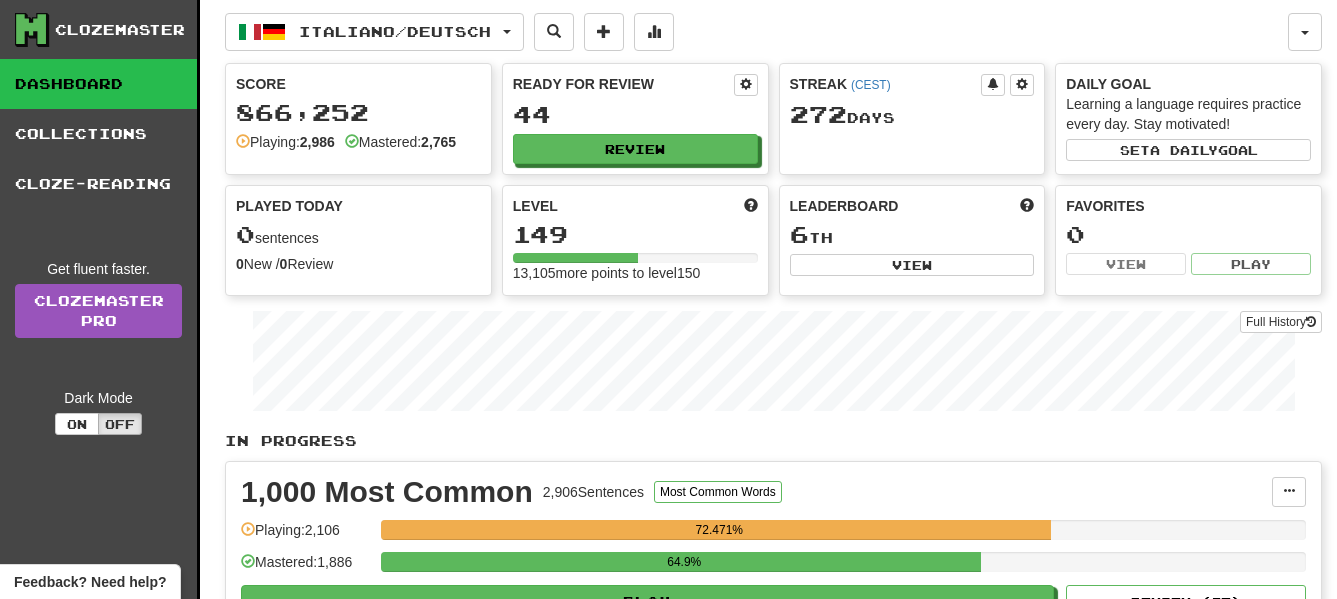 scroll, scrollTop: 0, scrollLeft: 0, axis: both 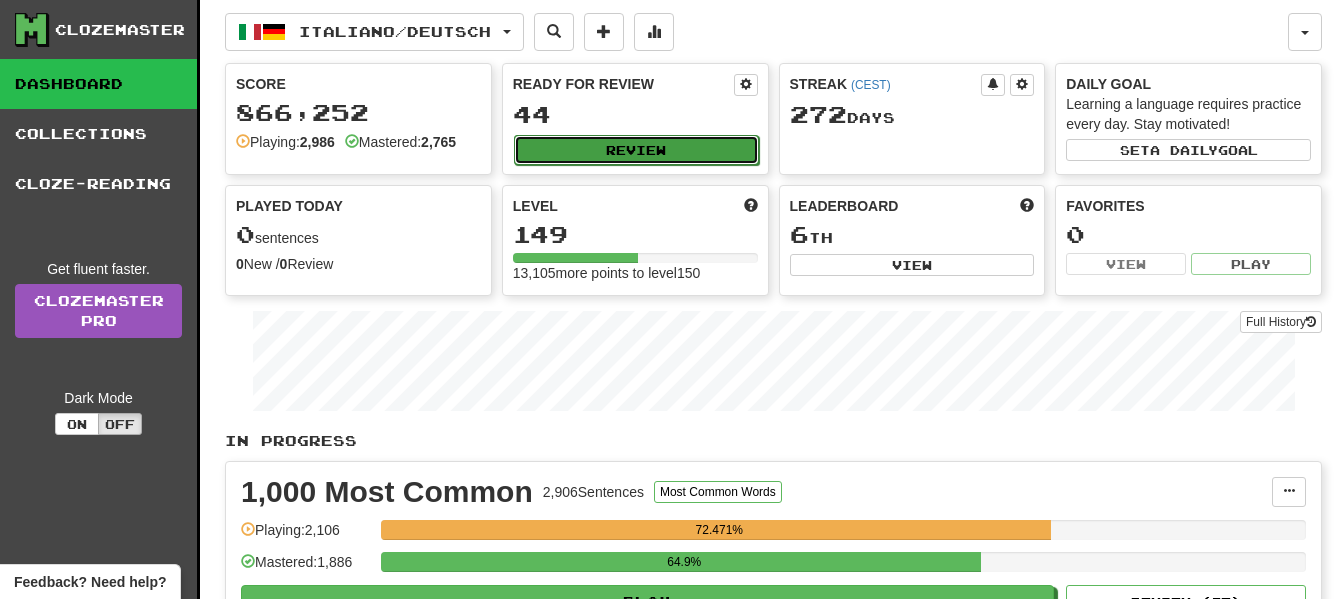 click on "Review" at bounding box center (636, 150) 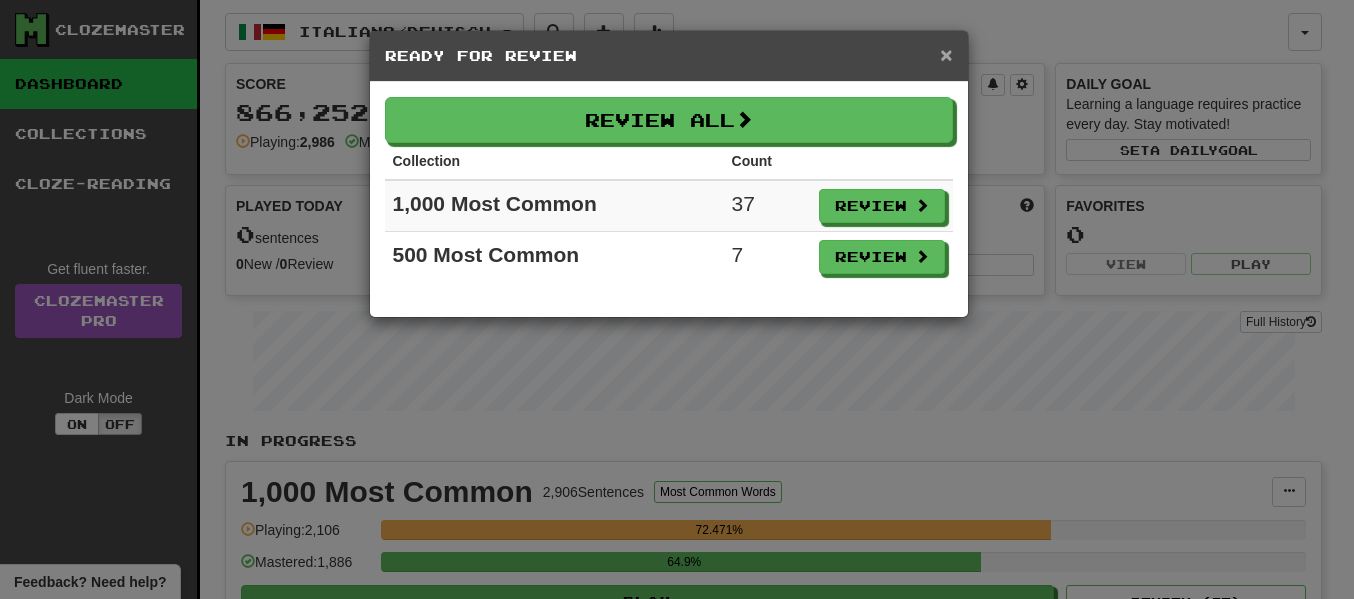 click on "×" at bounding box center [946, 54] 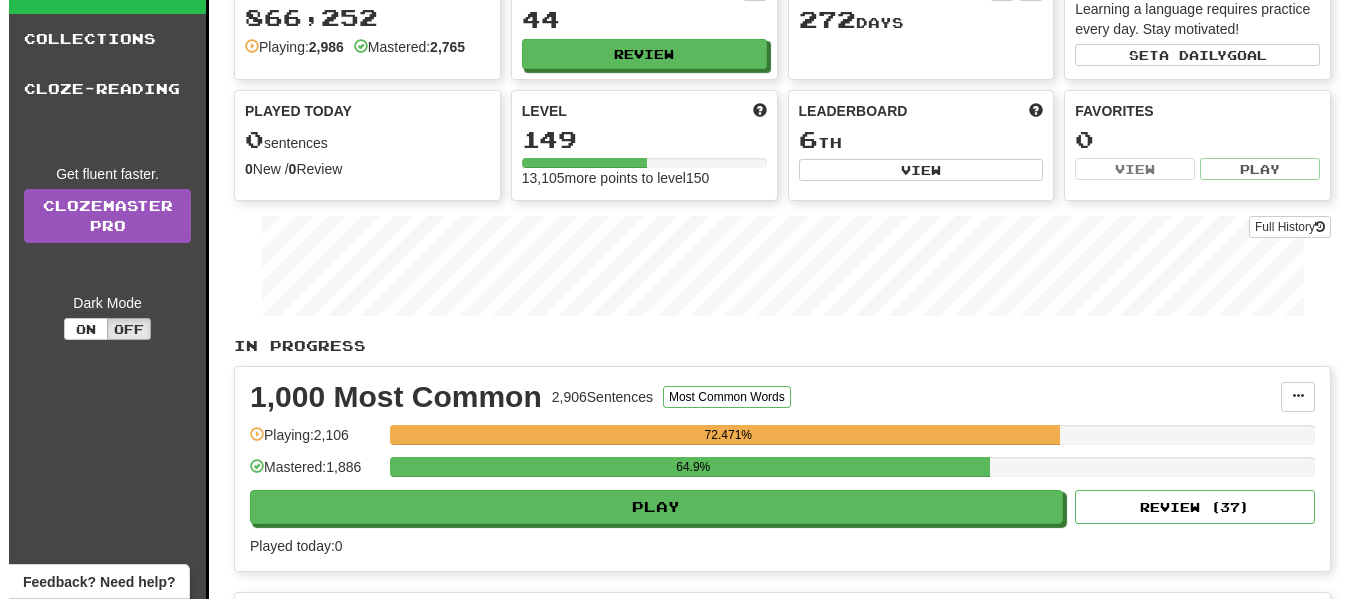 scroll, scrollTop: 0, scrollLeft: 0, axis: both 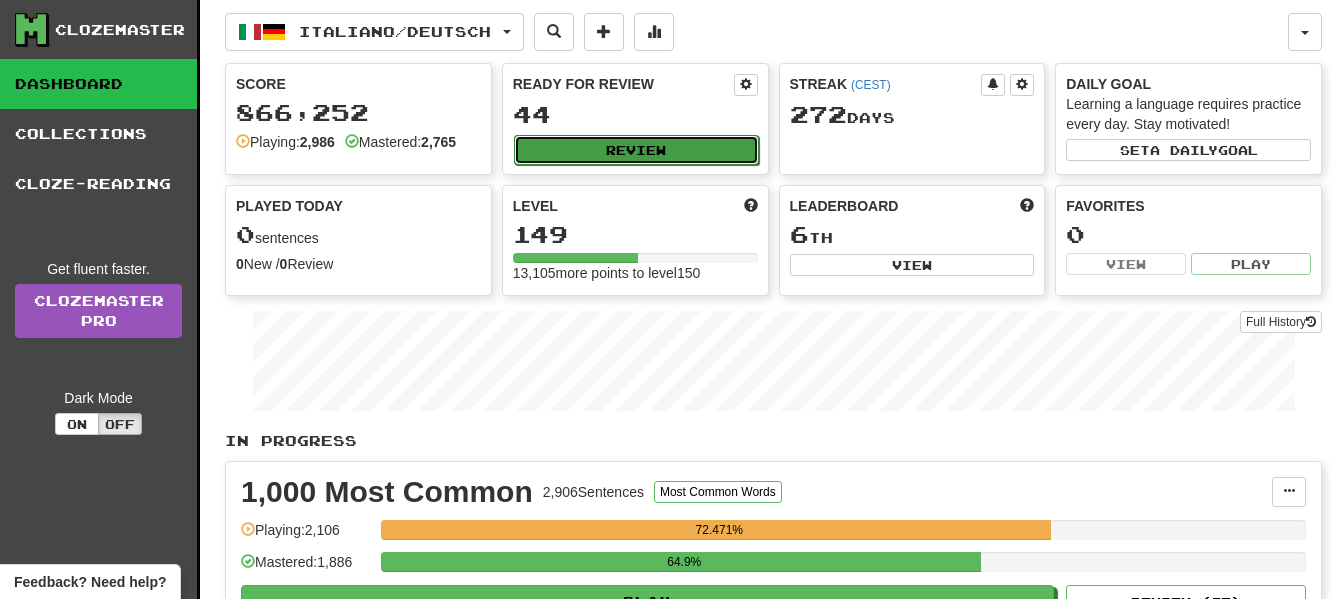 click on "Review" at bounding box center [636, 150] 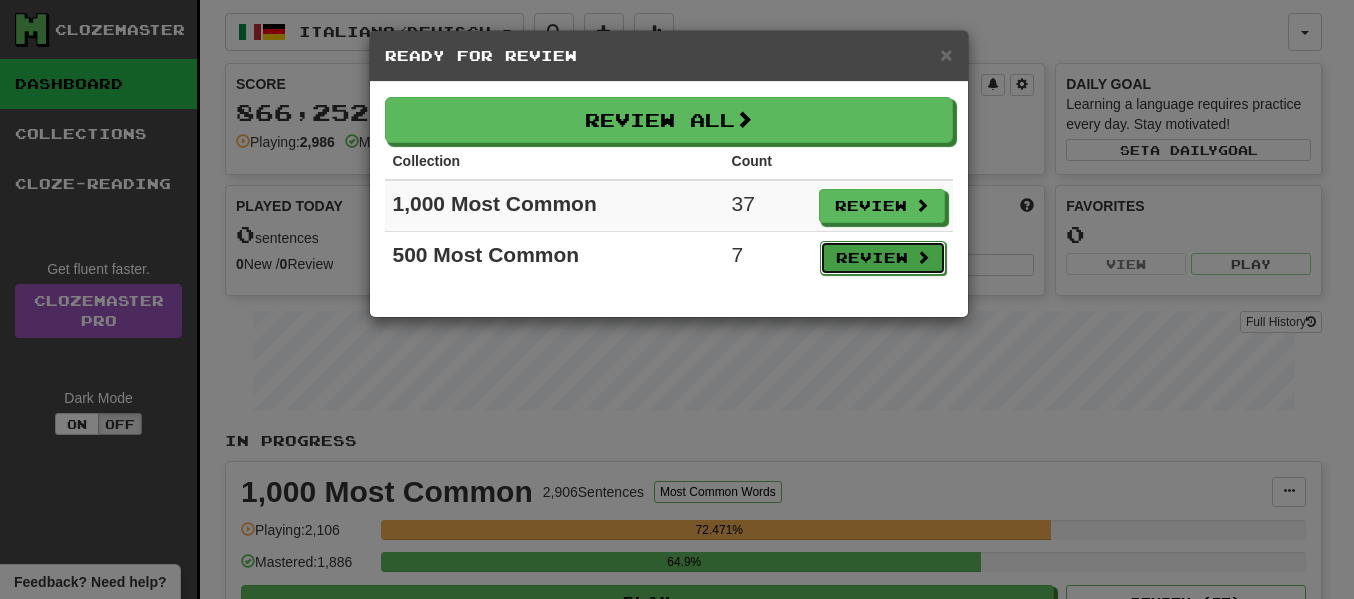 click on "Review" at bounding box center (883, 258) 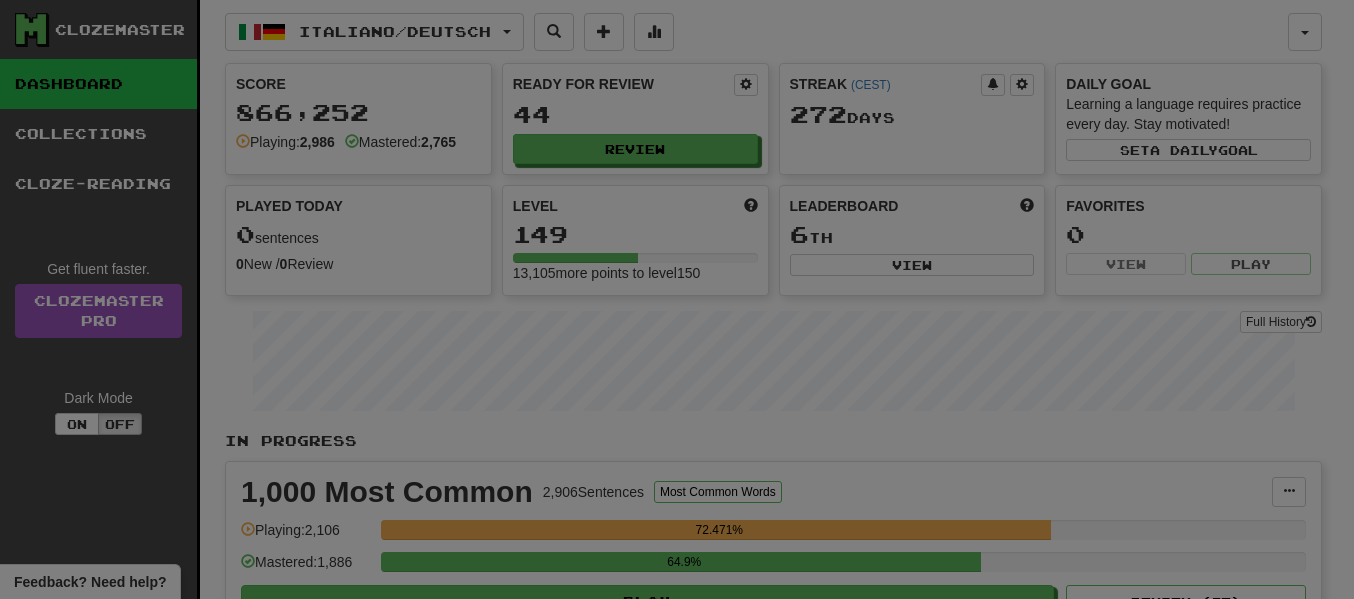select on "**" 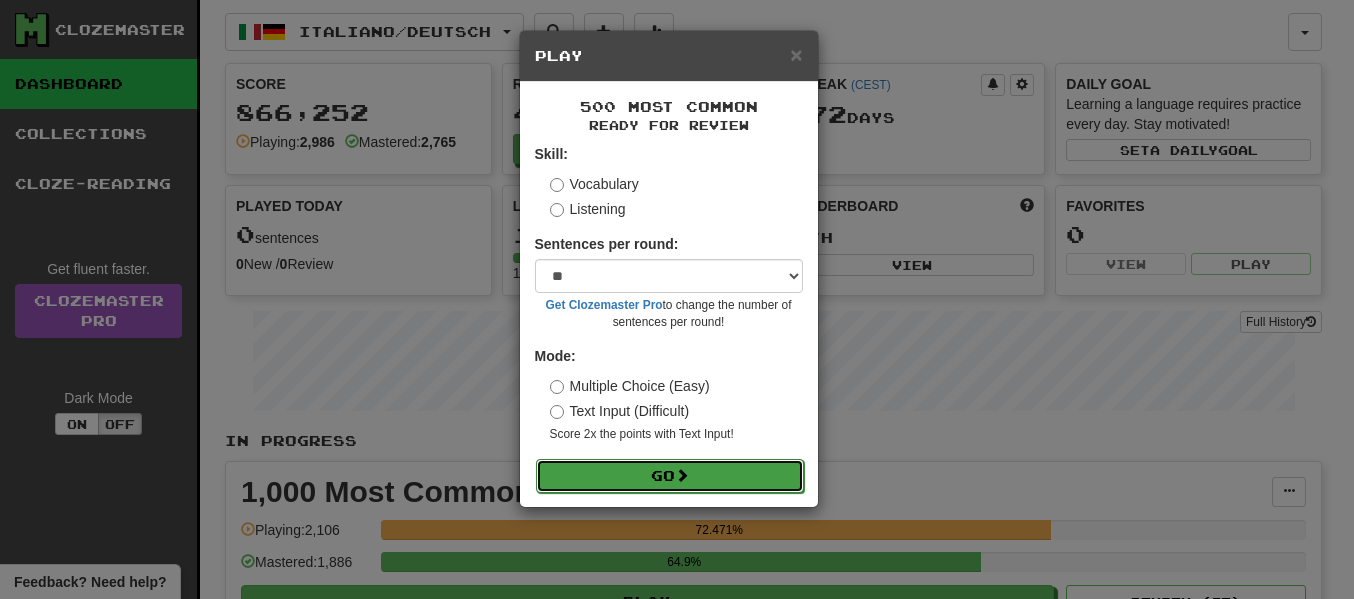 click on "Go" at bounding box center (670, 476) 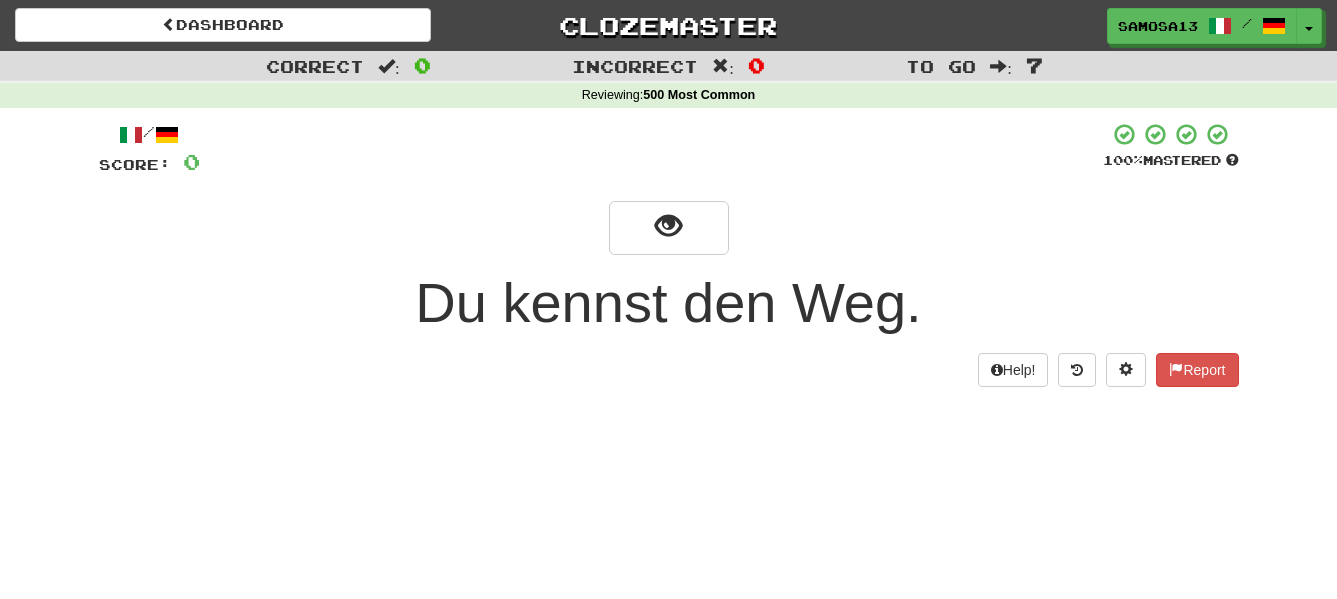 scroll, scrollTop: 0, scrollLeft: 0, axis: both 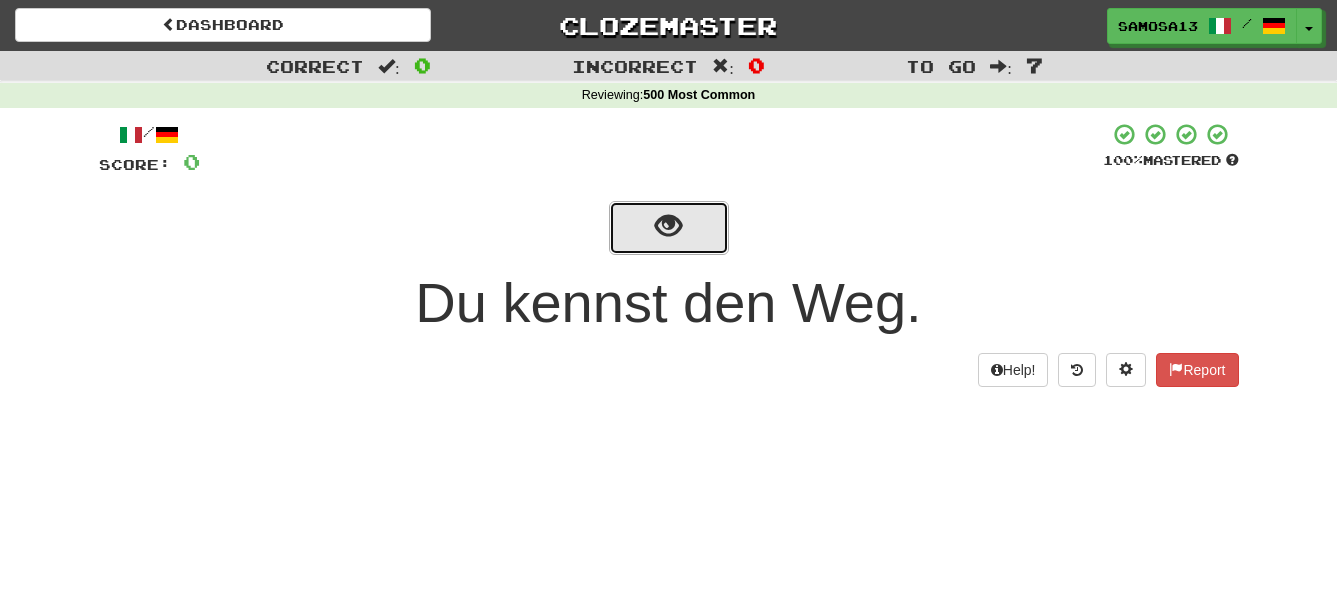 click at bounding box center [668, 226] 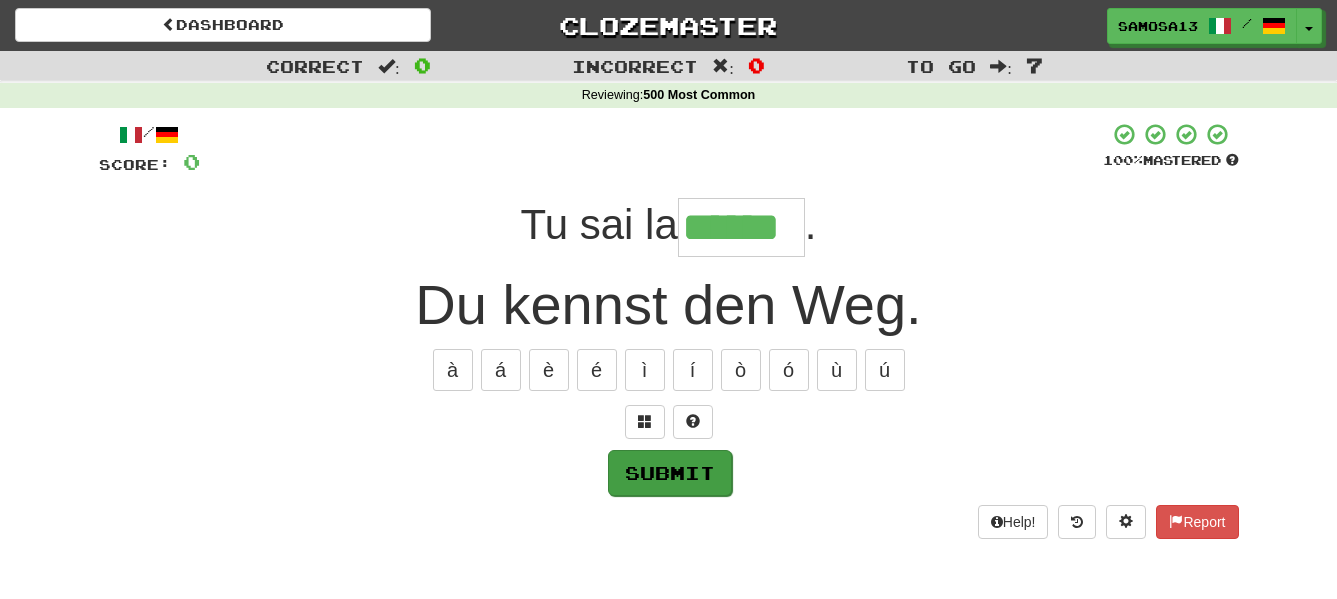 type on "******" 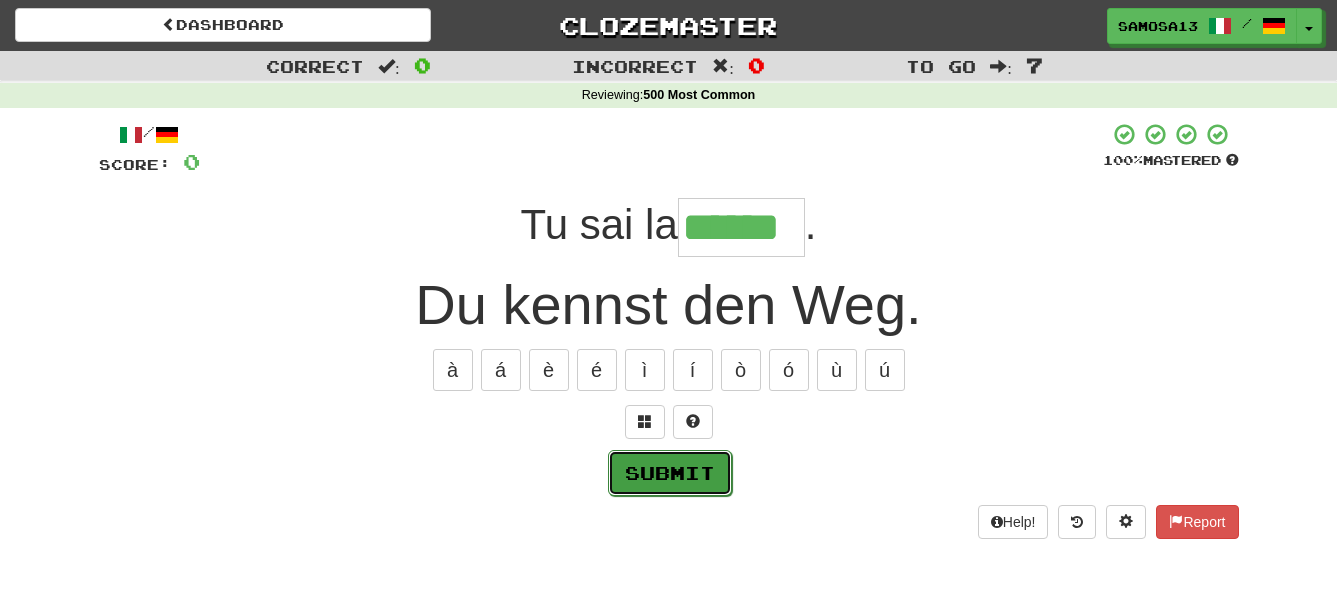 click on "Submit" at bounding box center (670, 473) 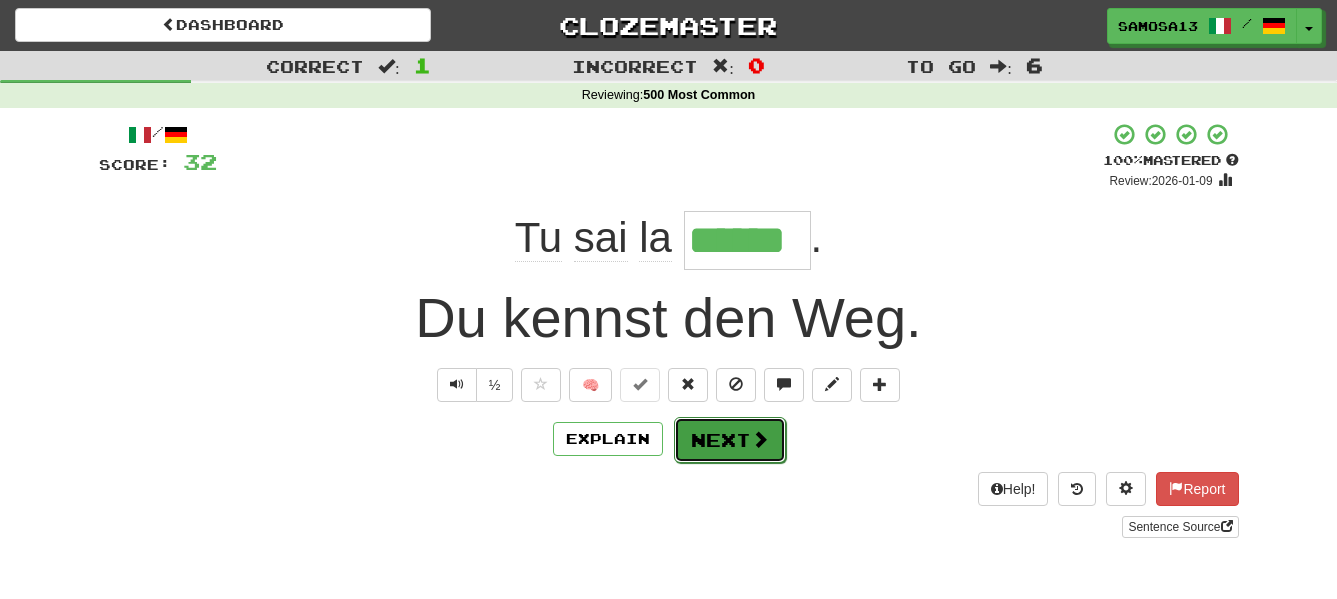 click on "Next" at bounding box center [730, 440] 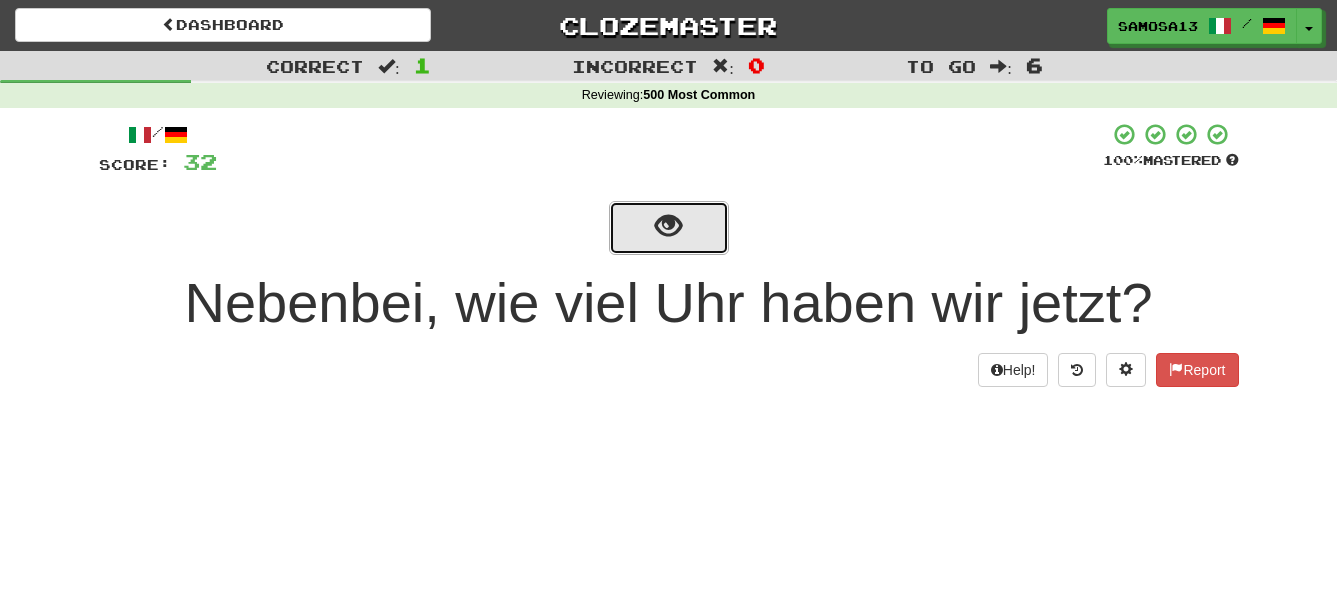 click at bounding box center [668, 226] 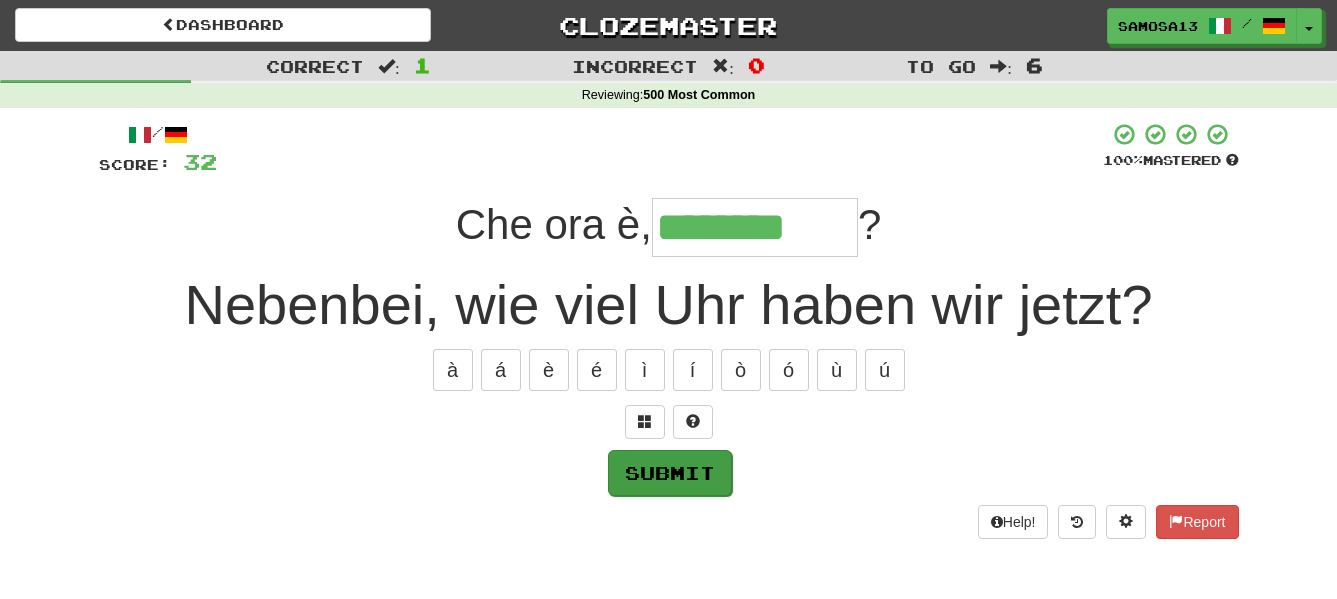 type on "********" 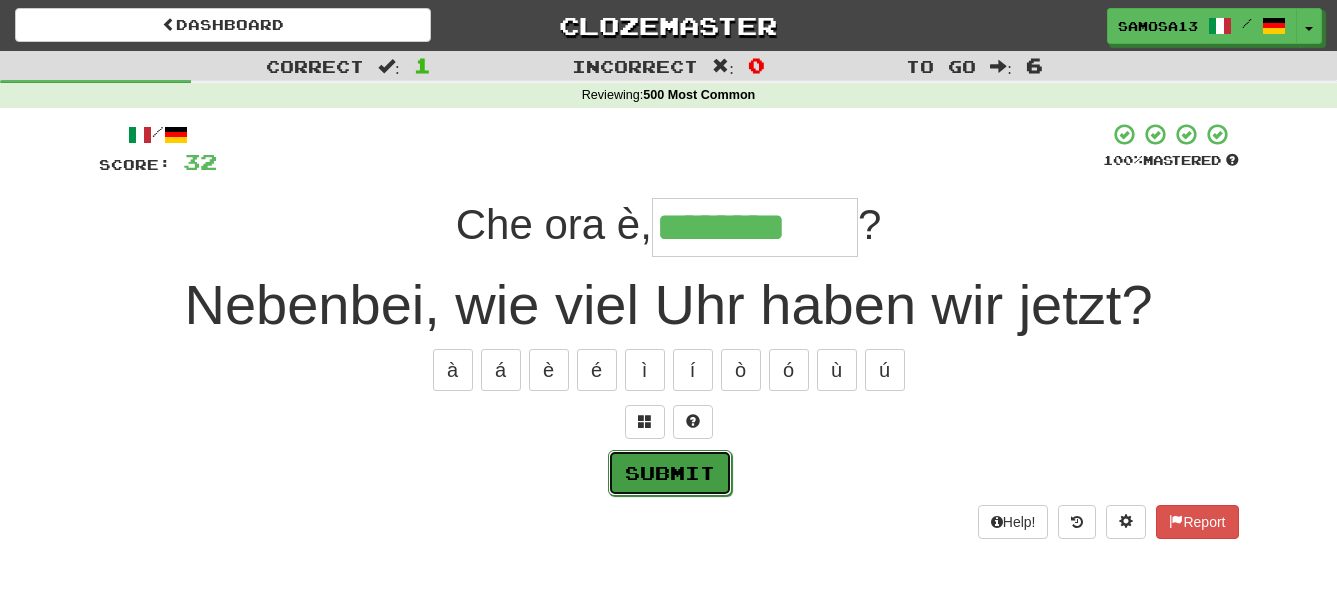 click on "Submit" at bounding box center (670, 473) 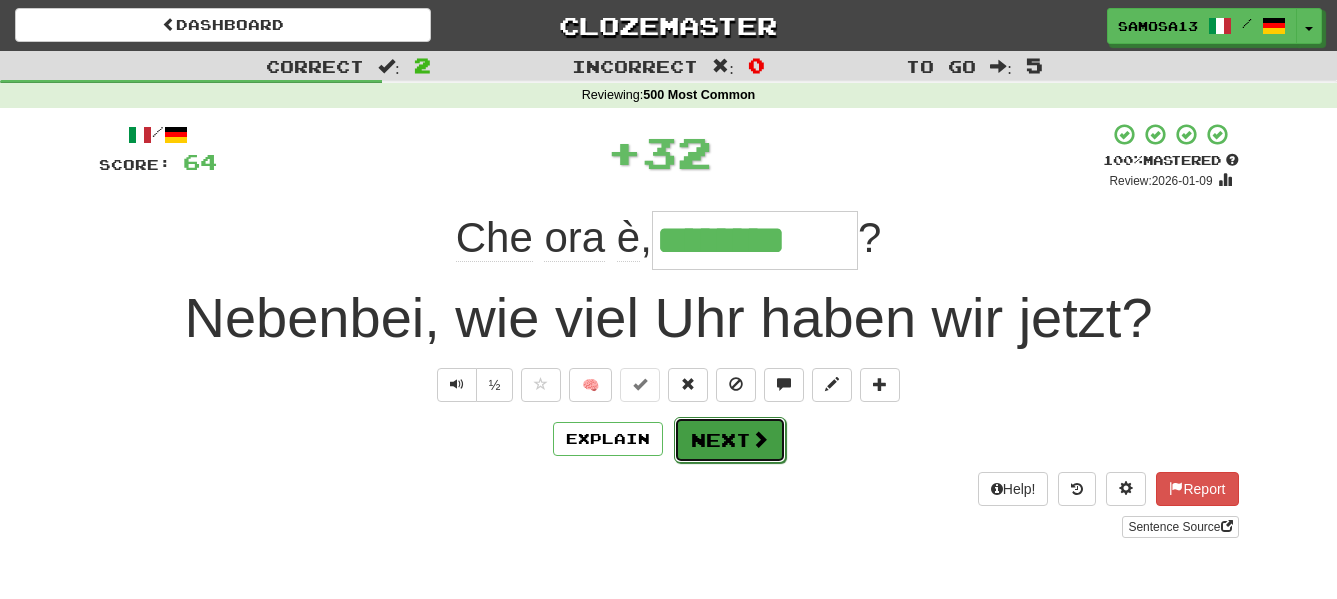 click on "Next" at bounding box center [730, 440] 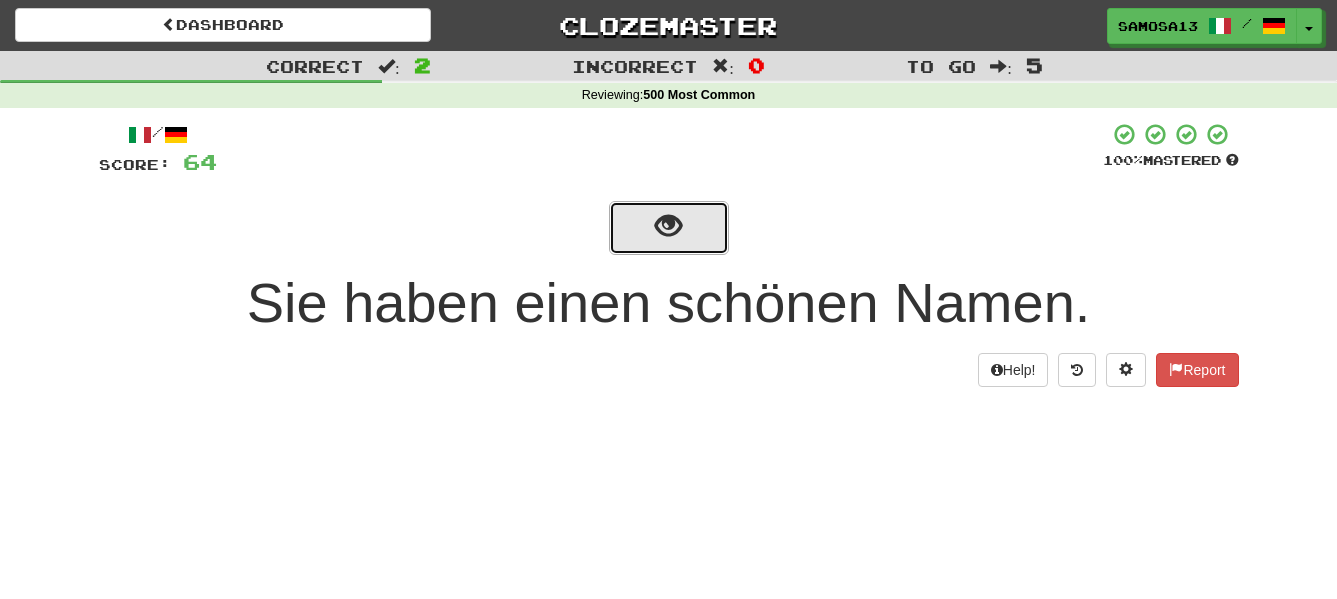click at bounding box center [669, 228] 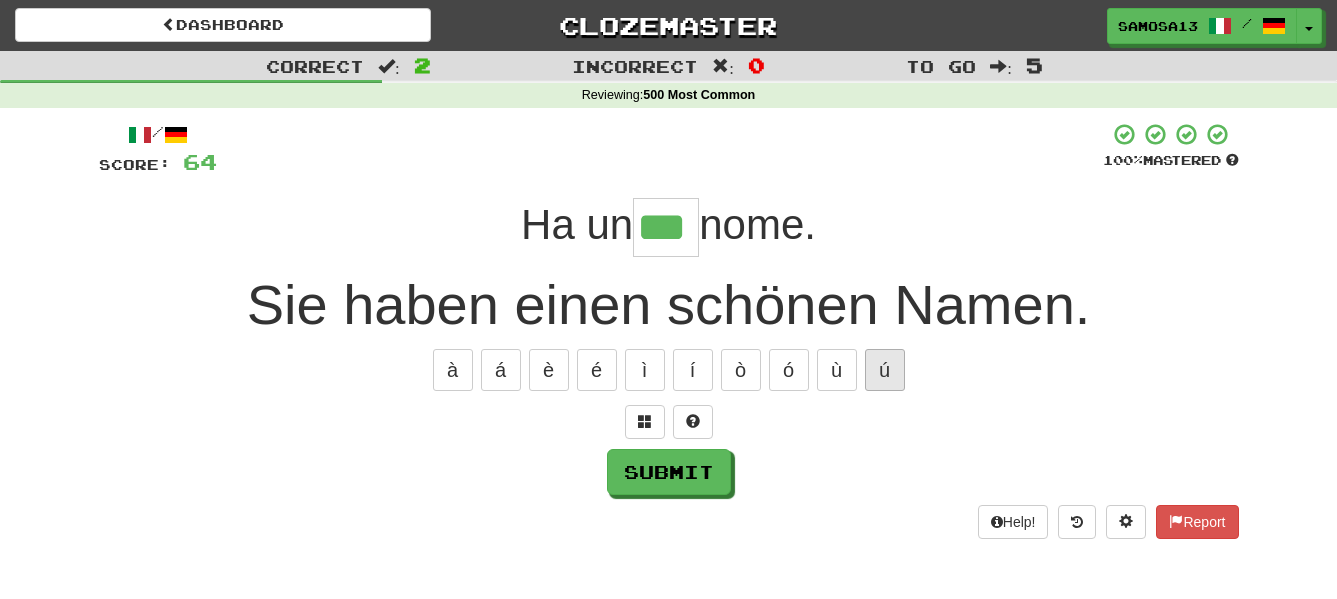 scroll, scrollTop: 0, scrollLeft: 0, axis: both 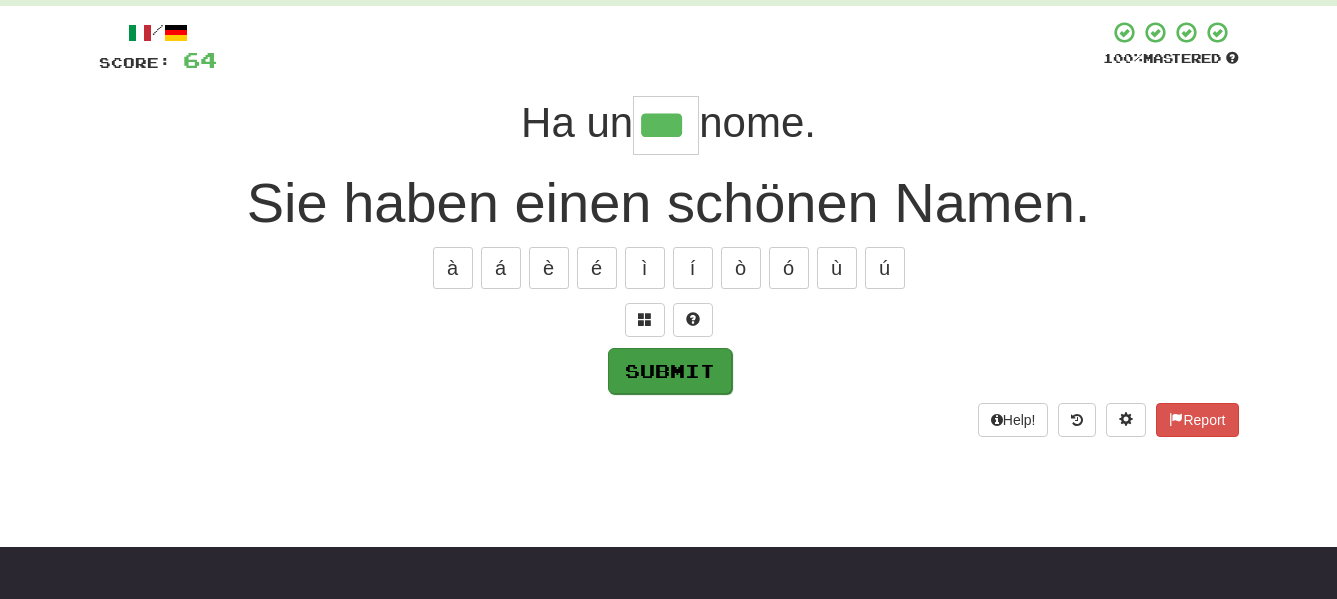 type on "***" 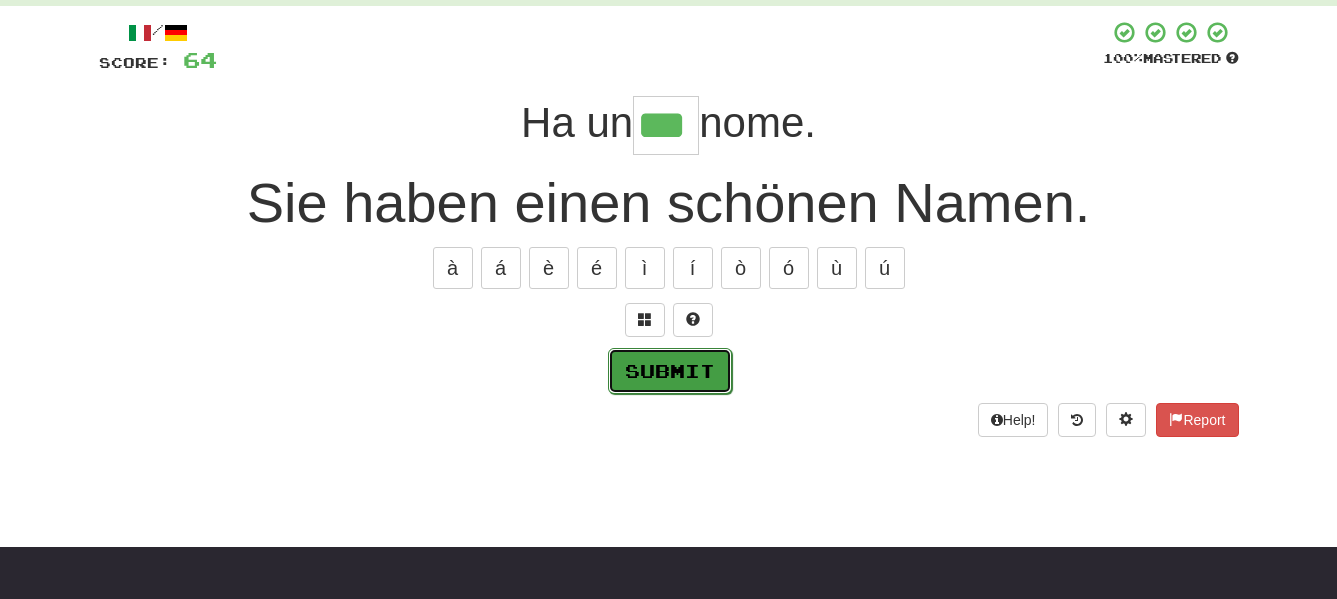 click on "Submit" at bounding box center (670, 371) 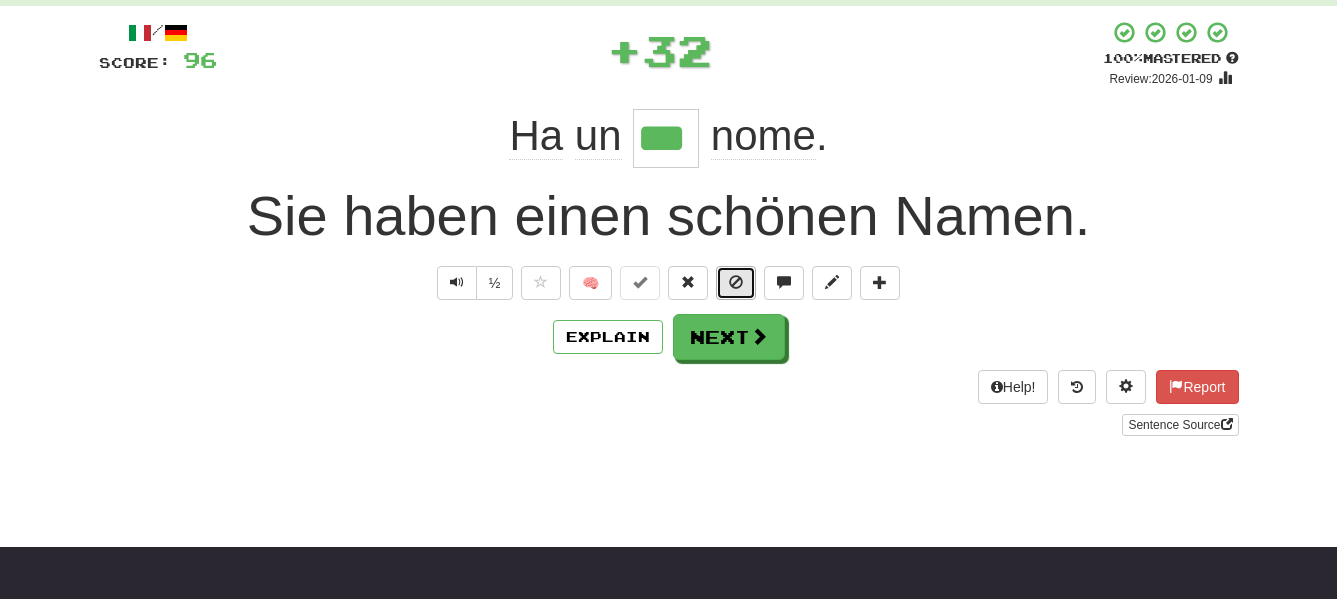 click at bounding box center (736, 282) 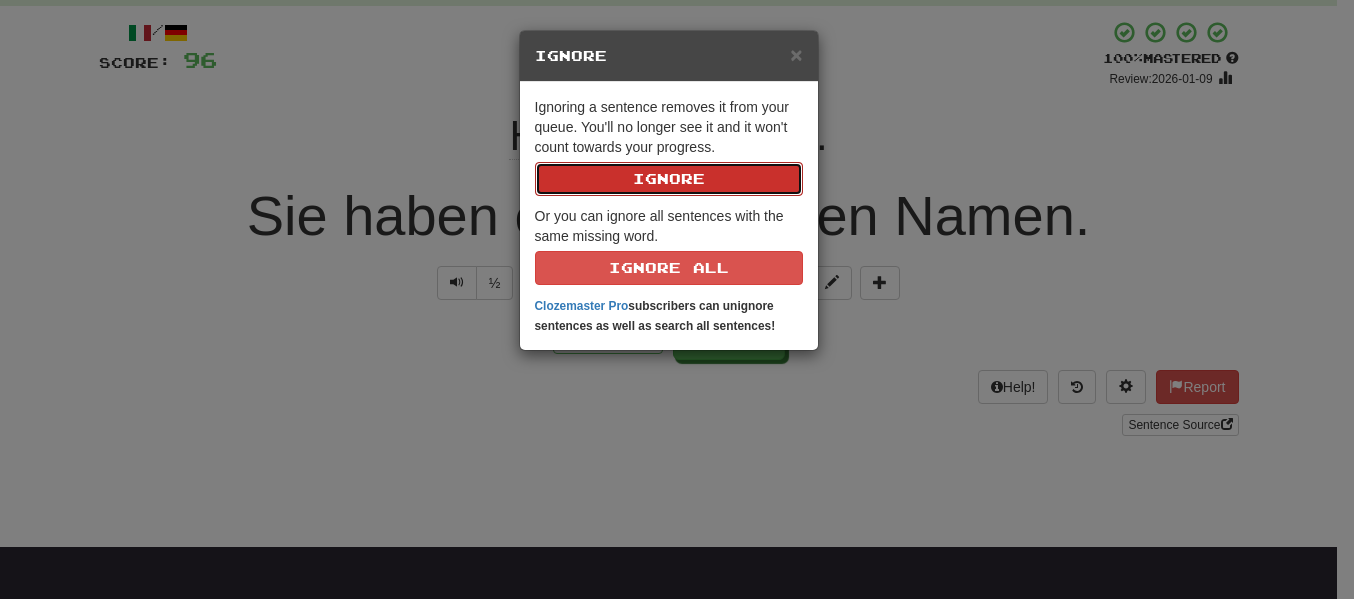 click on "Ignore" at bounding box center [669, 179] 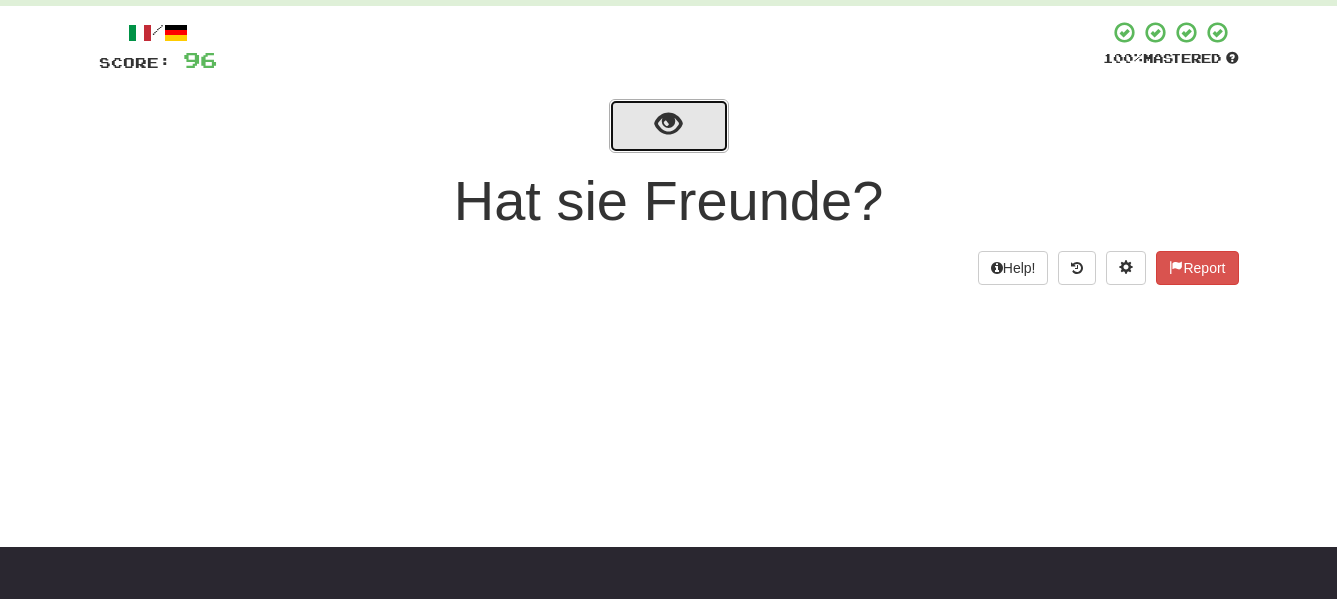 click at bounding box center (668, 124) 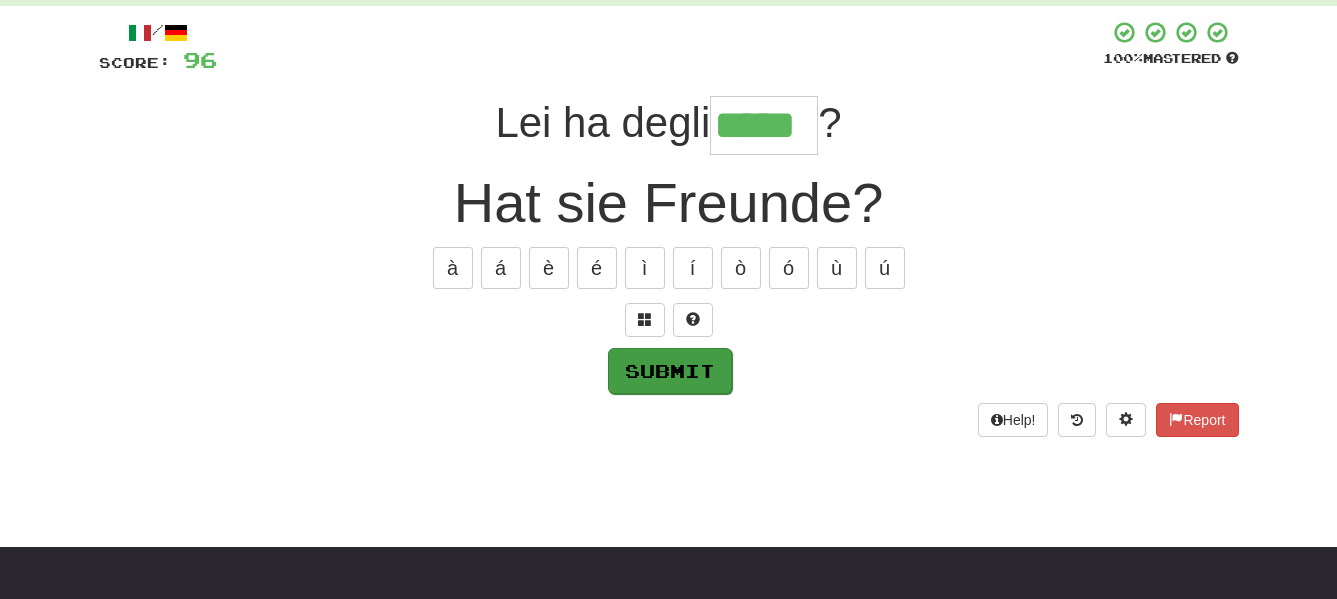 type on "*****" 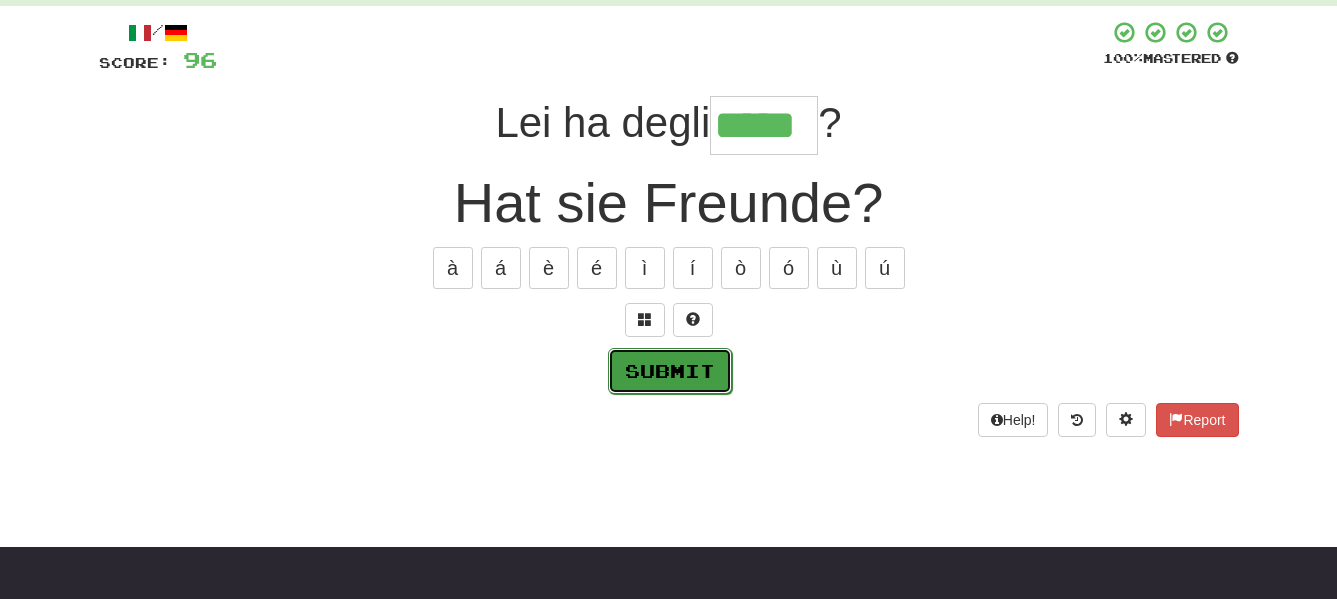 click on "Submit" at bounding box center [670, 371] 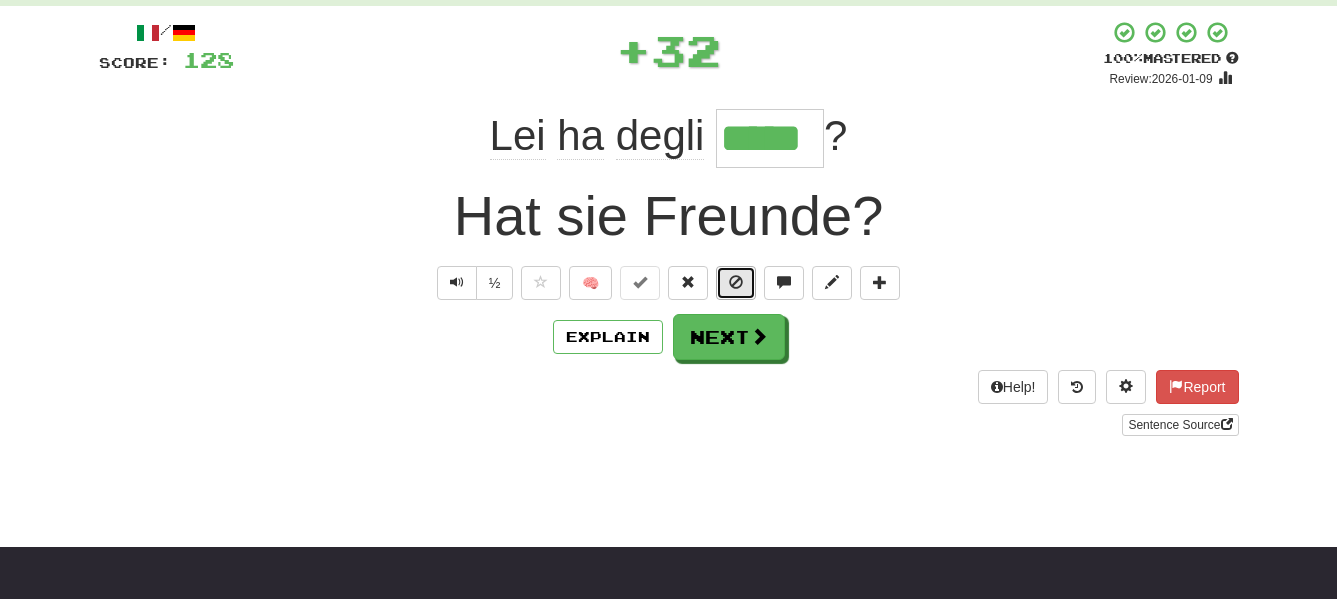 click at bounding box center [736, 282] 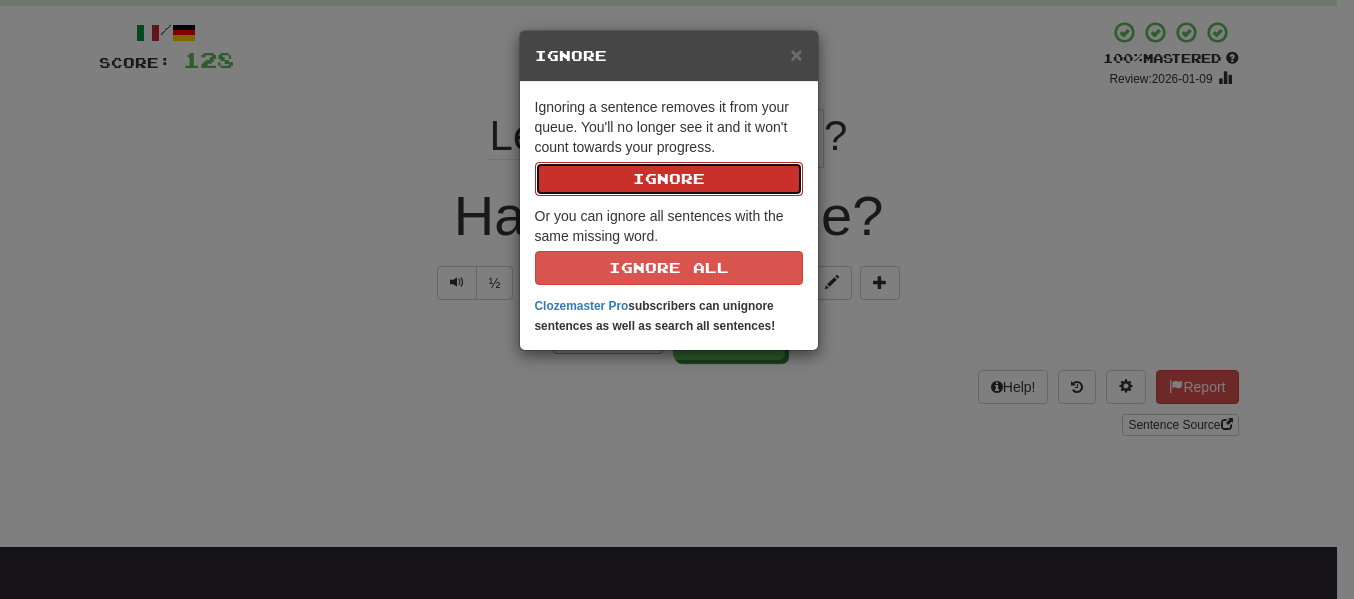 click on "Ignore" at bounding box center (669, 179) 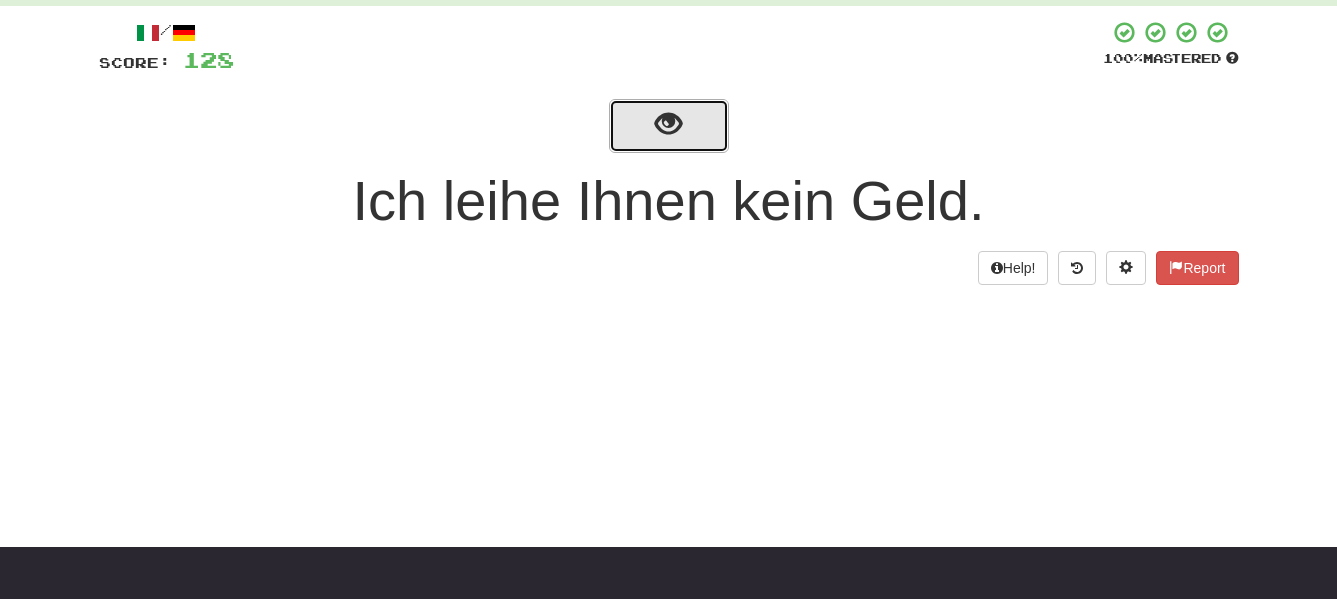 click at bounding box center (669, 126) 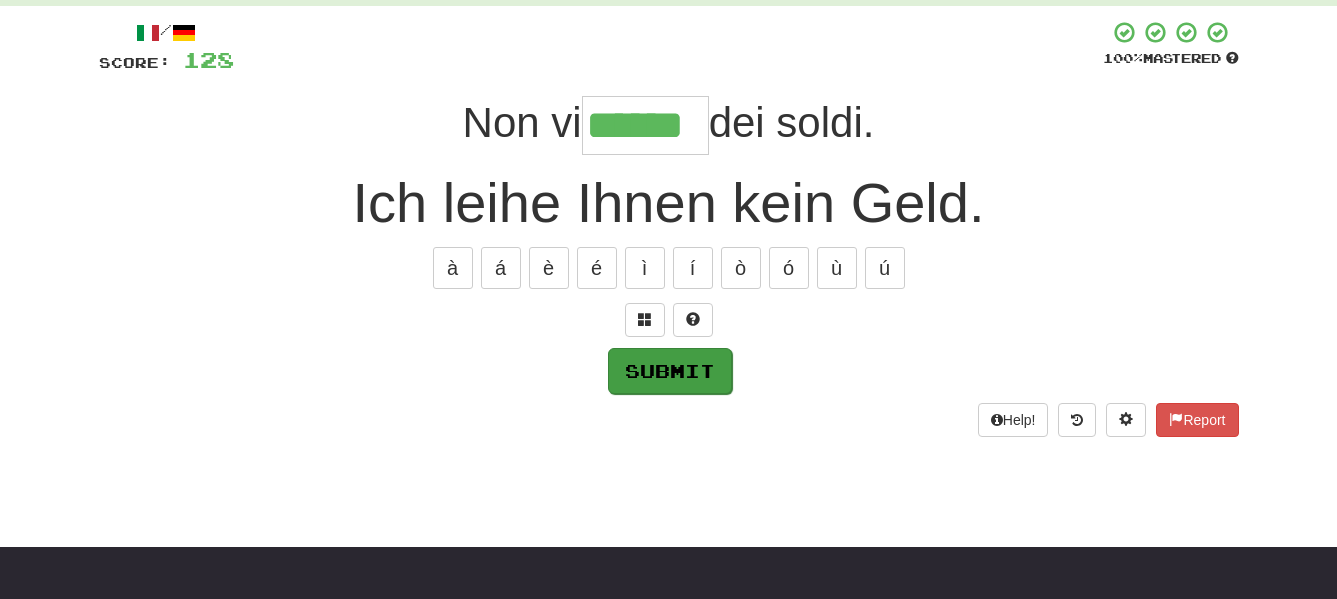 type on "******" 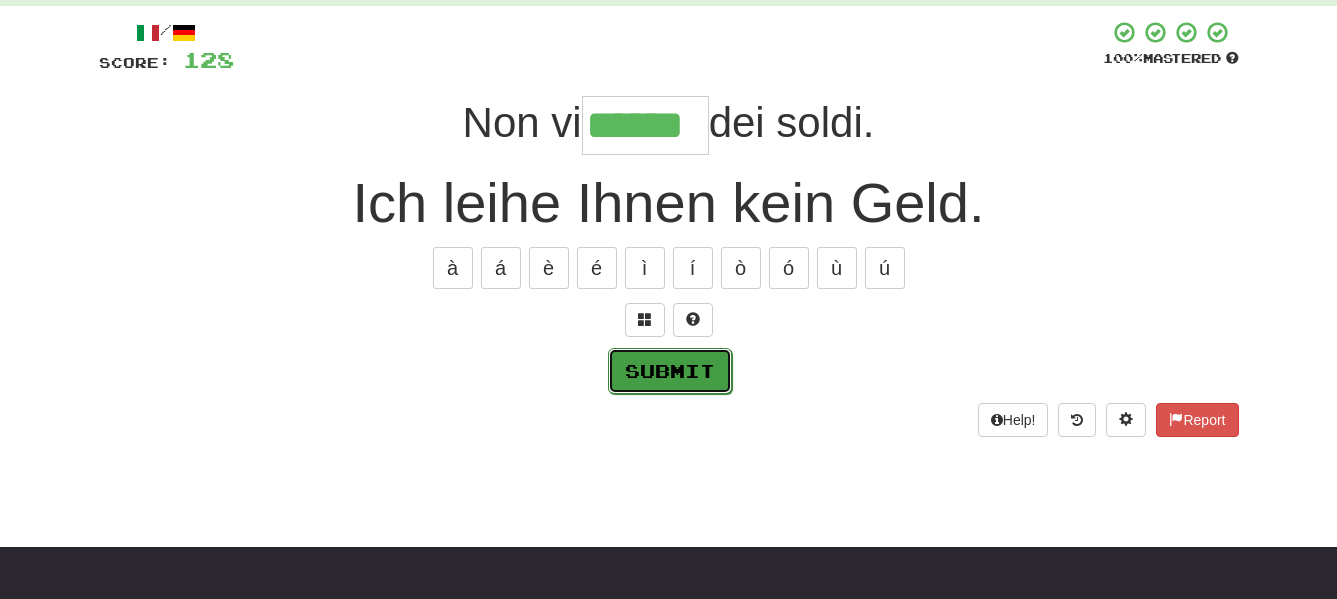click on "Submit" at bounding box center (670, 371) 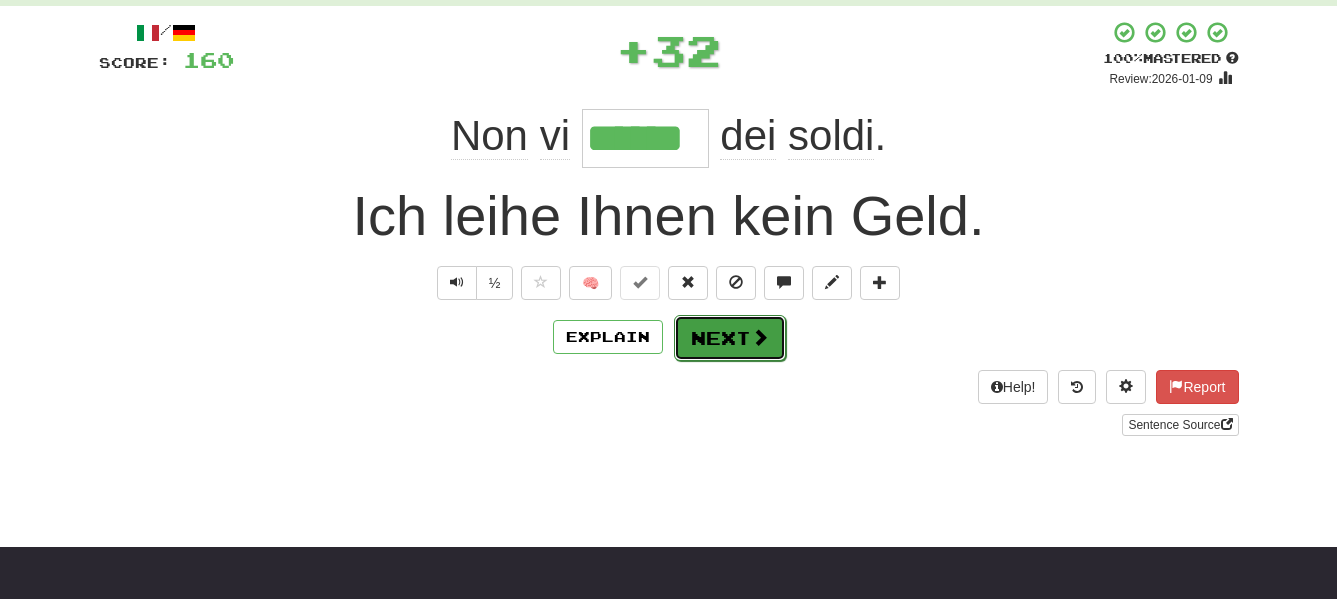 click at bounding box center [760, 337] 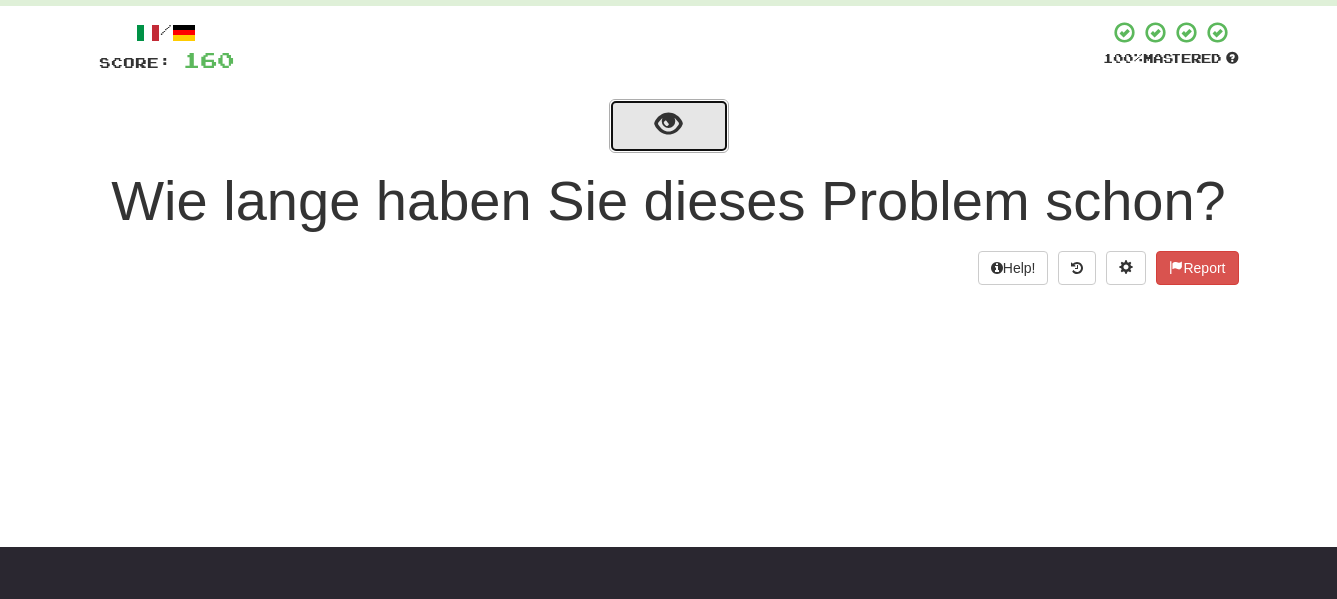 click at bounding box center (668, 124) 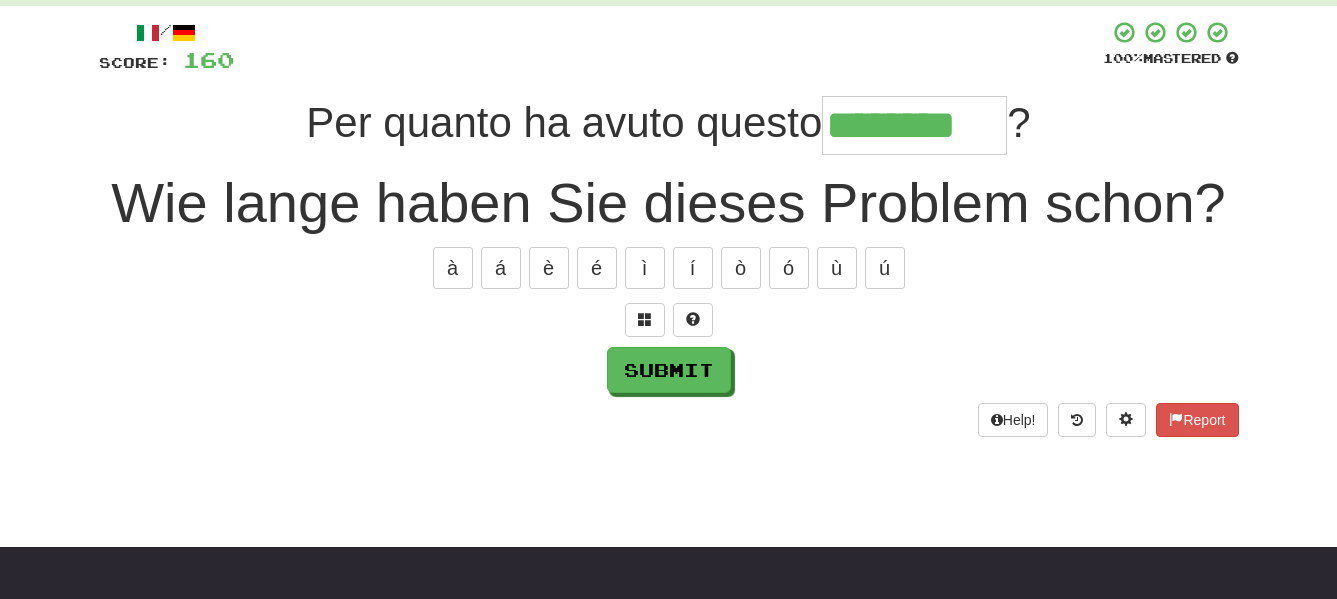 scroll, scrollTop: 0, scrollLeft: 0, axis: both 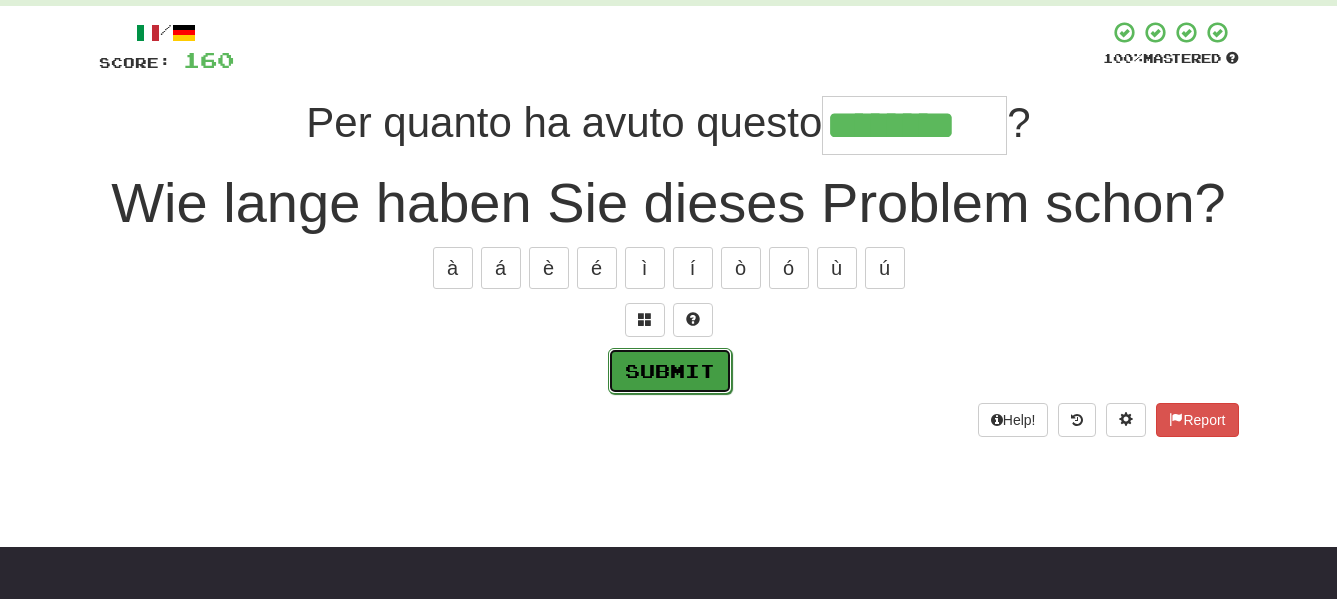 click on "Submit" at bounding box center (670, 371) 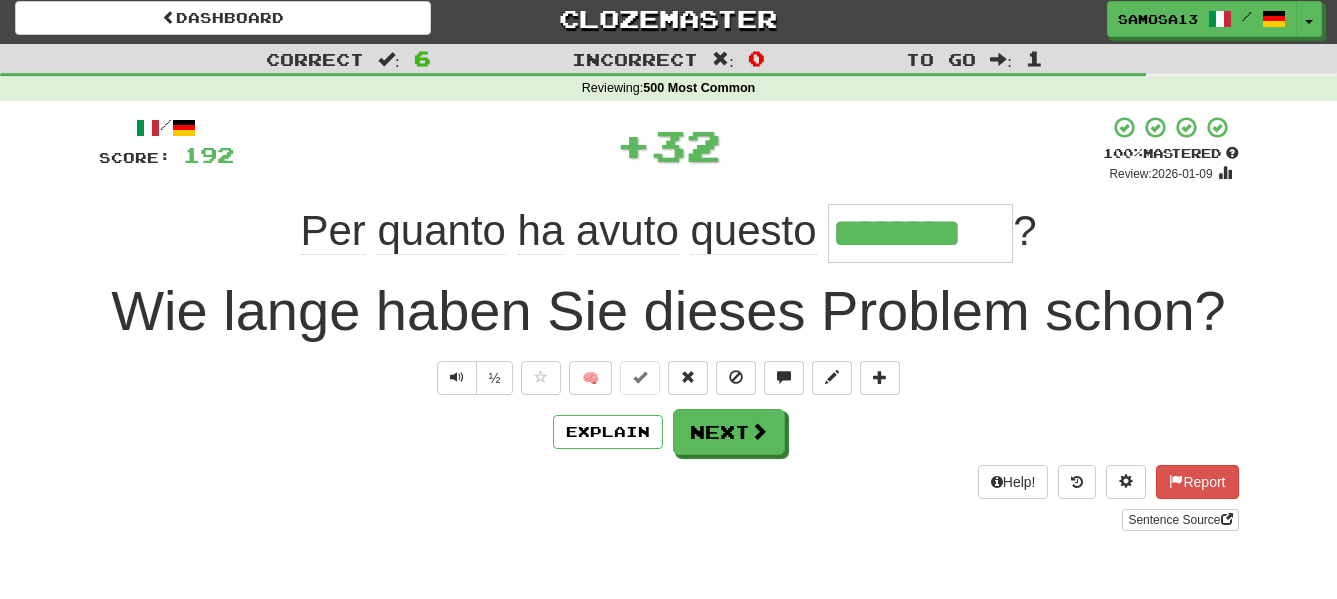 scroll, scrollTop: 0, scrollLeft: 0, axis: both 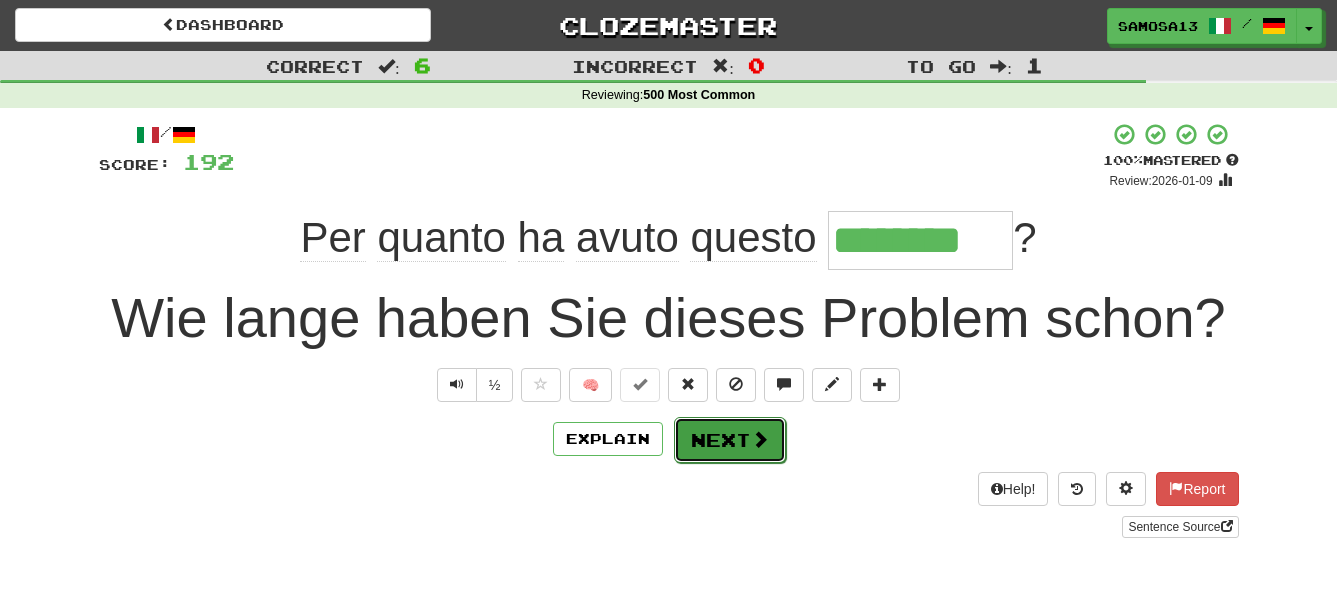click on "Next" at bounding box center (730, 440) 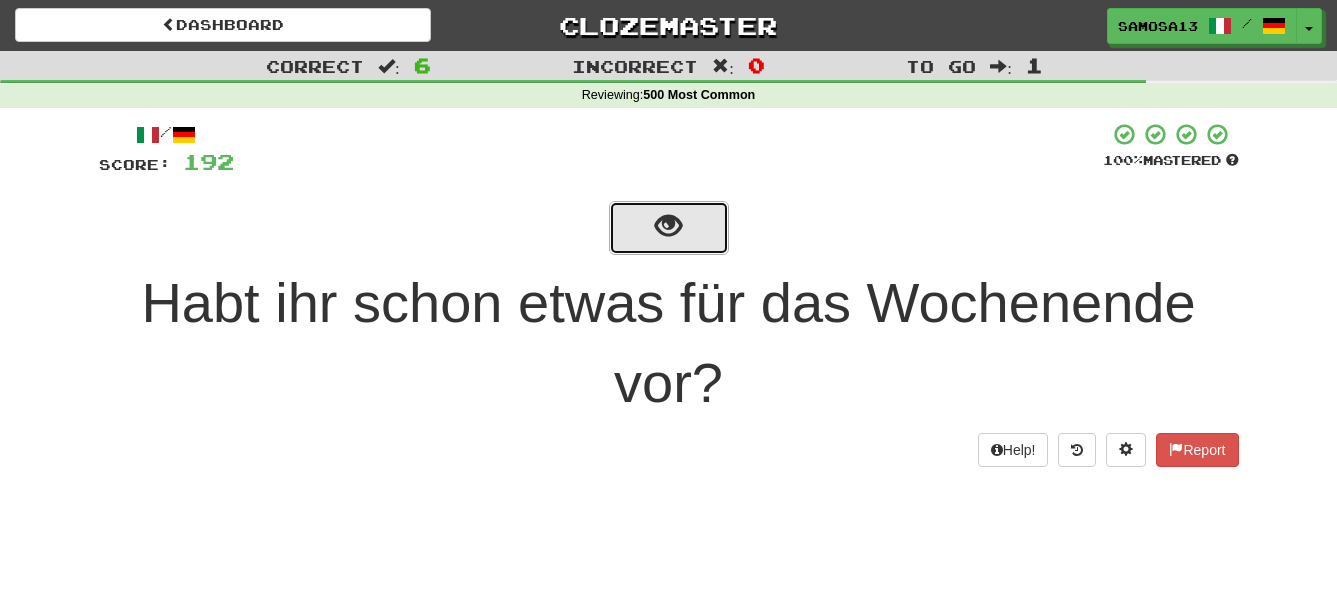 click at bounding box center (669, 228) 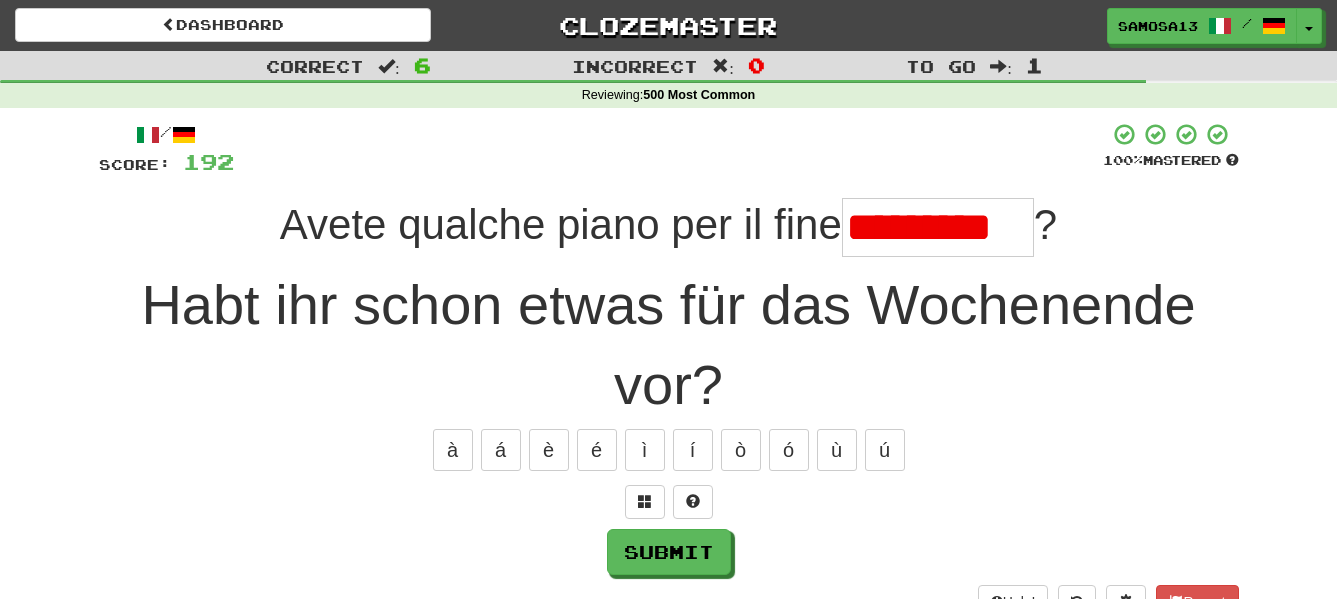 scroll, scrollTop: 0, scrollLeft: 0, axis: both 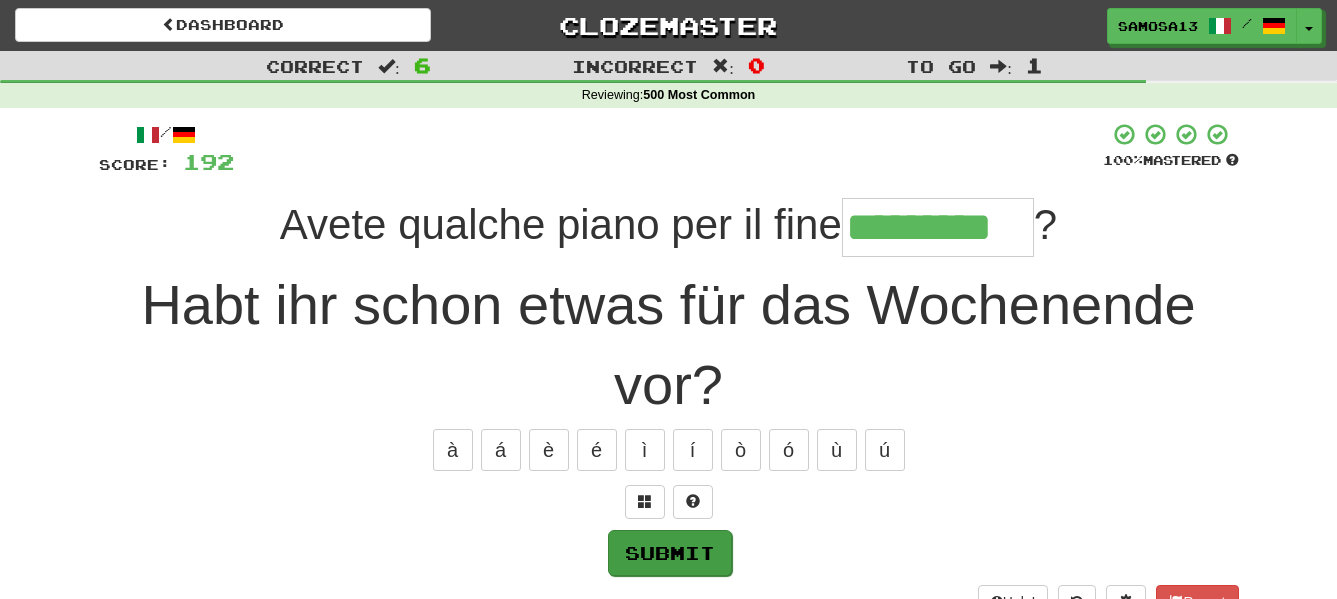 type on "*********" 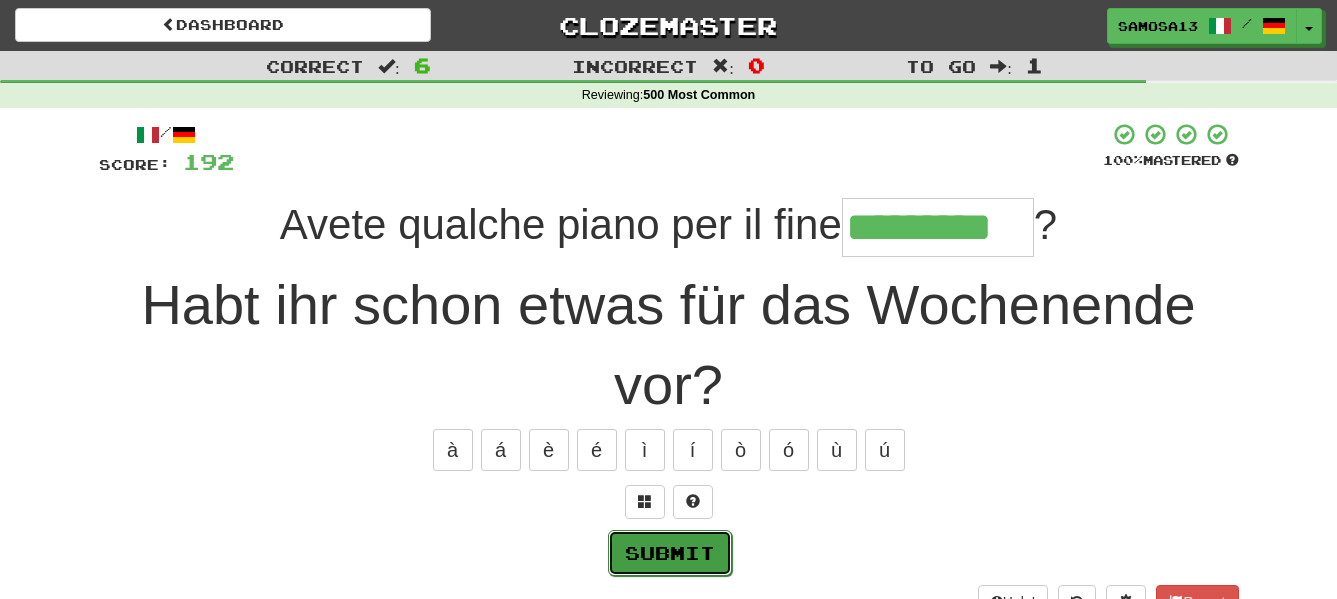 click on "Submit" at bounding box center [670, 553] 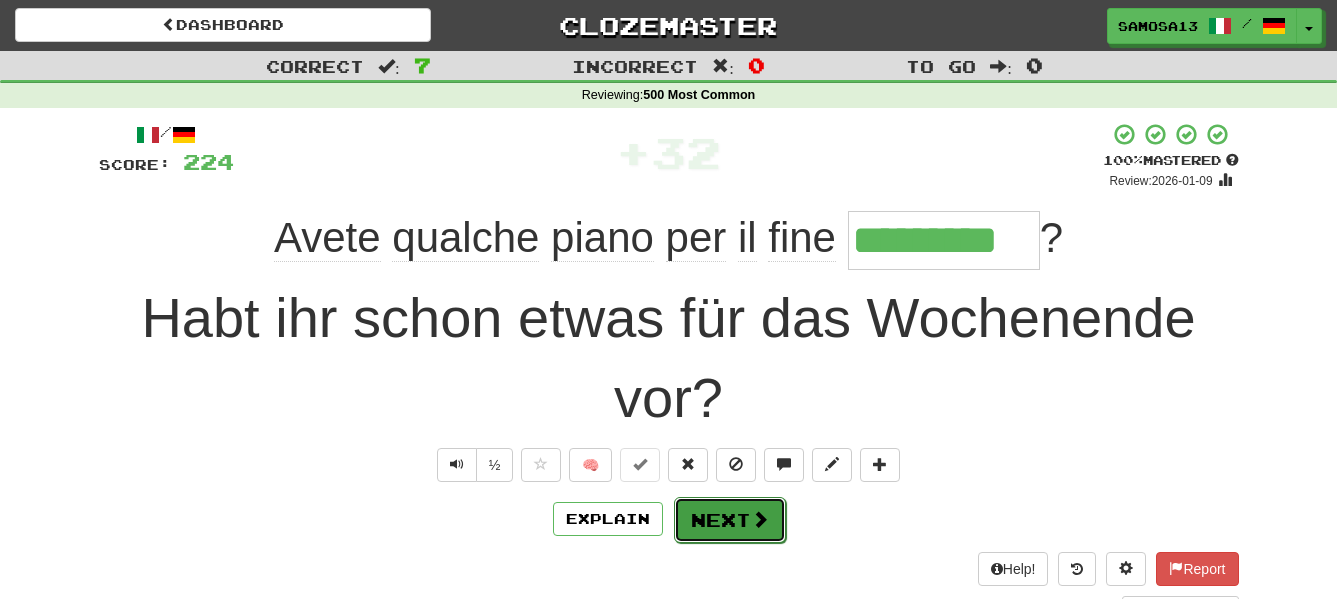 click on "Next" at bounding box center [730, 520] 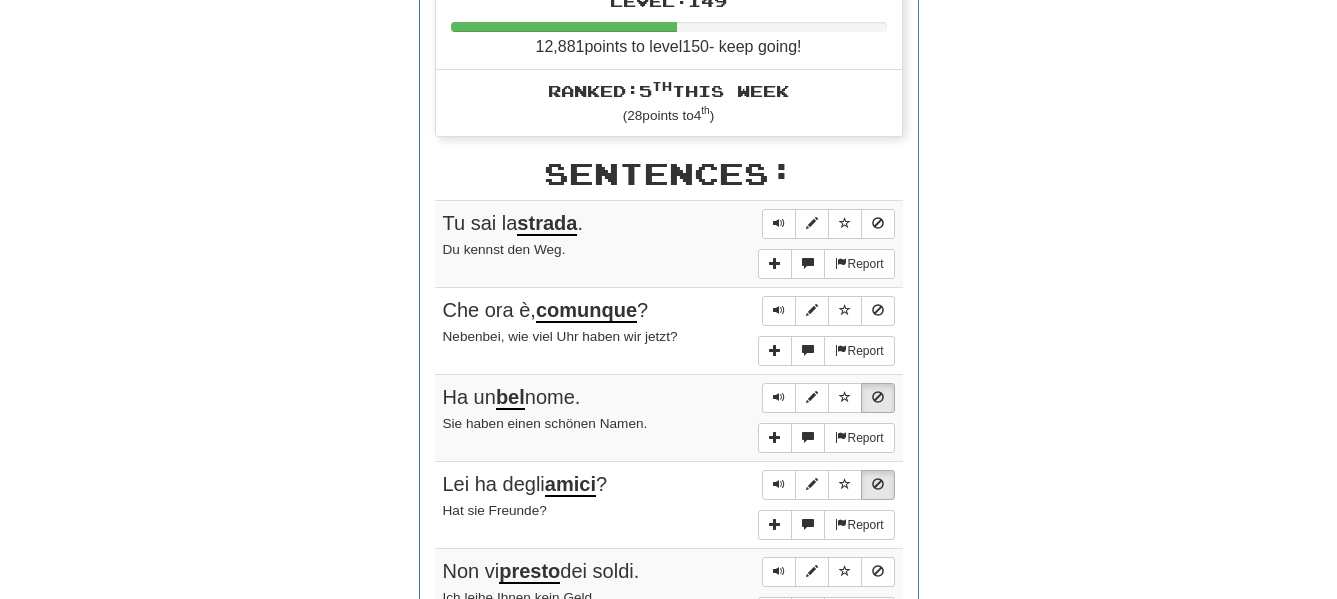 scroll, scrollTop: 1020, scrollLeft: 0, axis: vertical 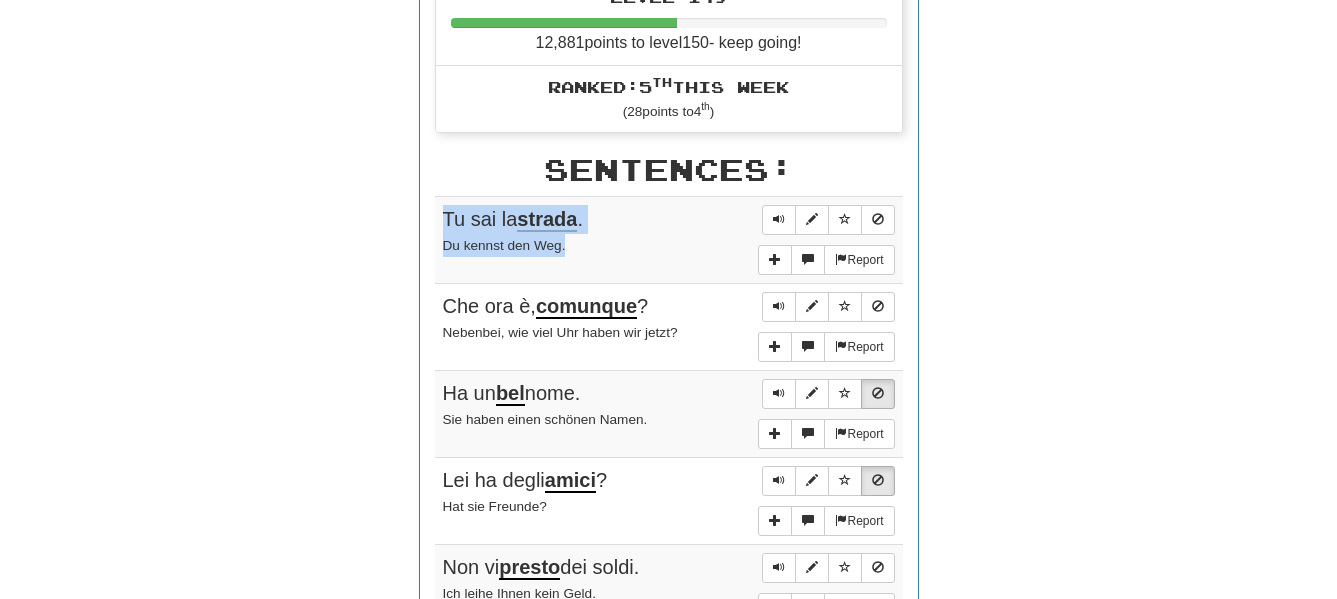 drag, startPoint x: 583, startPoint y: 248, endPoint x: 413, endPoint y: 224, distance: 171.68576 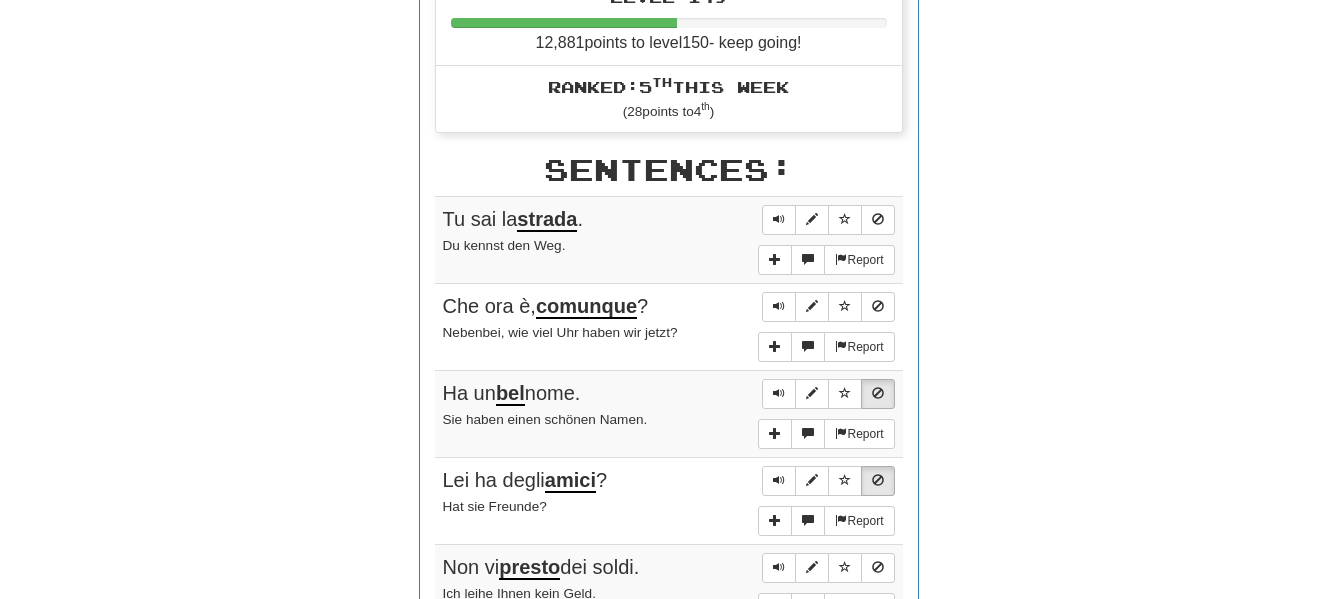 click on "**********" at bounding box center [668, -28] 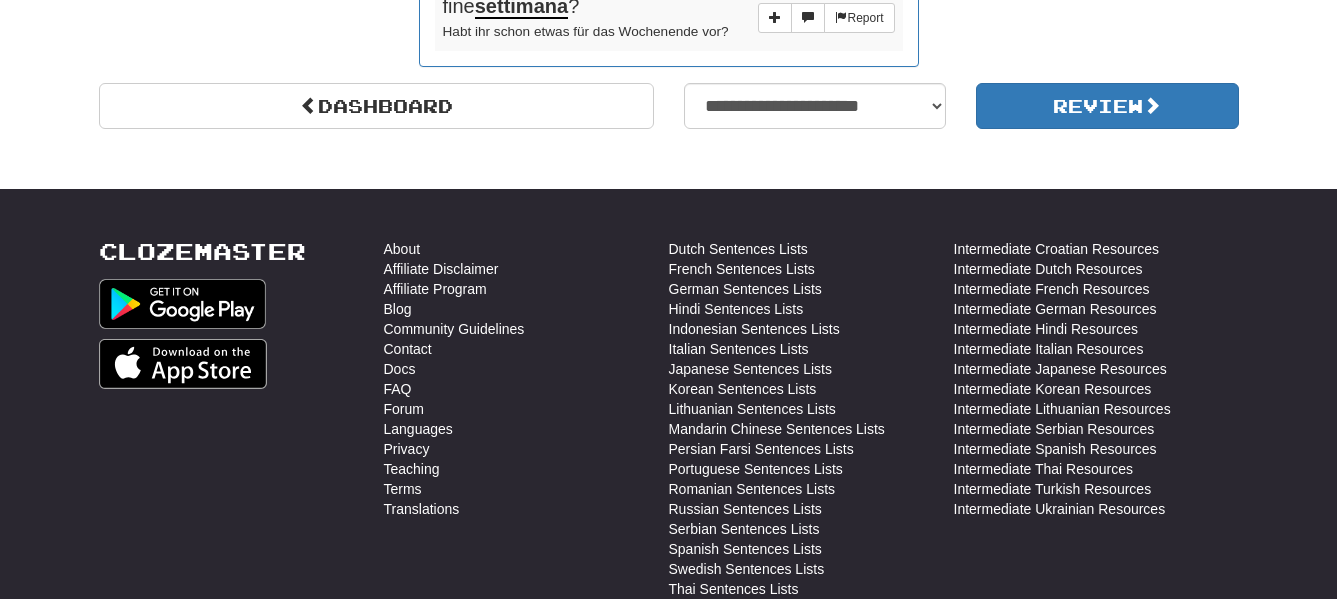 scroll, scrollTop: 1836, scrollLeft: 0, axis: vertical 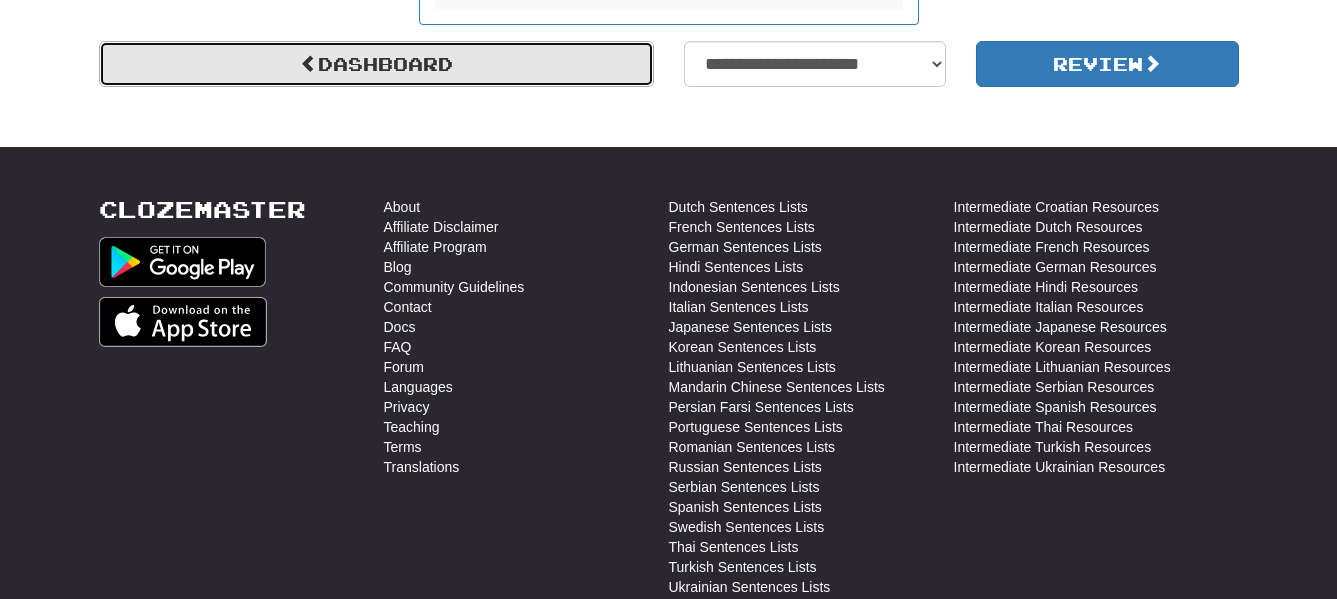 click on "Dashboard" at bounding box center [376, 64] 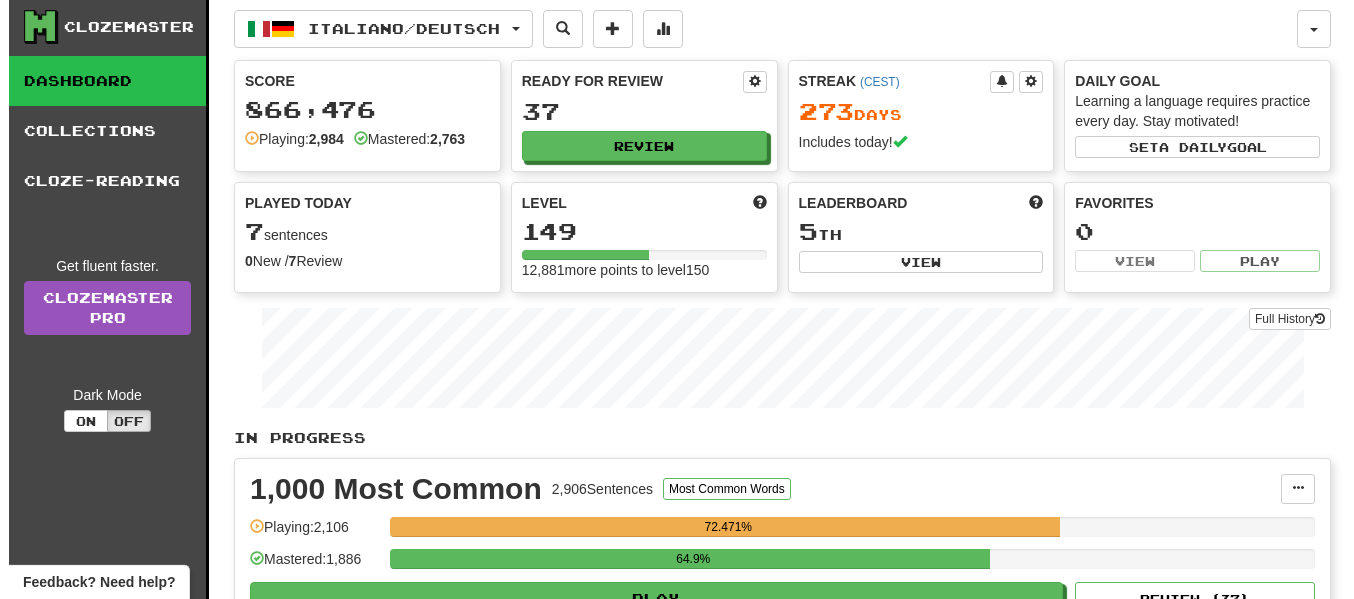 scroll, scrollTop: 0, scrollLeft: 0, axis: both 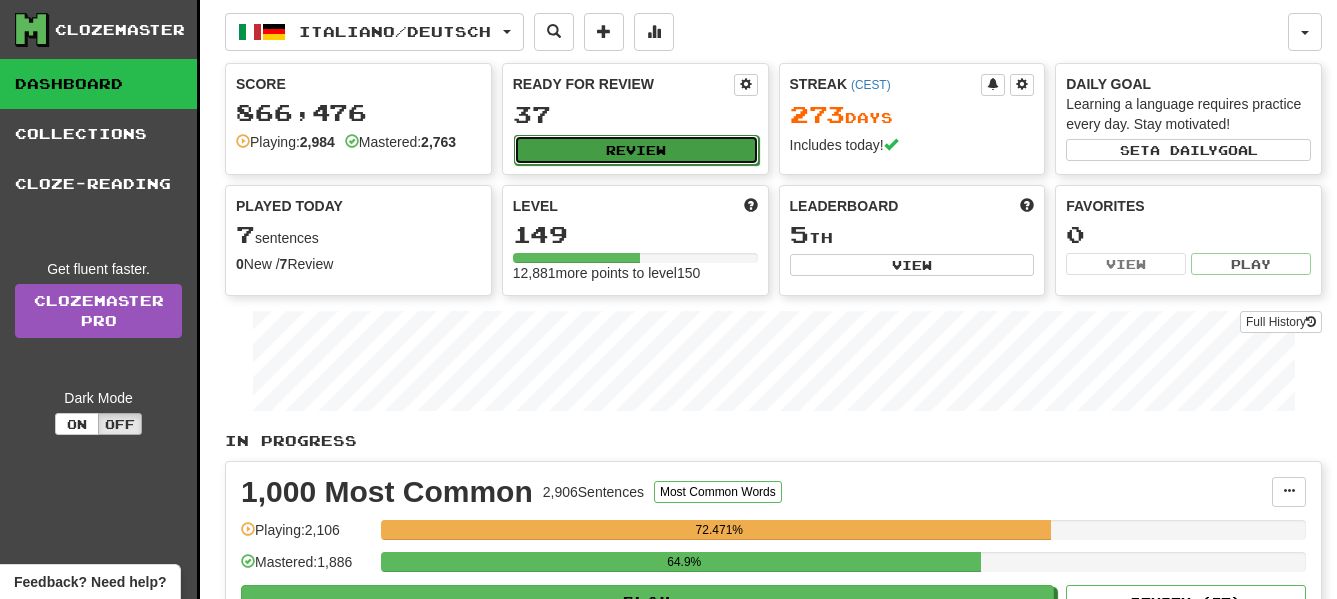 click on "Review" at bounding box center (636, 150) 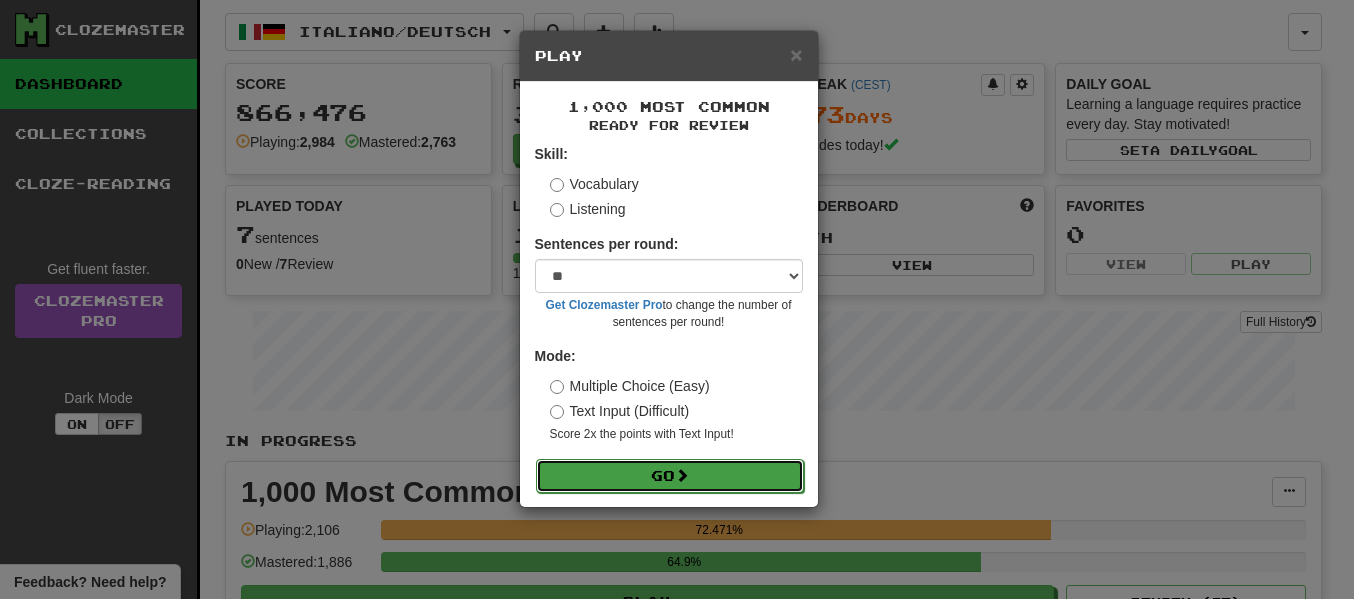 click on "Go" at bounding box center (670, 476) 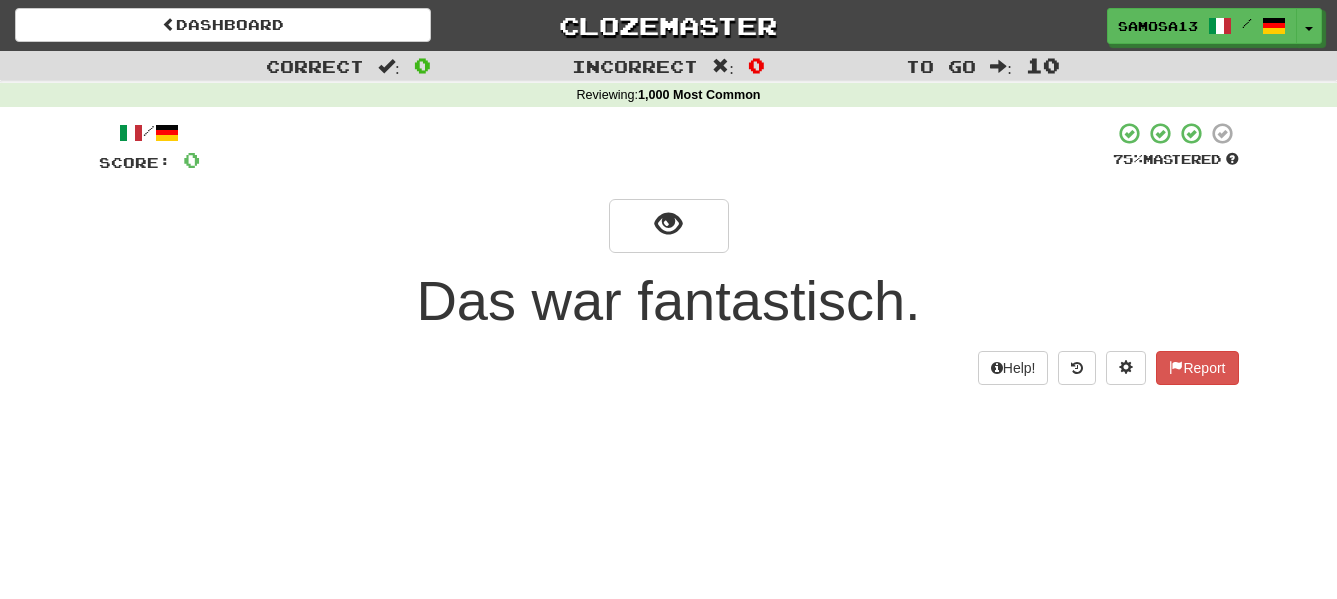scroll, scrollTop: 0, scrollLeft: 0, axis: both 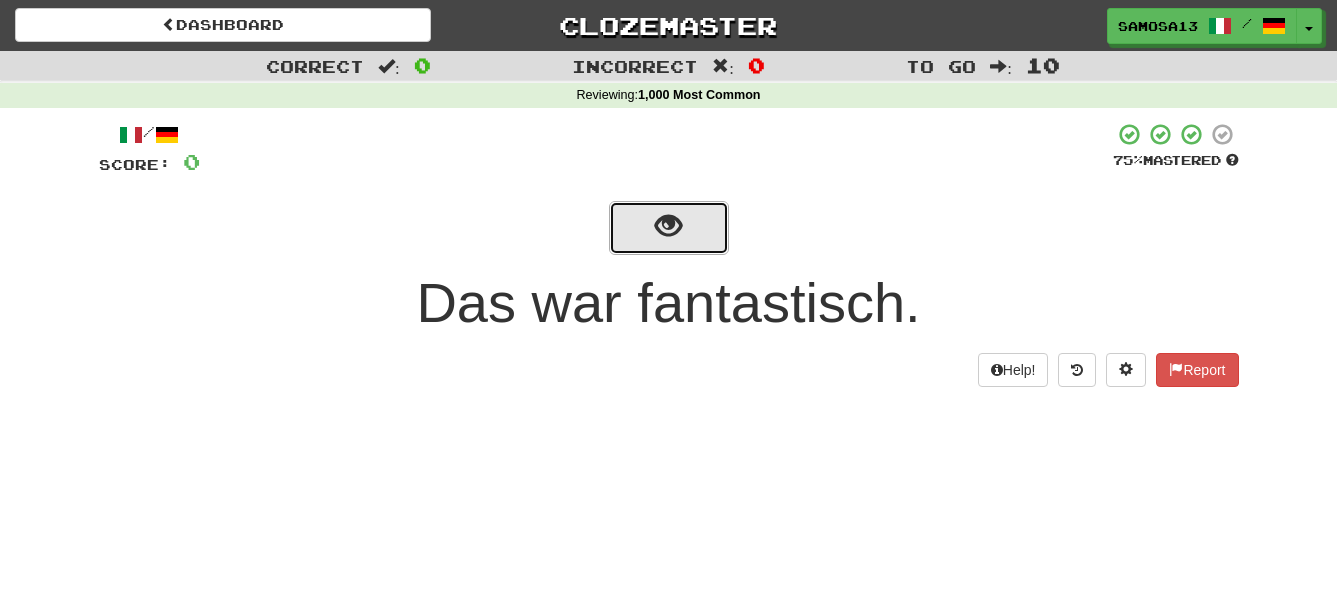 click at bounding box center [669, 228] 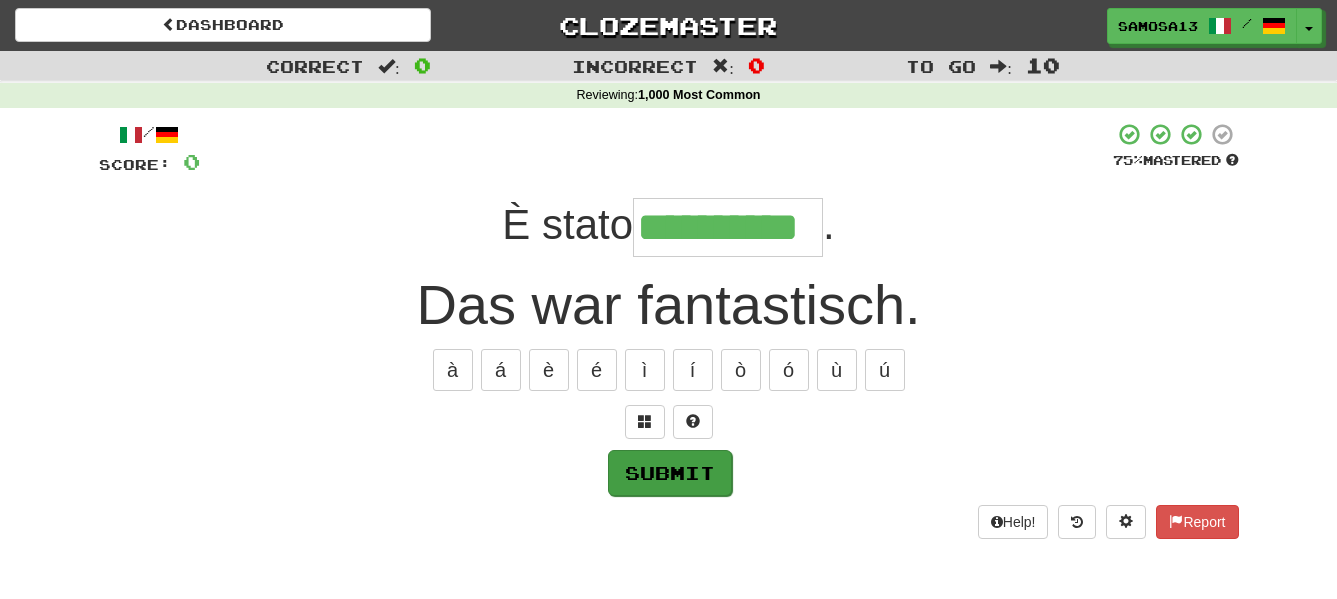 type on "**********" 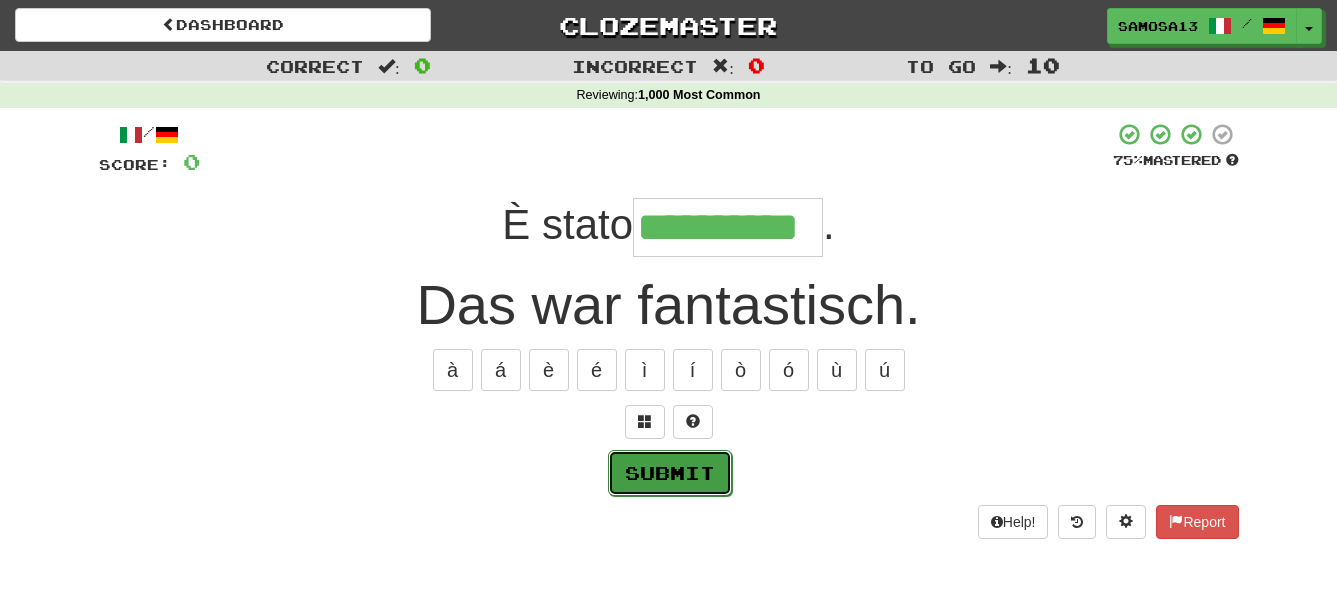 click on "Submit" at bounding box center (670, 473) 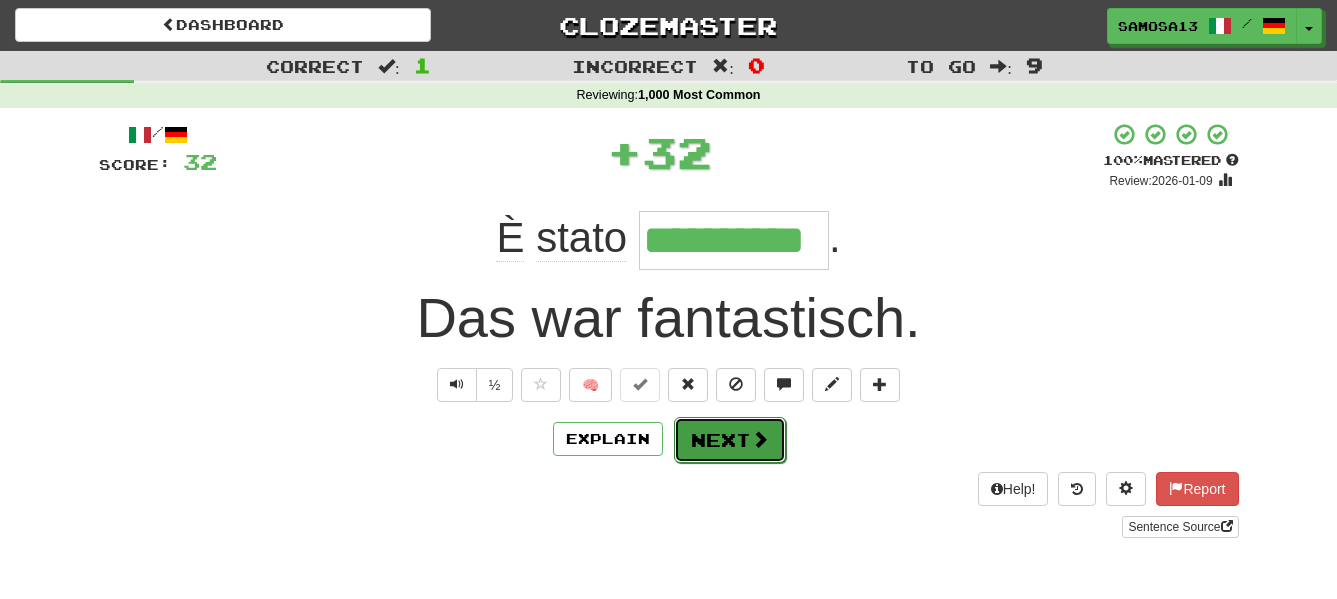 click on "Next" at bounding box center (730, 440) 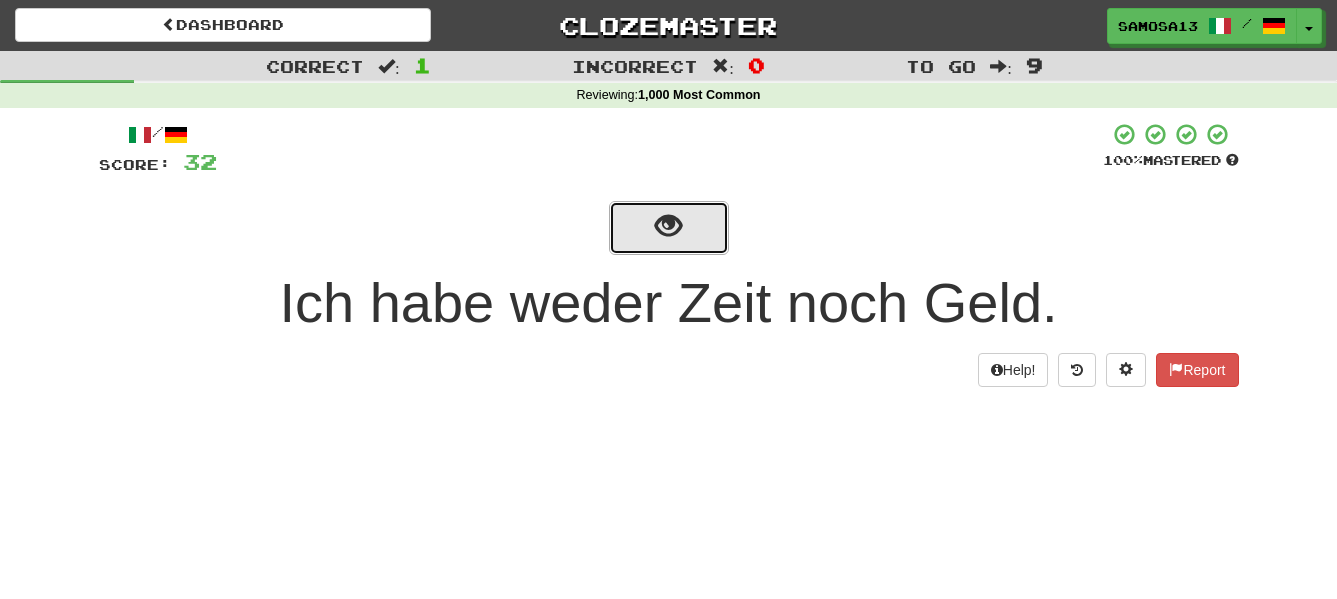 click at bounding box center (668, 226) 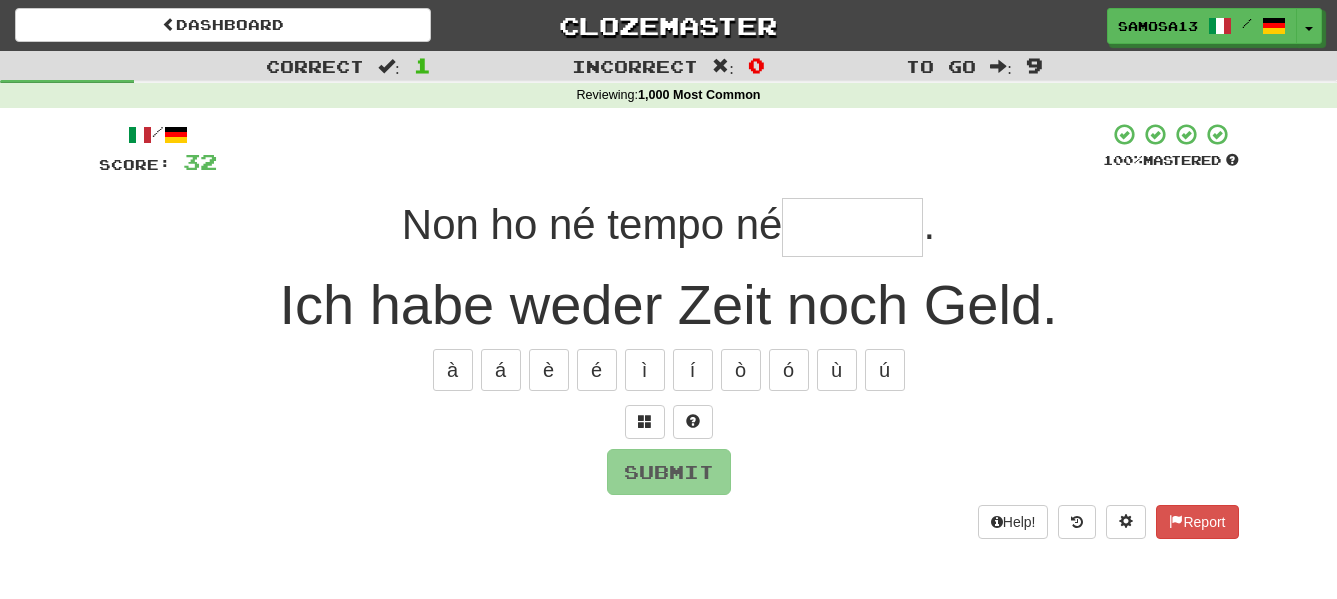 type on "*" 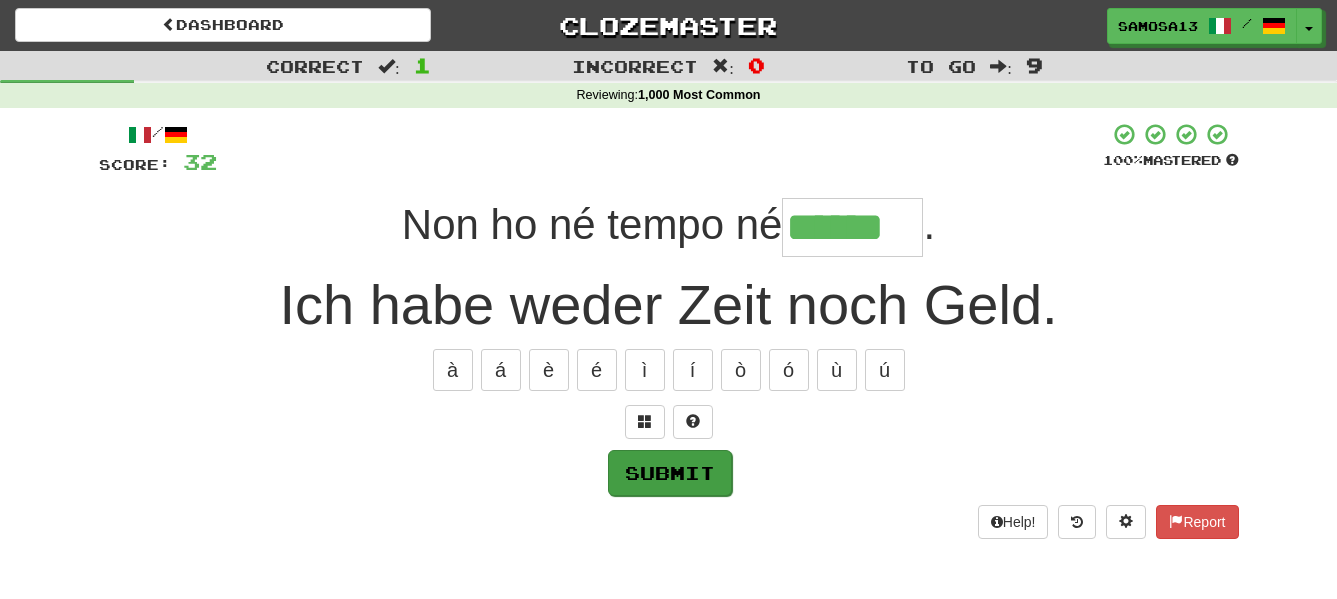 type on "******" 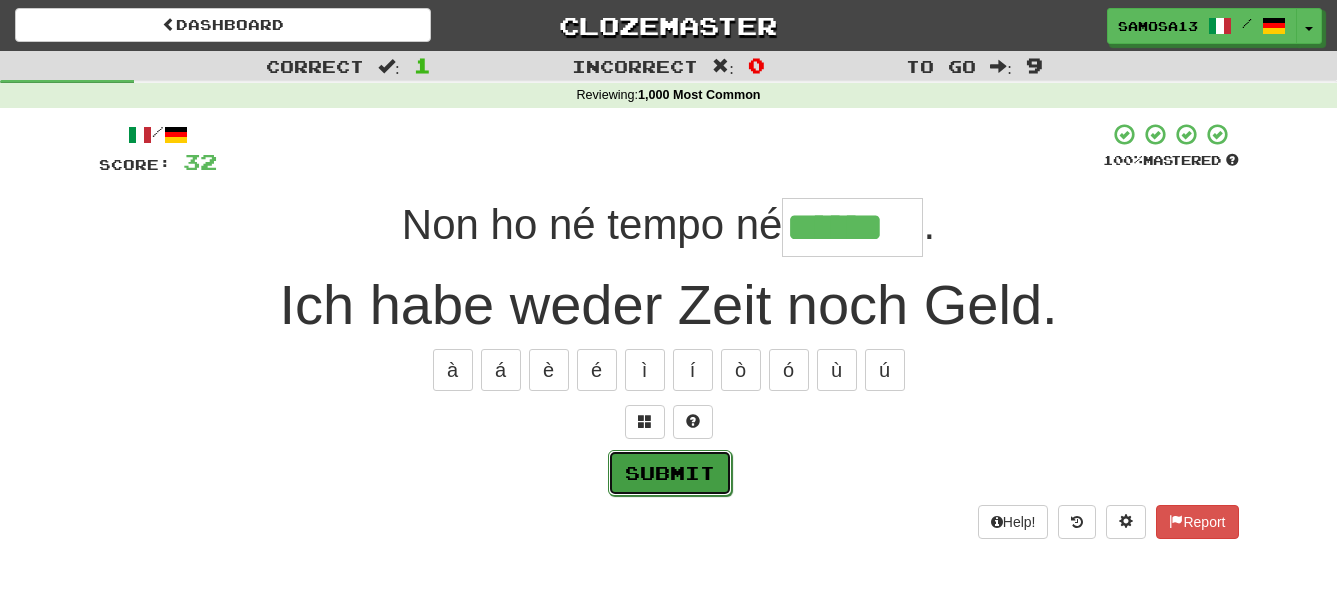 click on "Submit" at bounding box center [670, 473] 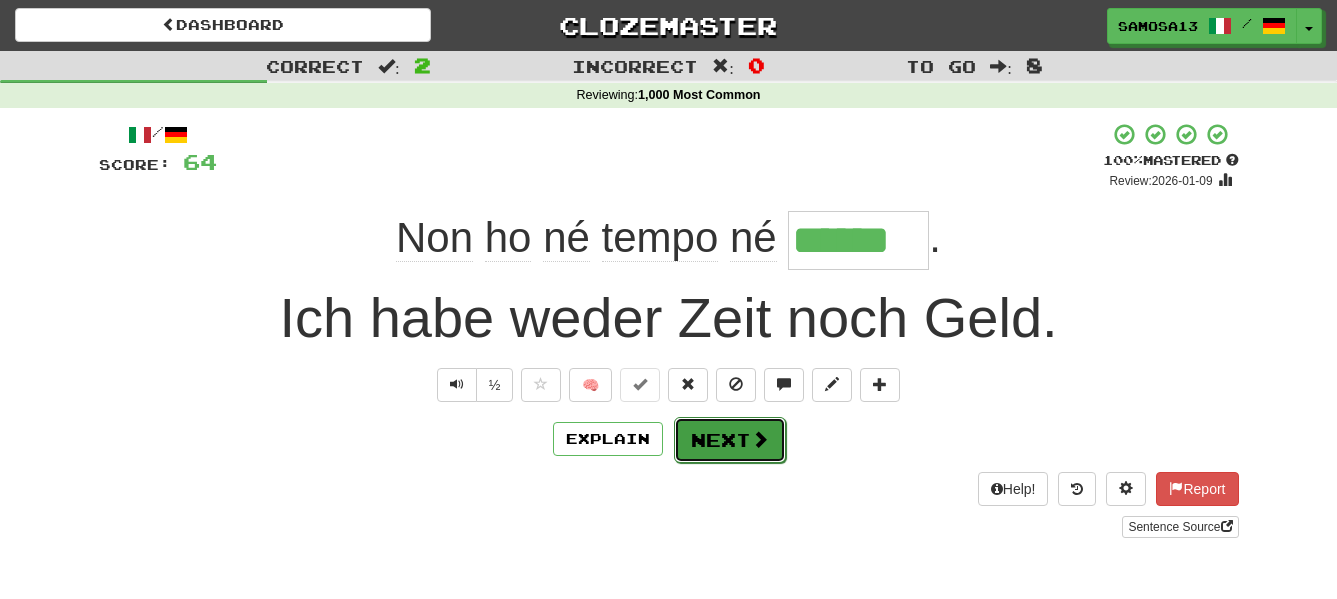 click on "Next" at bounding box center [730, 440] 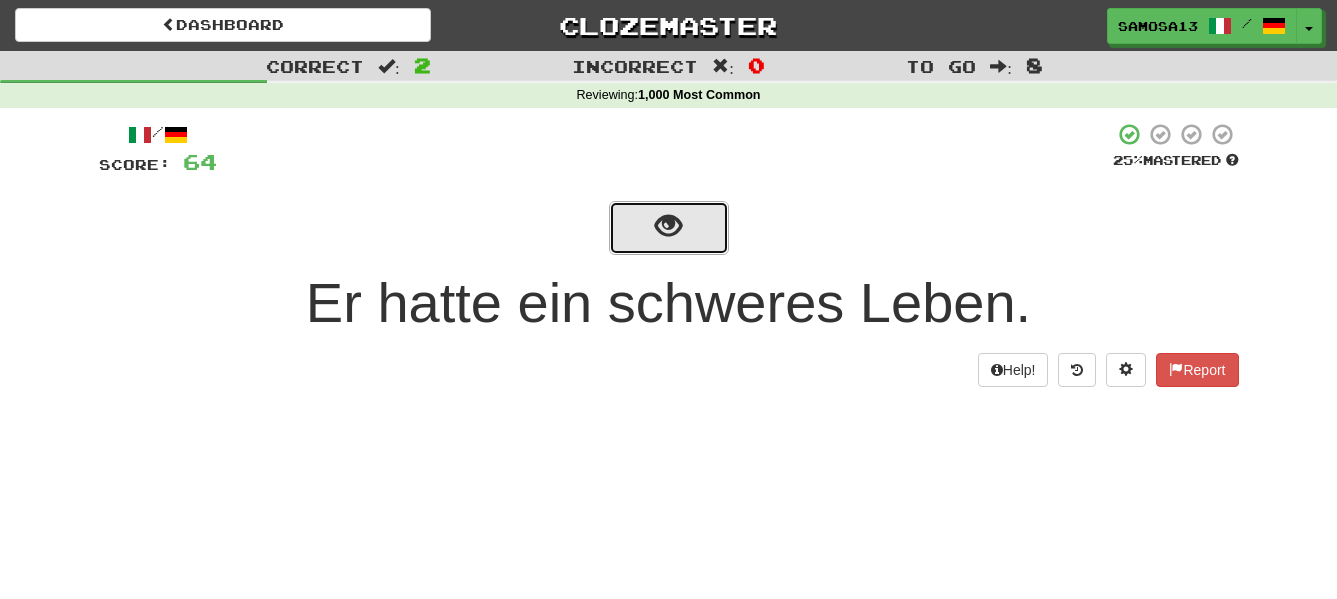 click at bounding box center (669, 228) 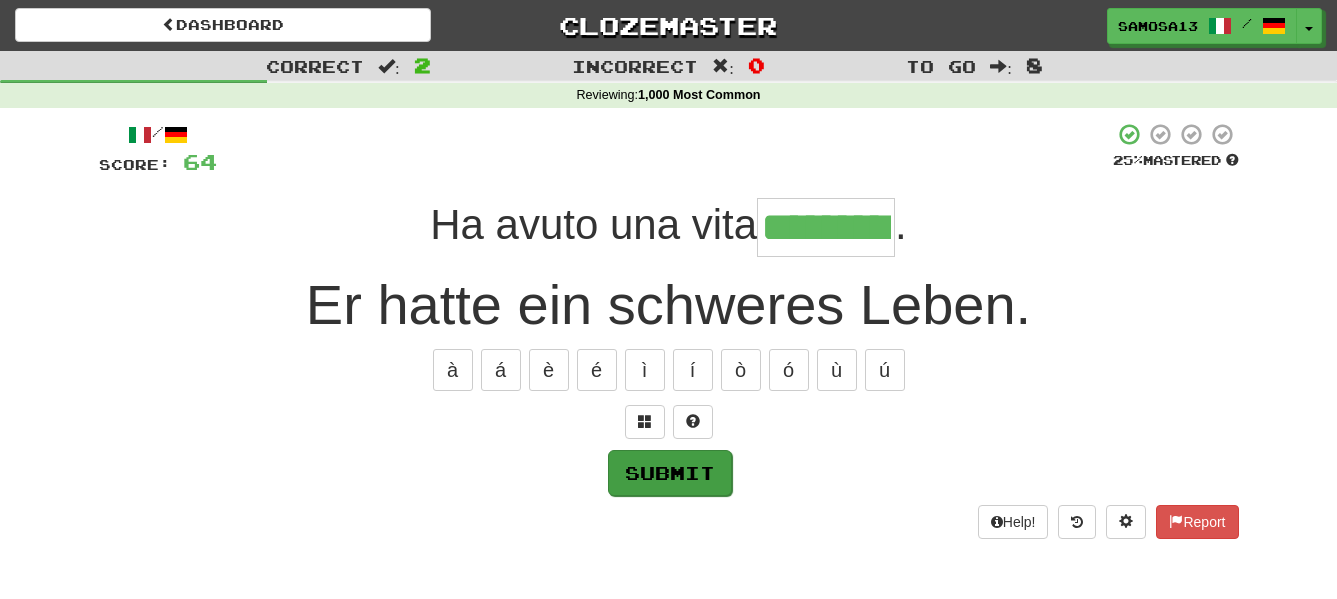 type on "*********" 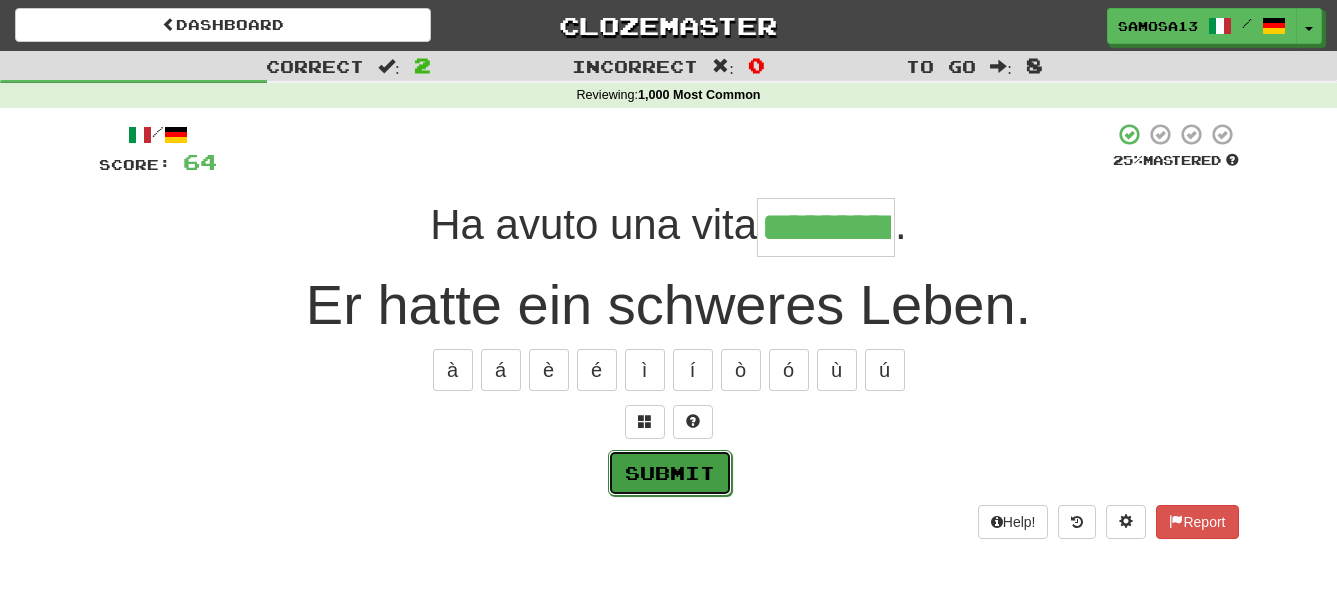 click on "Submit" at bounding box center [670, 473] 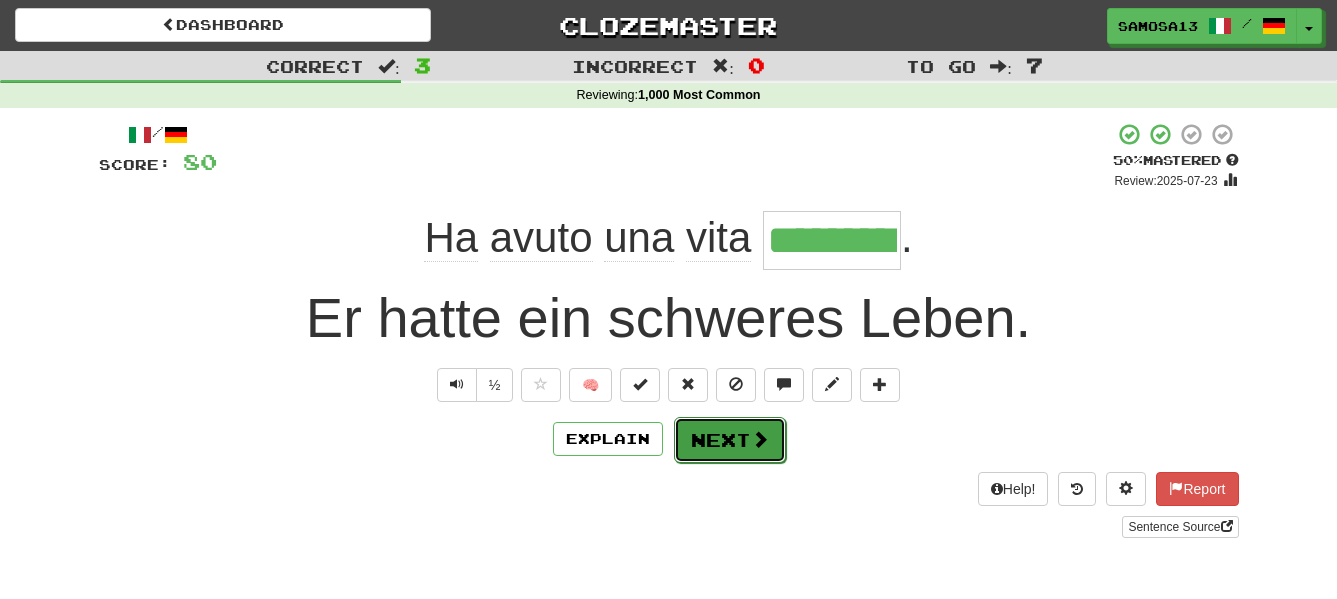 click at bounding box center (760, 439) 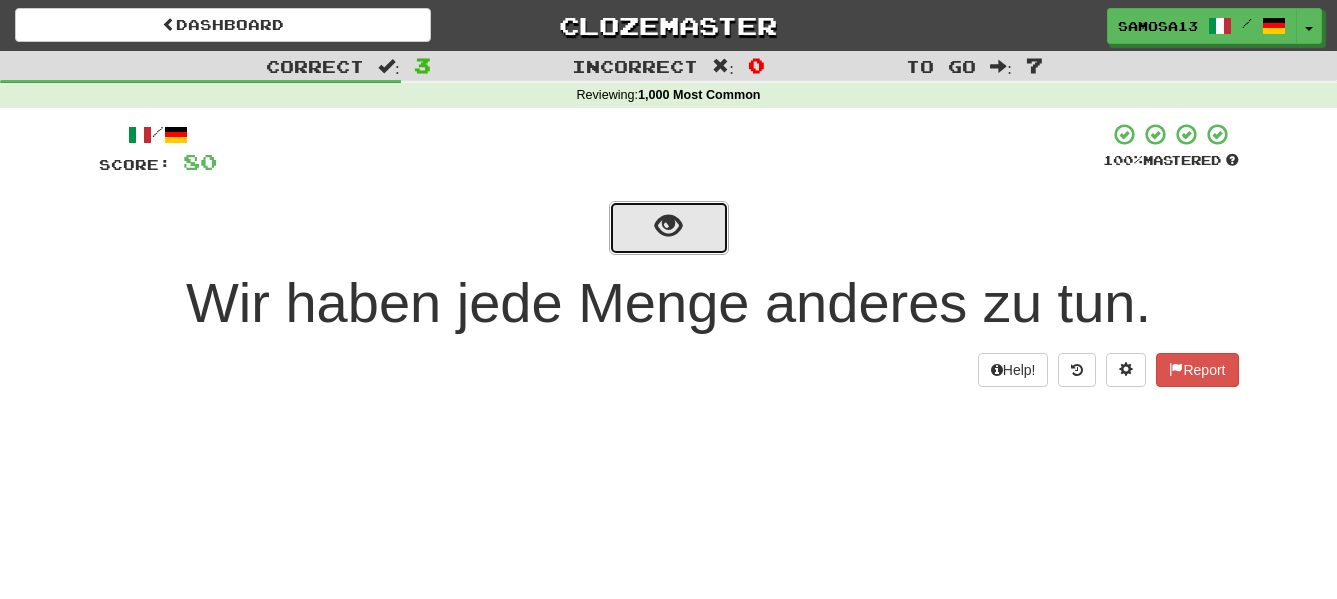 click at bounding box center [668, 226] 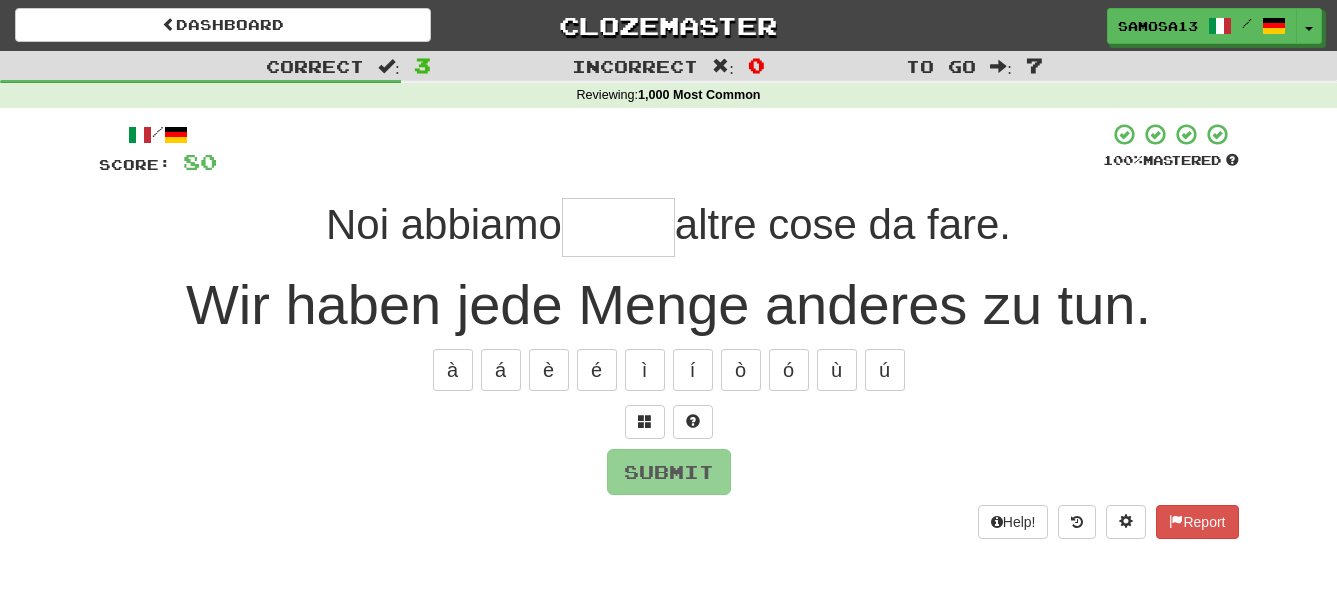 type on "*" 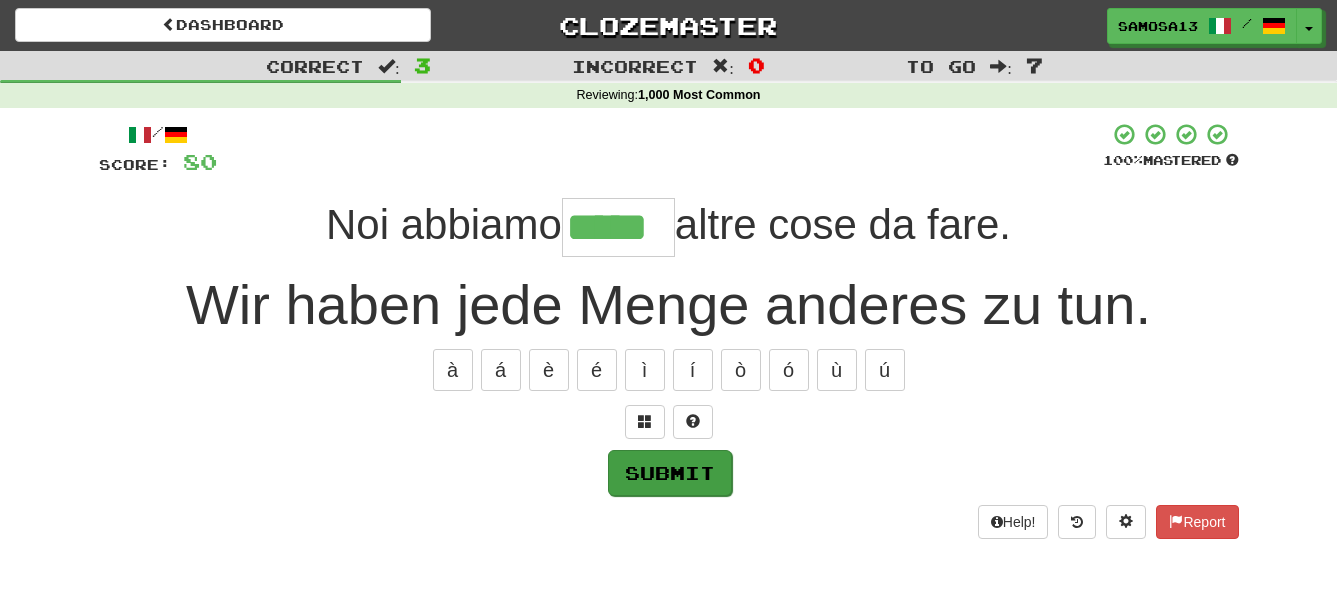 type on "*****" 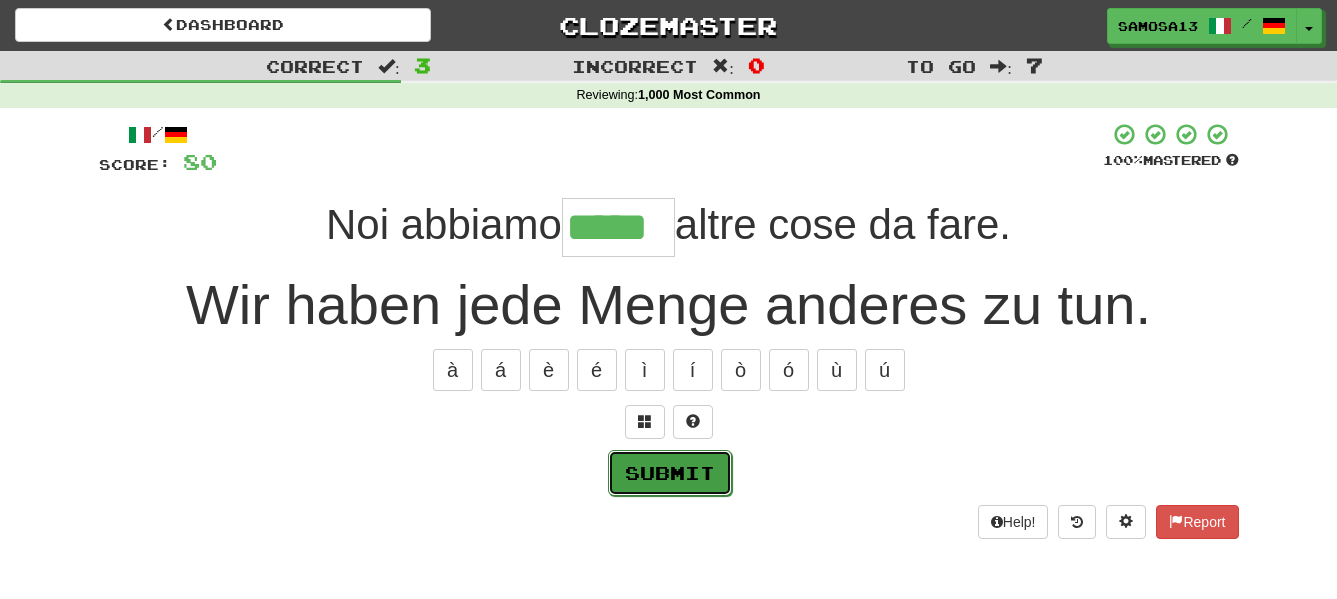 click on "Submit" at bounding box center (670, 473) 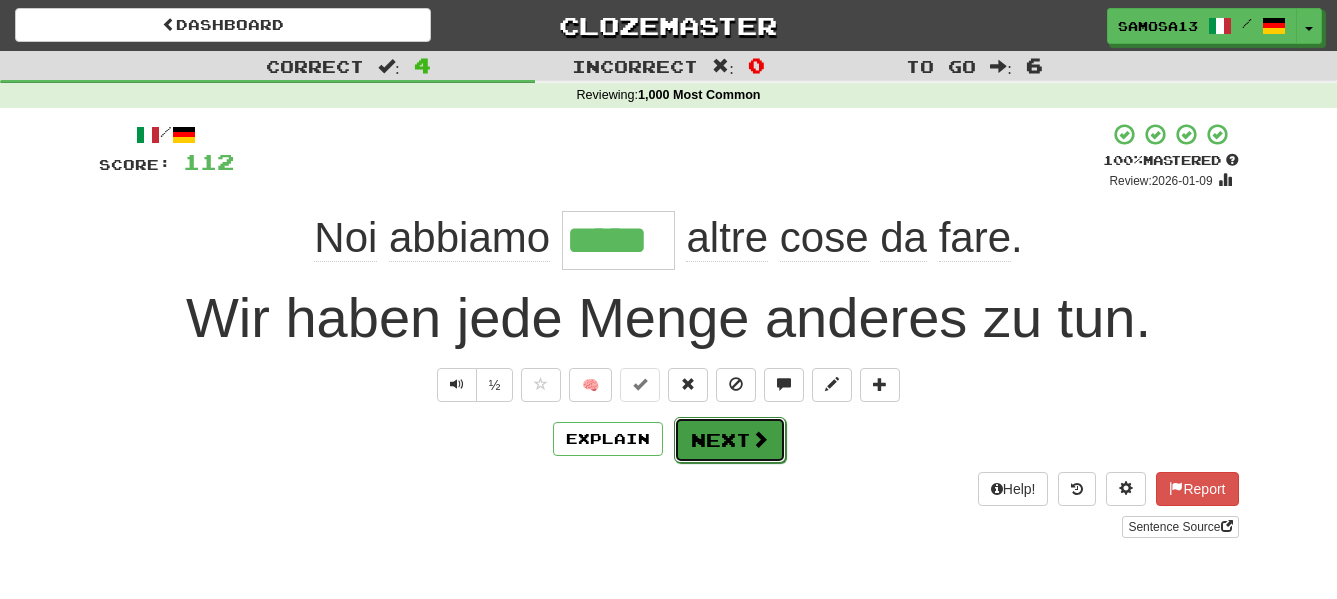 click on "Next" at bounding box center [730, 440] 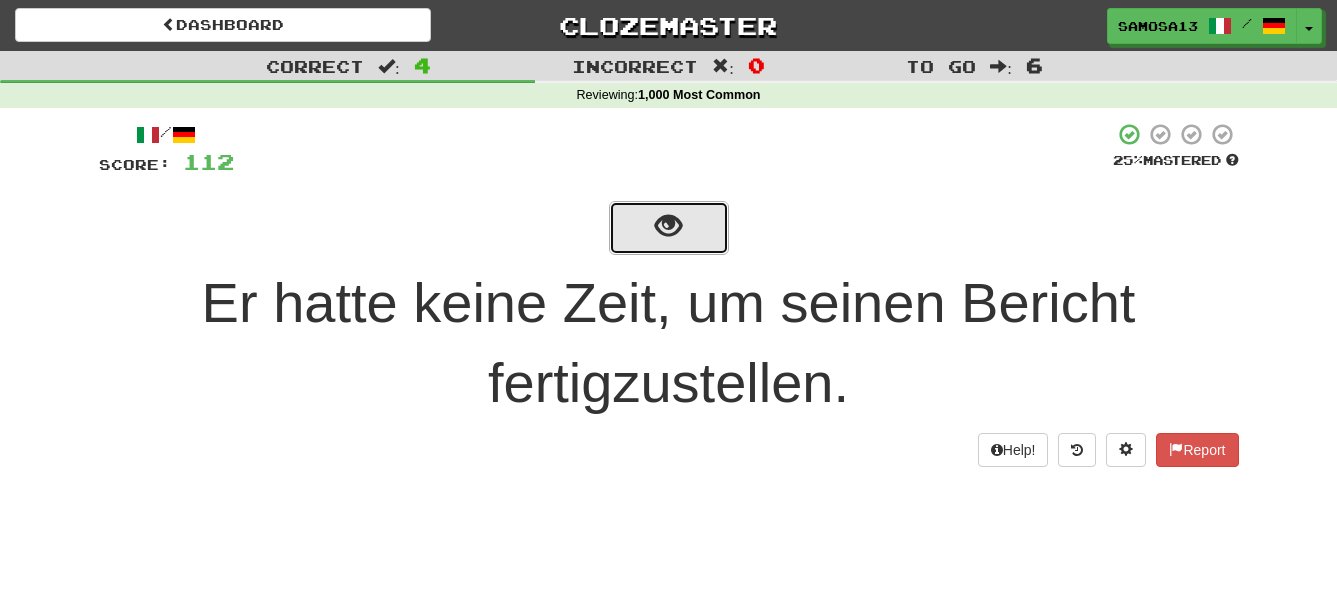 click at bounding box center [668, 226] 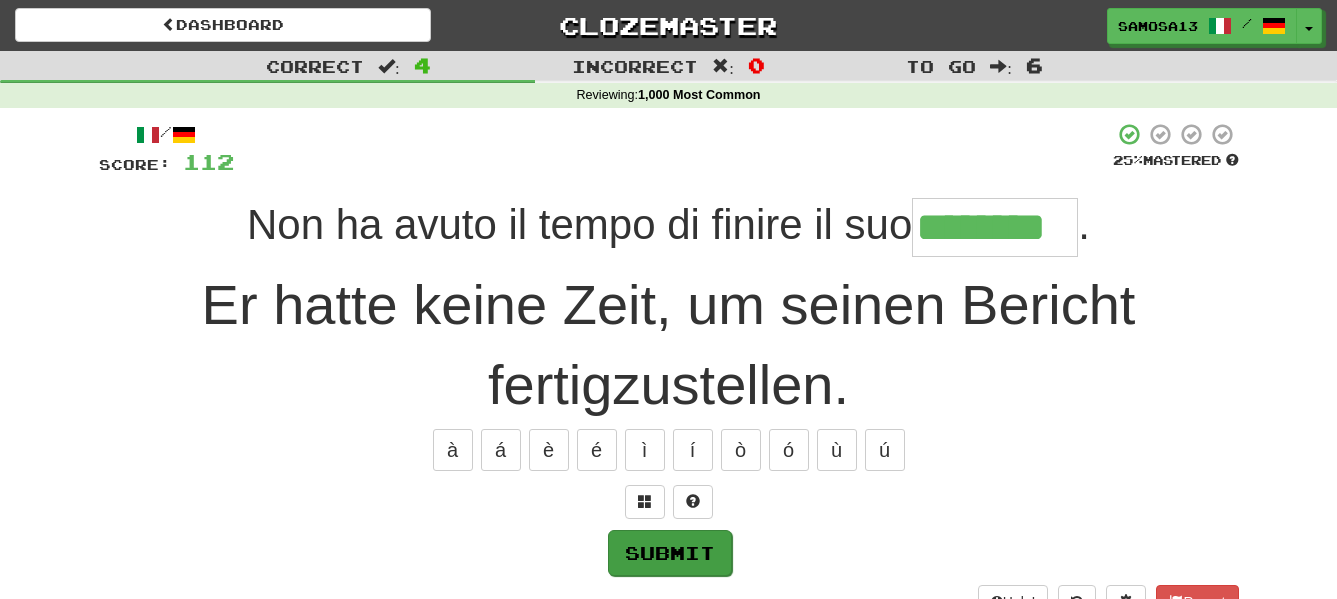 type on "********" 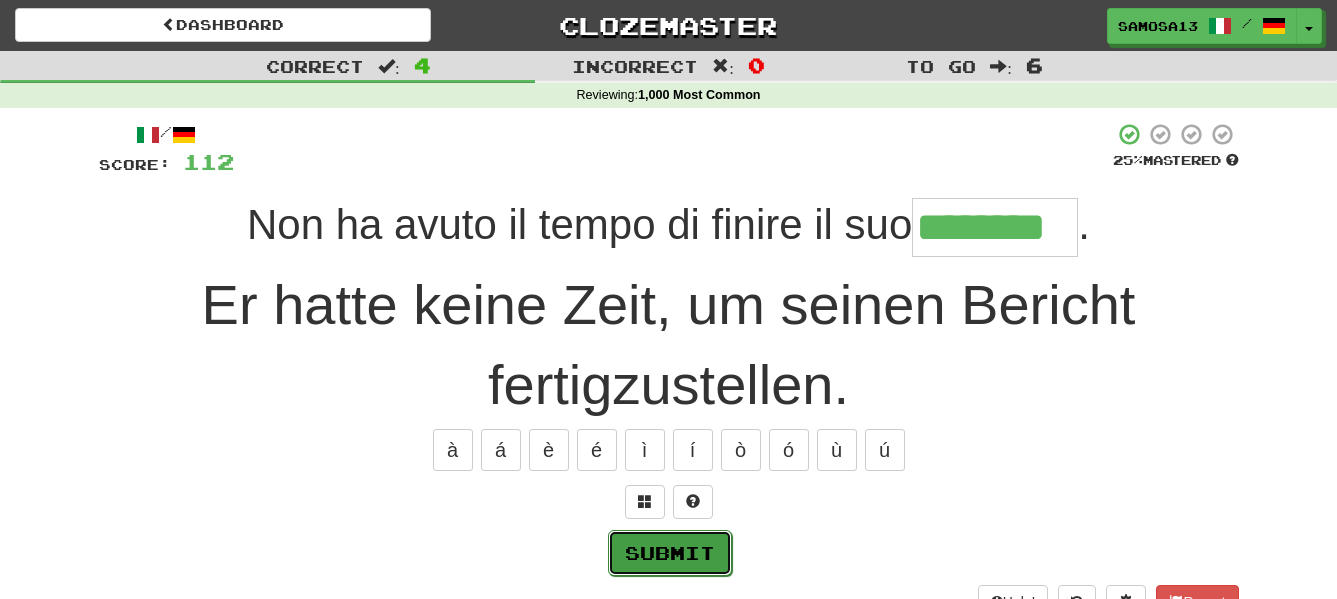 click on "Submit" at bounding box center (670, 553) 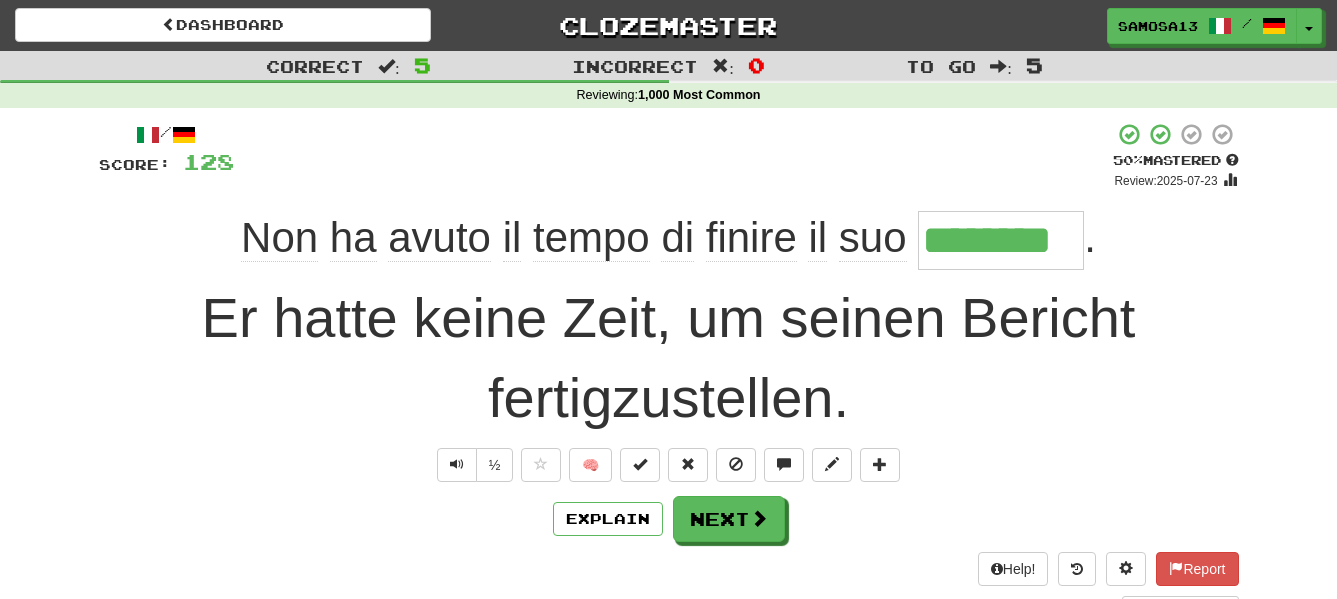 scroll, scrollTop: 102, scrollLeft: 0, axis: vertical 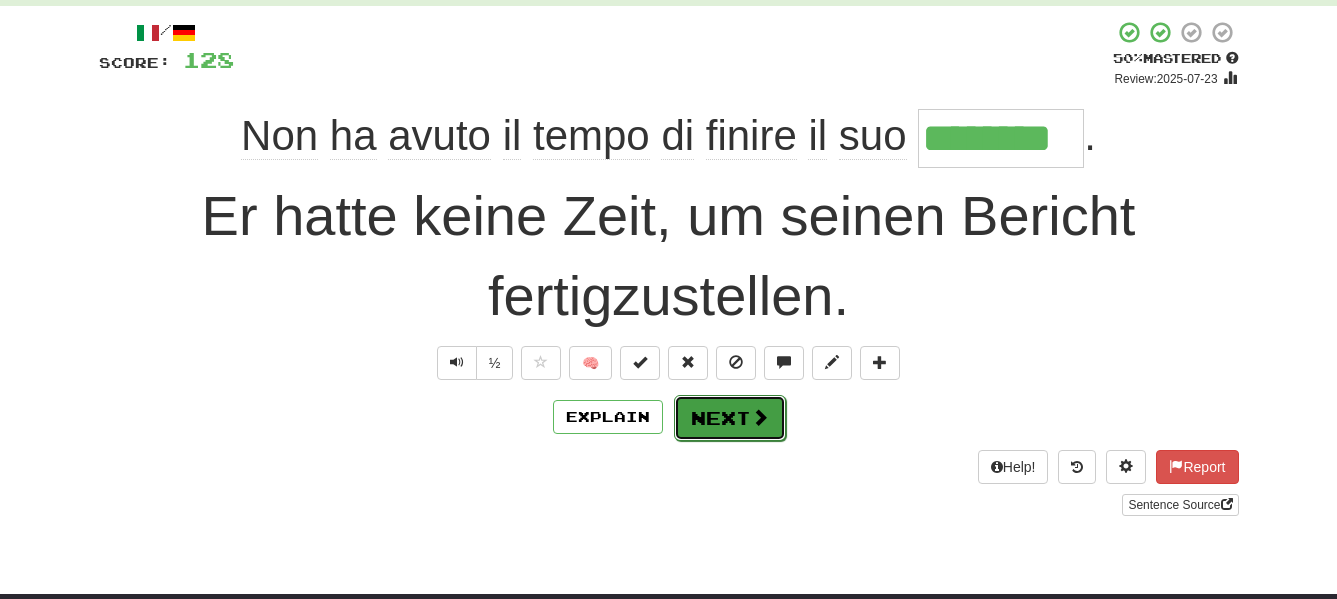 click at bounding box center (760, 417) 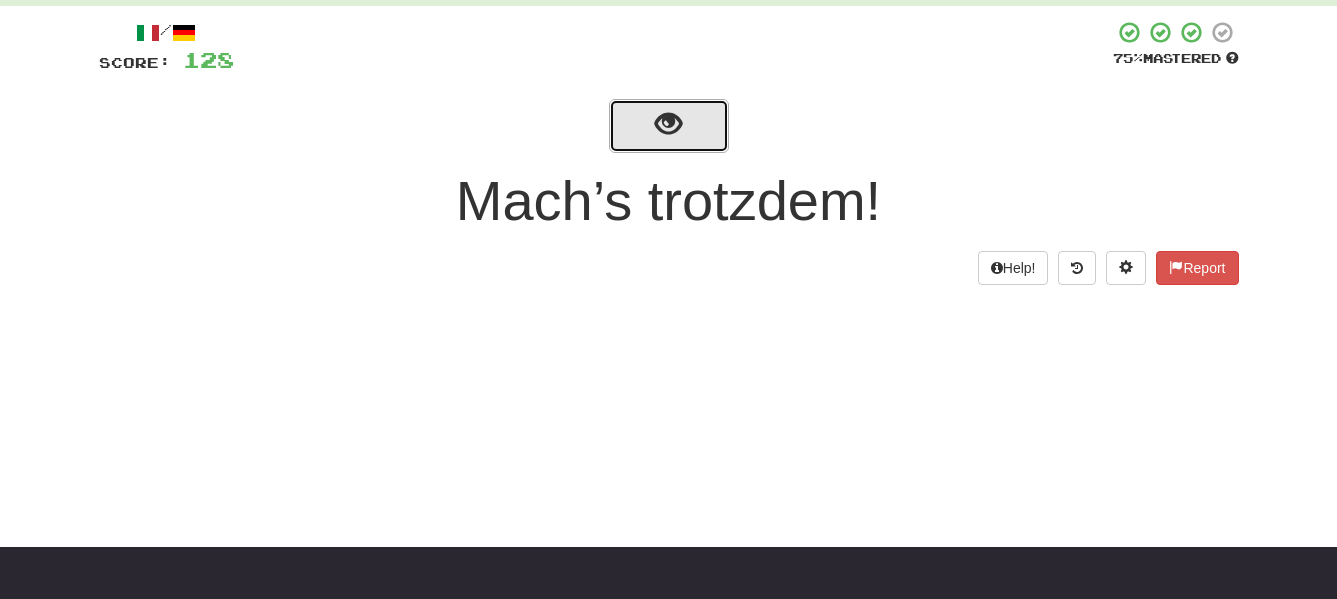 click at bounding box center [669, 126] 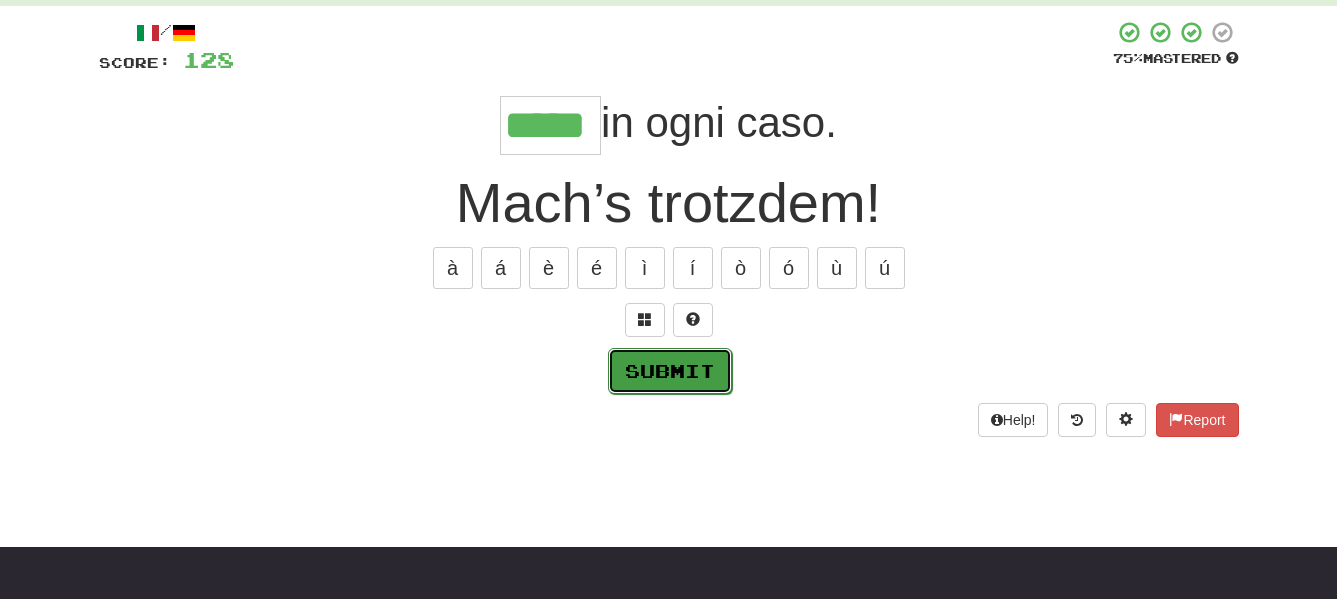 click on "Submit" at bounding box center (670, 371) 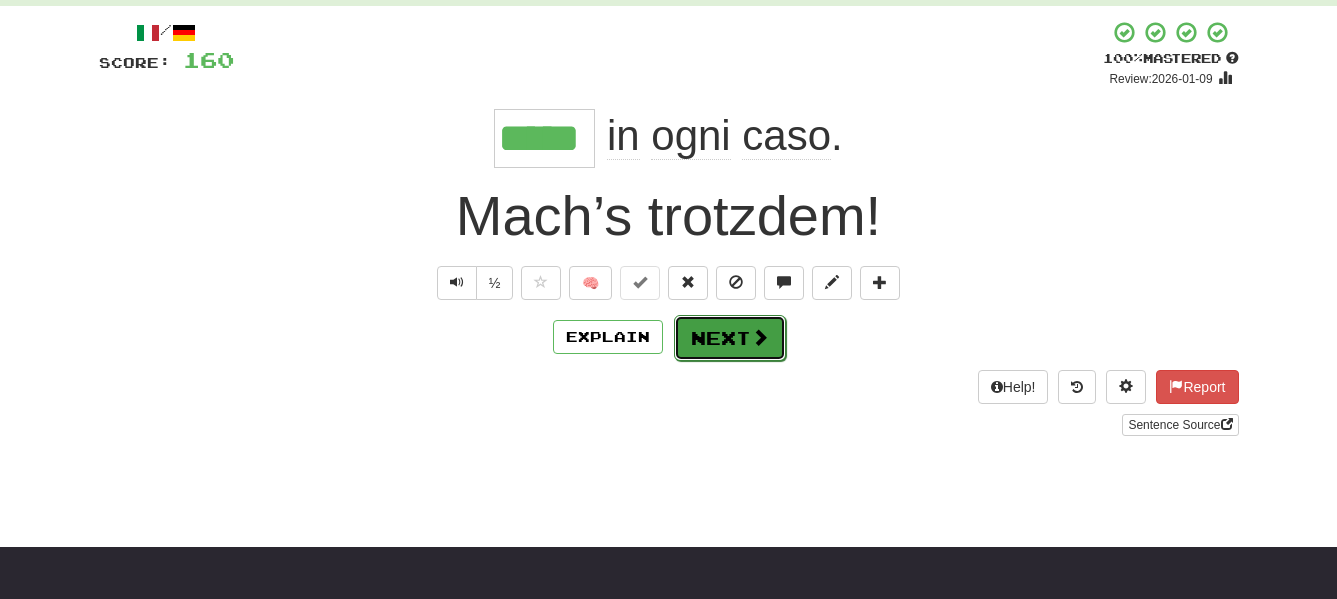 click at bounding box center (760, 337) 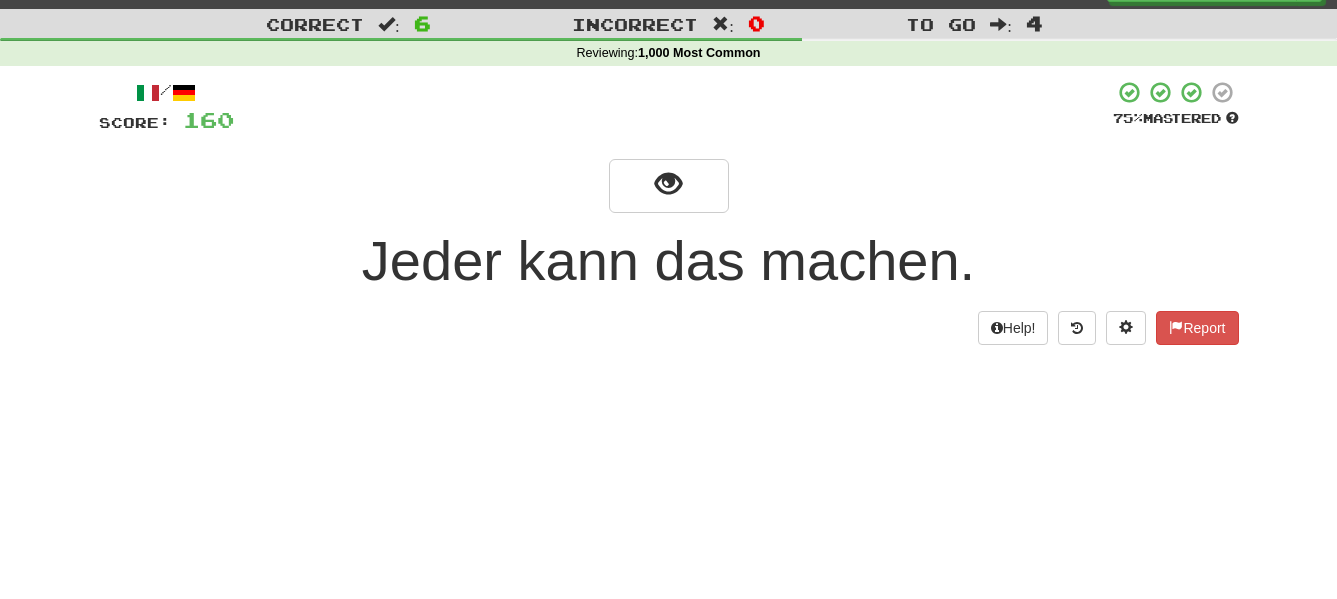 scroll, scrollTop: 0, scrollLeft: 0, axis: both 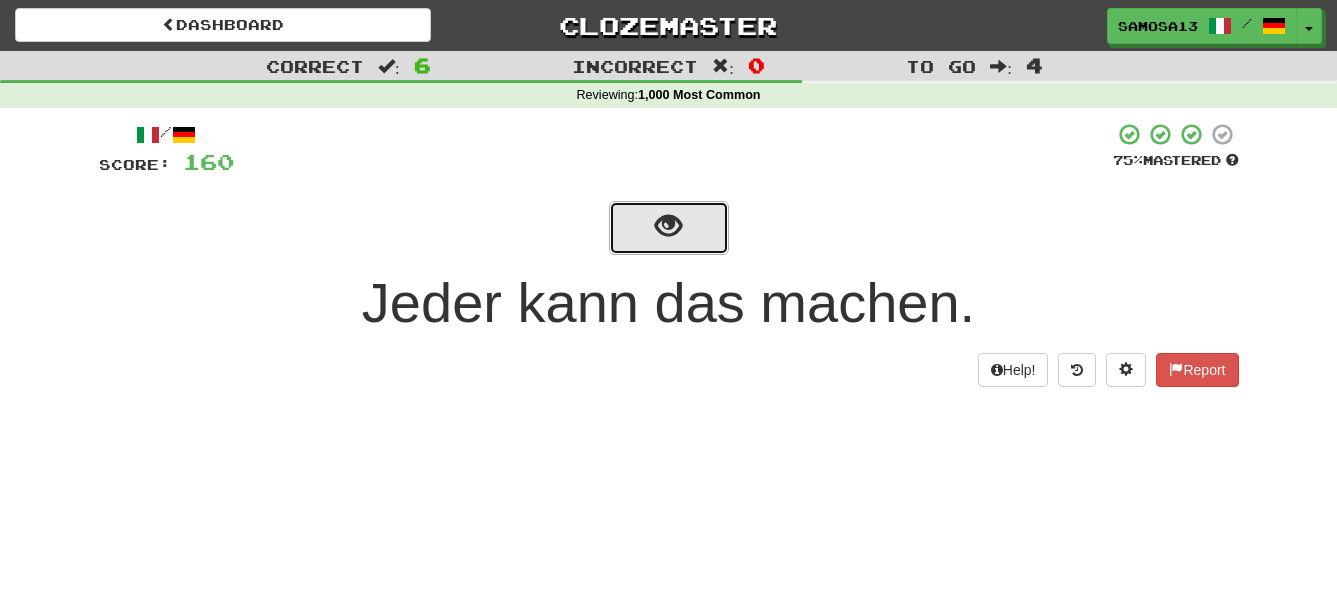 click at bounding box center [668, 226] 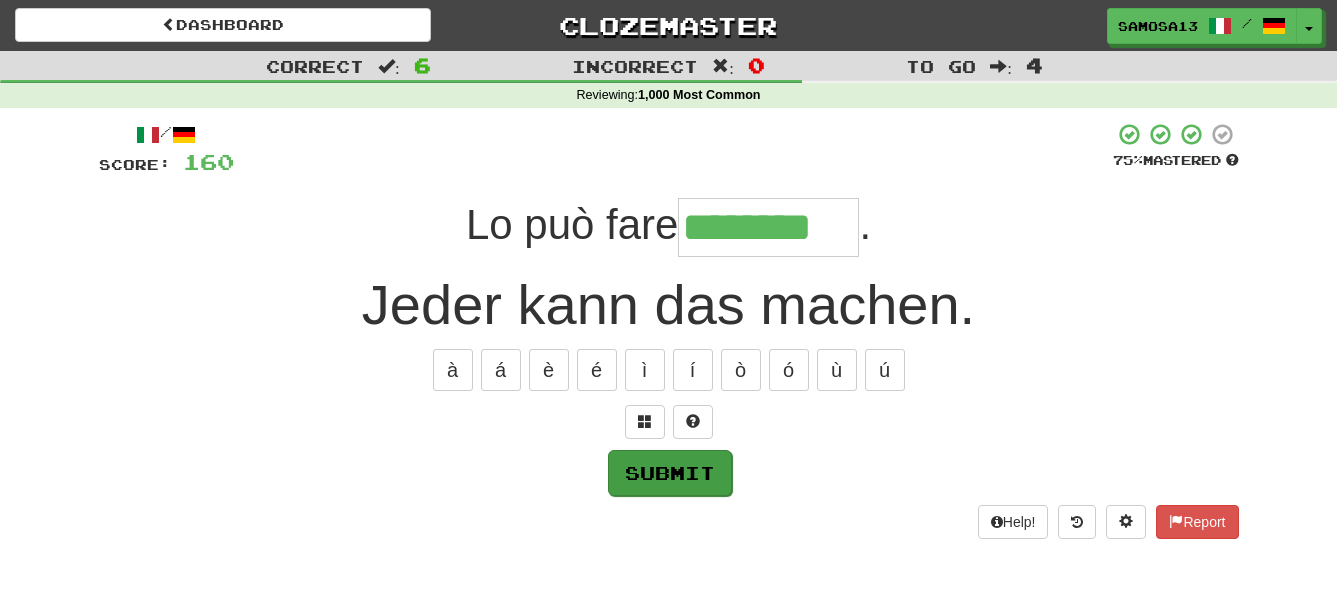 type on "********" 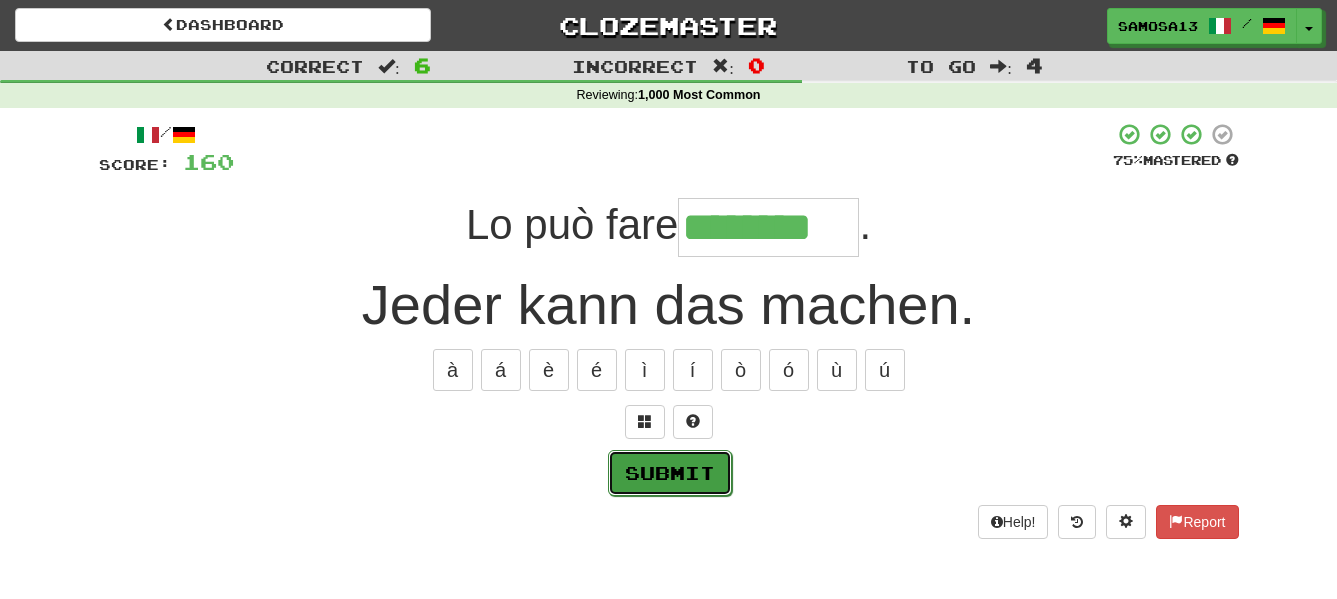click on "Submit" at bounding box center [670, 473] 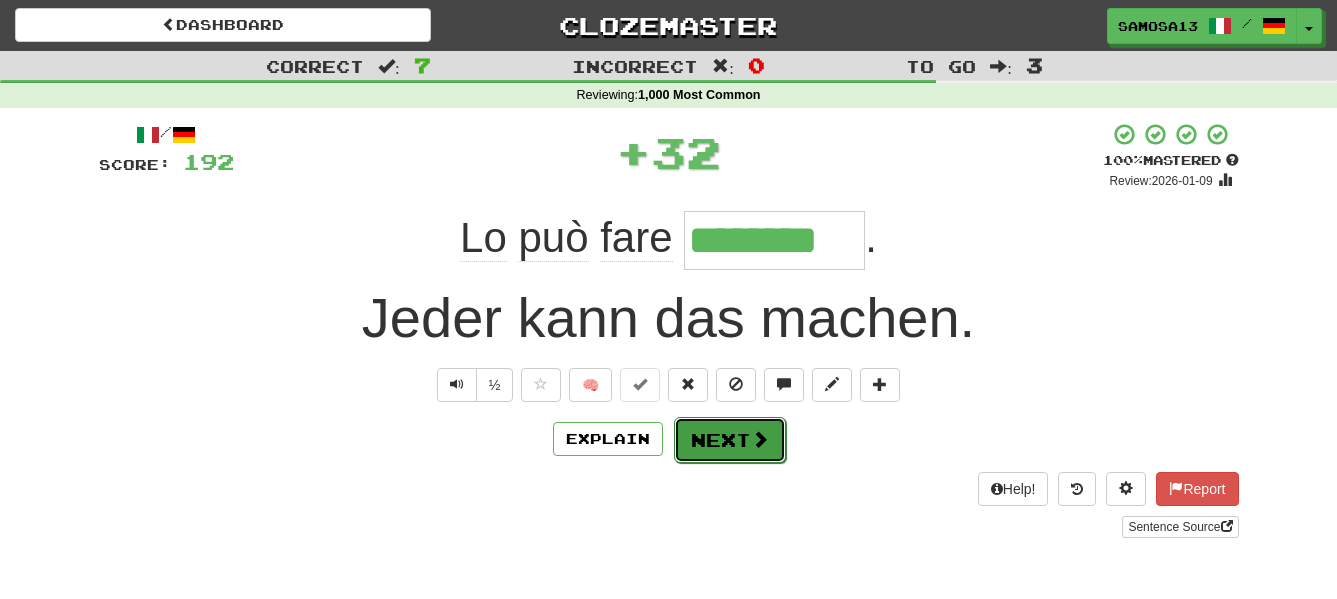 click at bounding box center [760, 439] 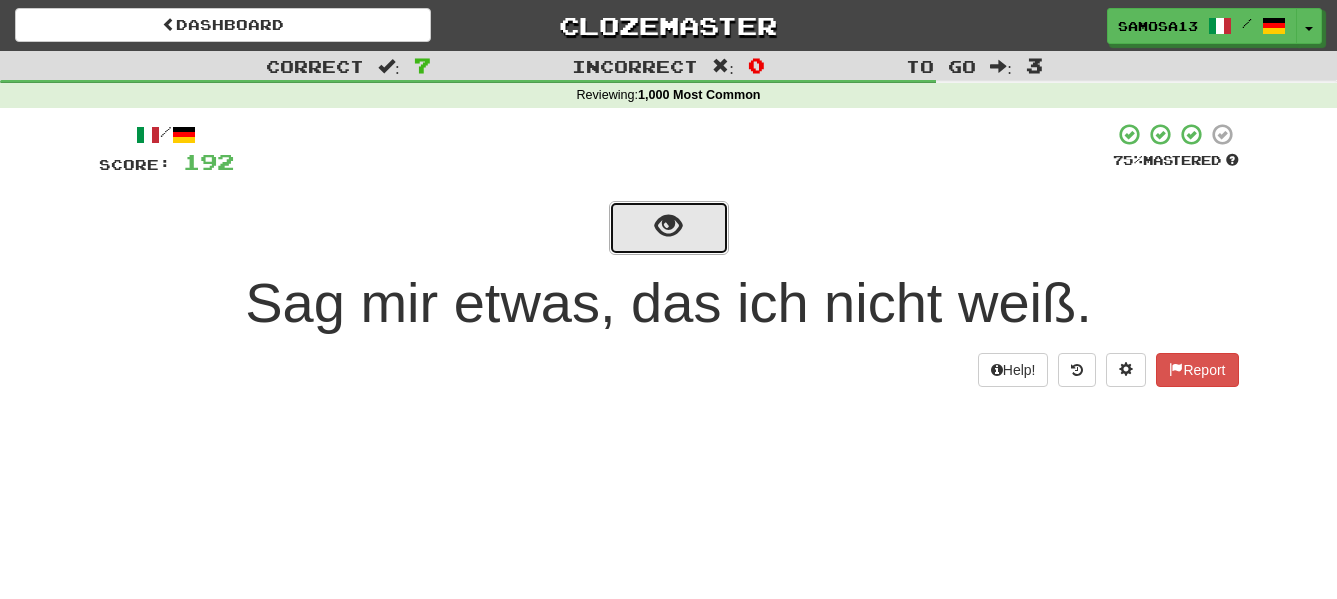 click at bounding box center (668, 226) 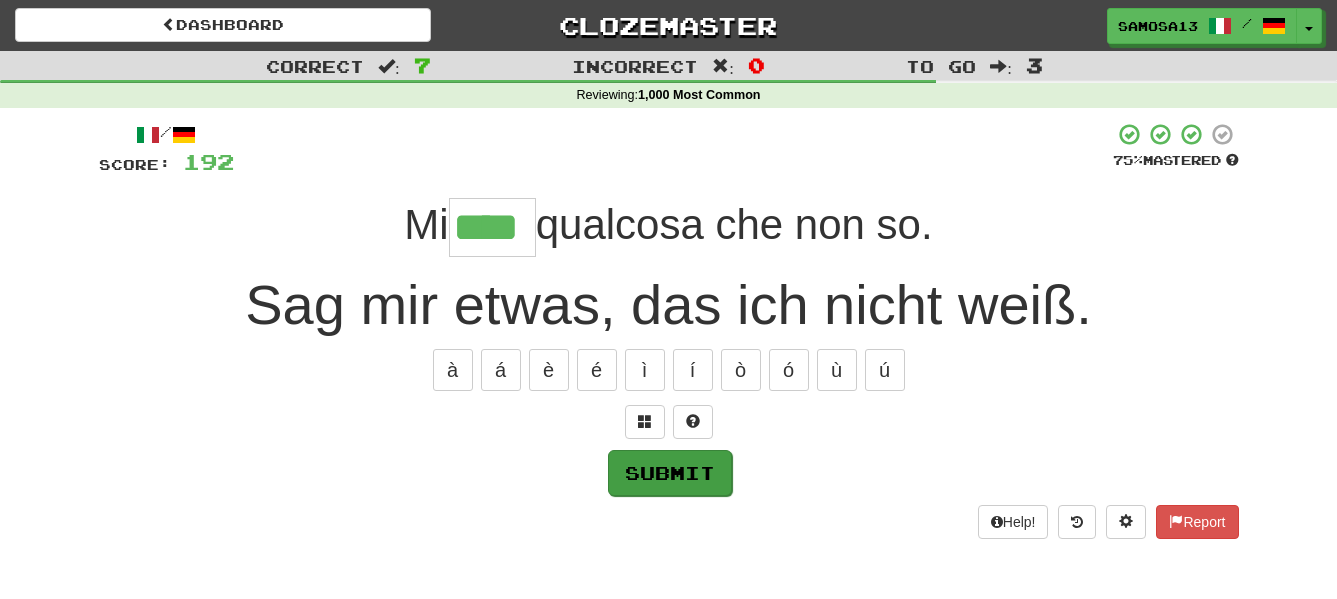 type on "****" 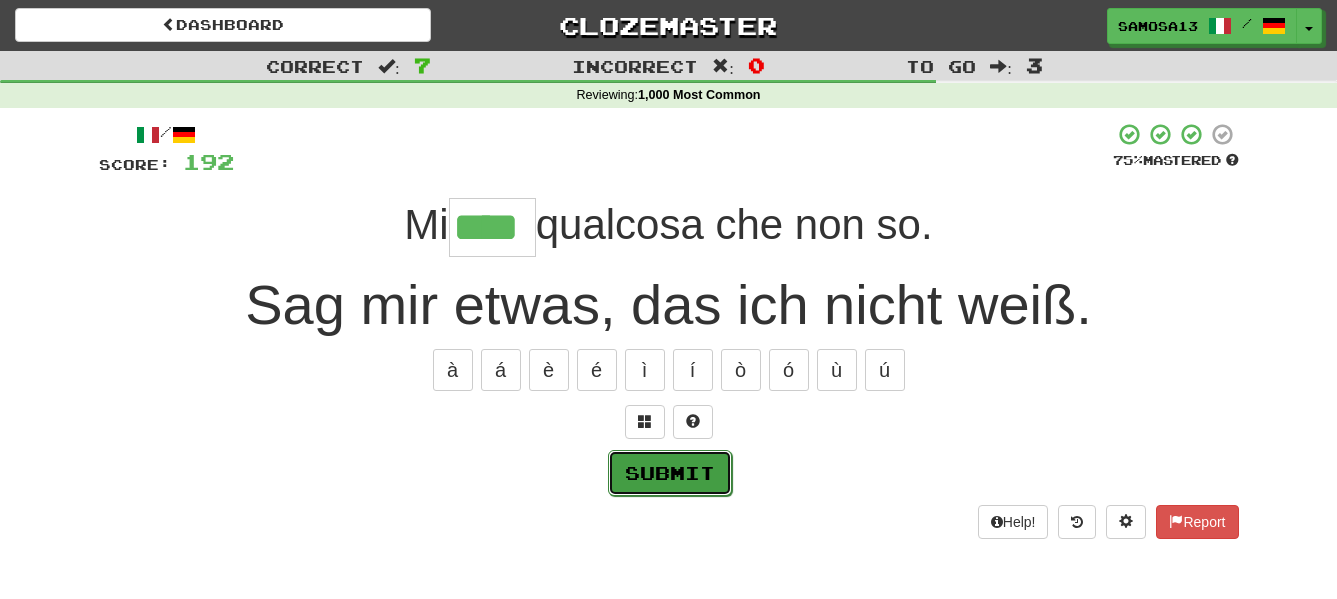 click on "Submit" at bounding box center (670, 473) 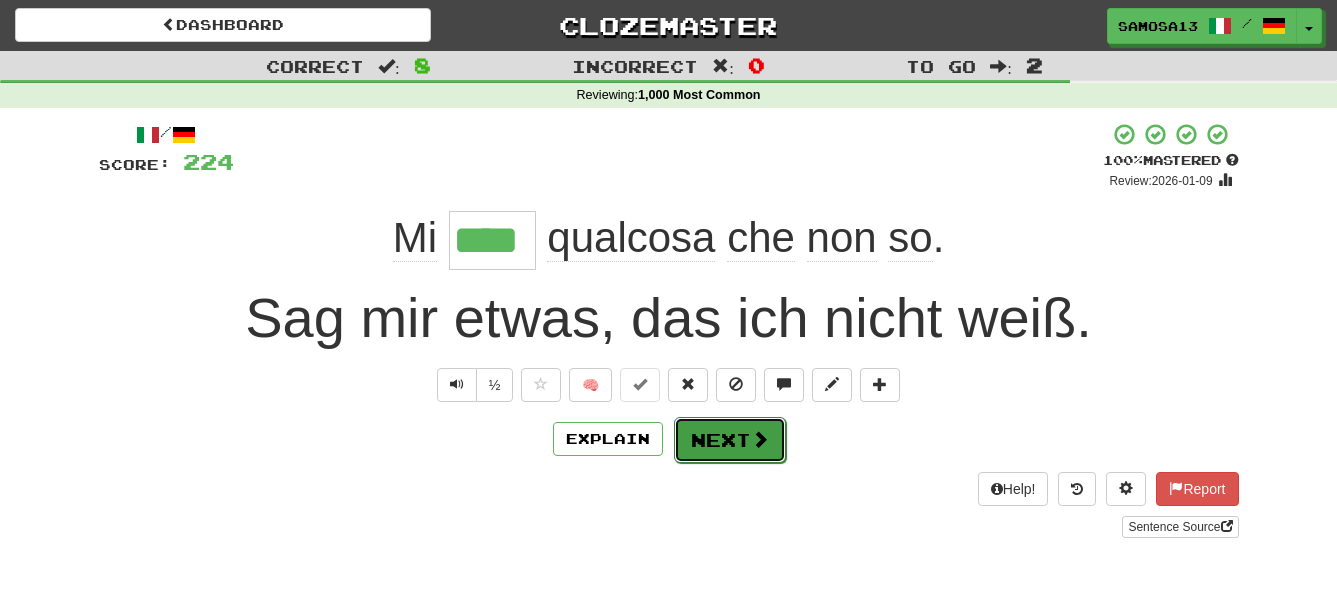 click on "Next" at bounding box center (730, 440) 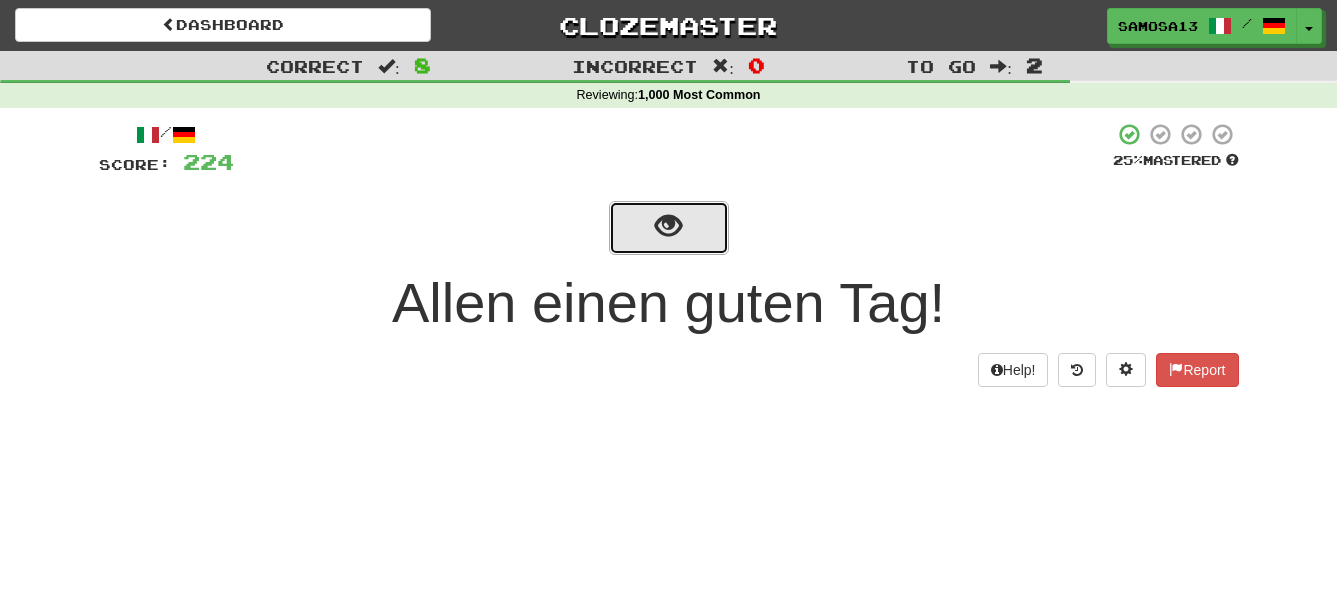 click at bounding box center (668, 226) 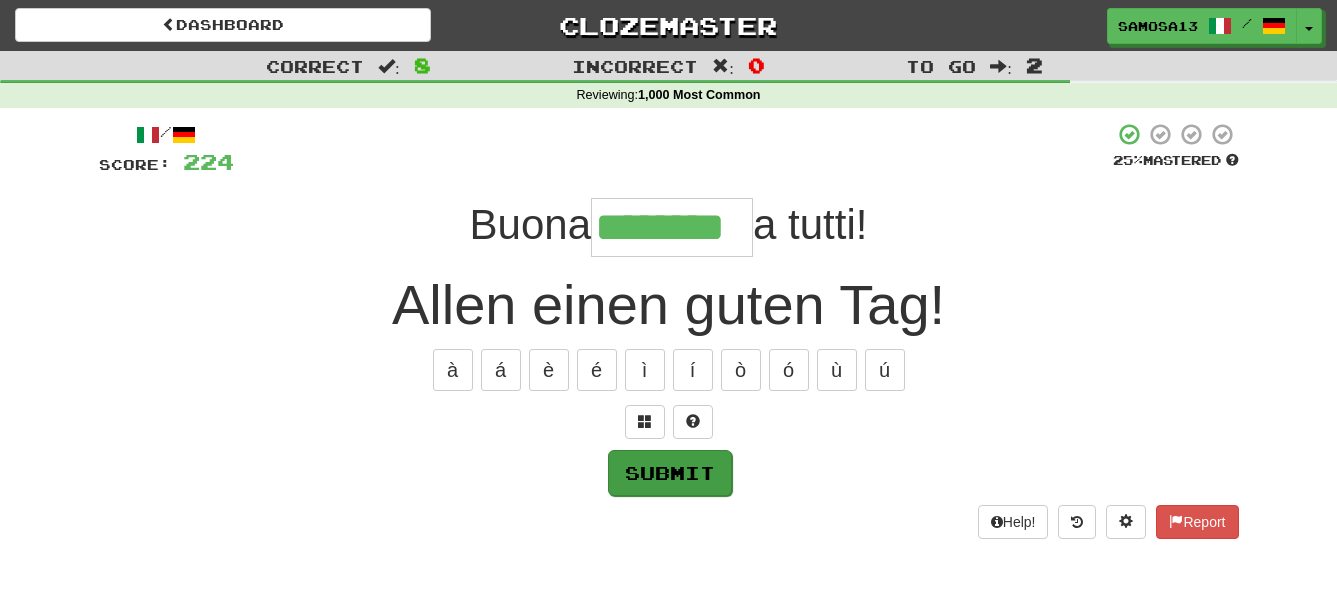 type on "********" 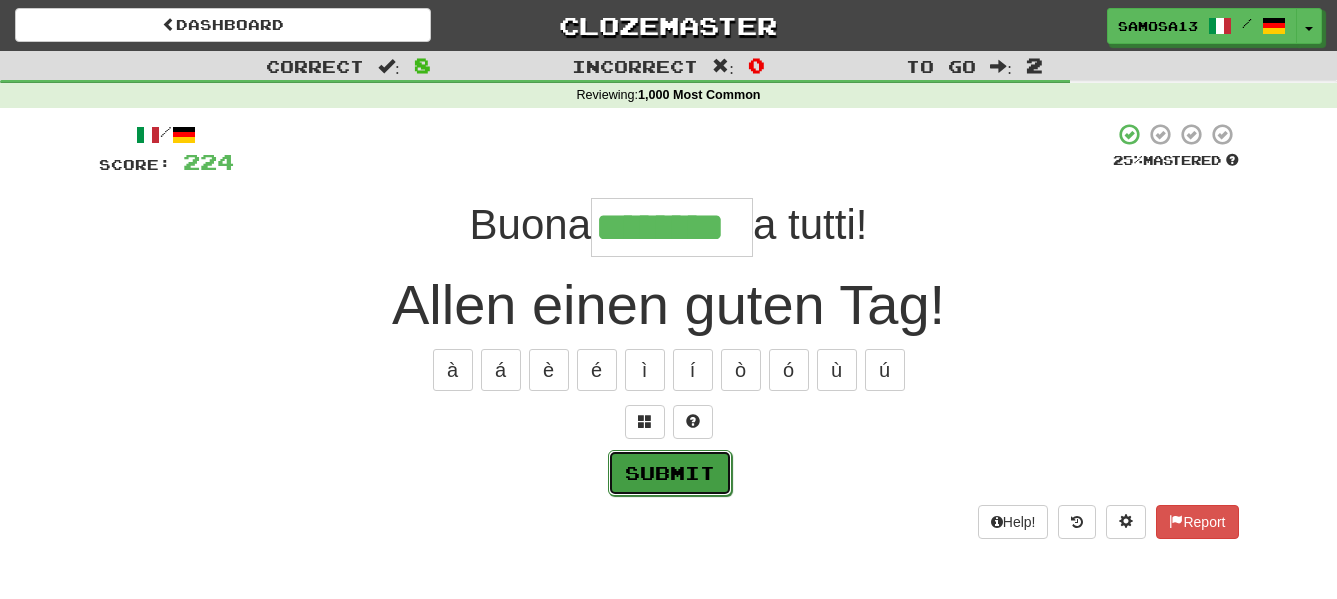 click on "Submit" at bounding box center (670, 473) 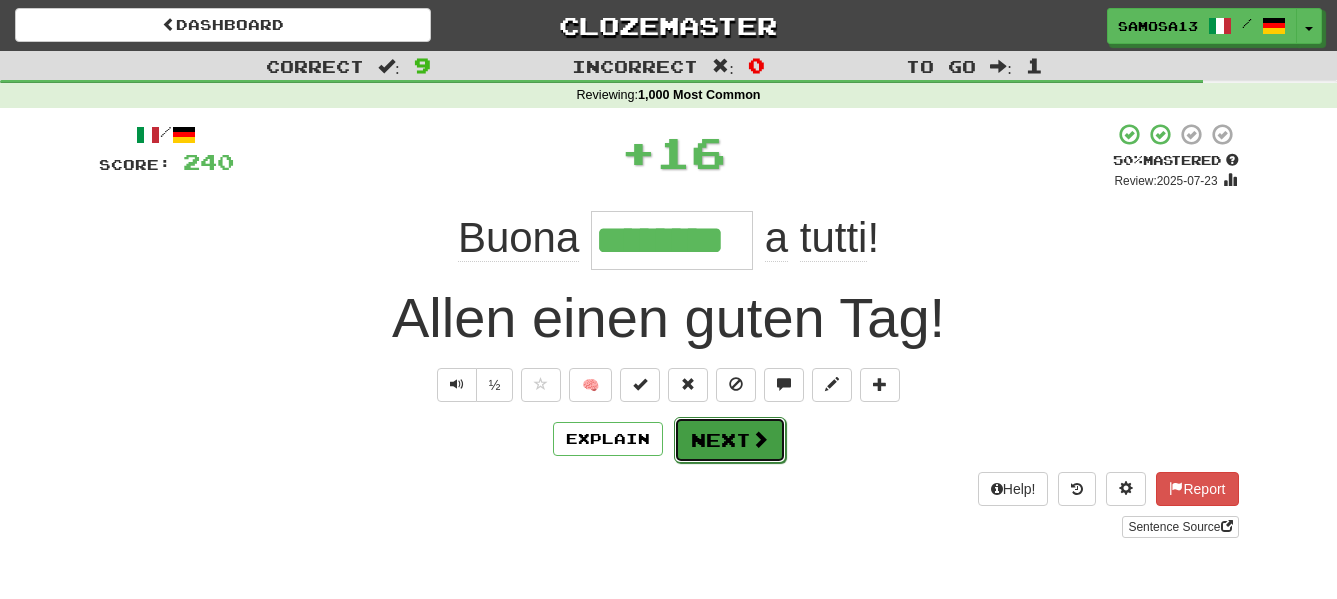 click on "Next" at bounding box center (730, 440) 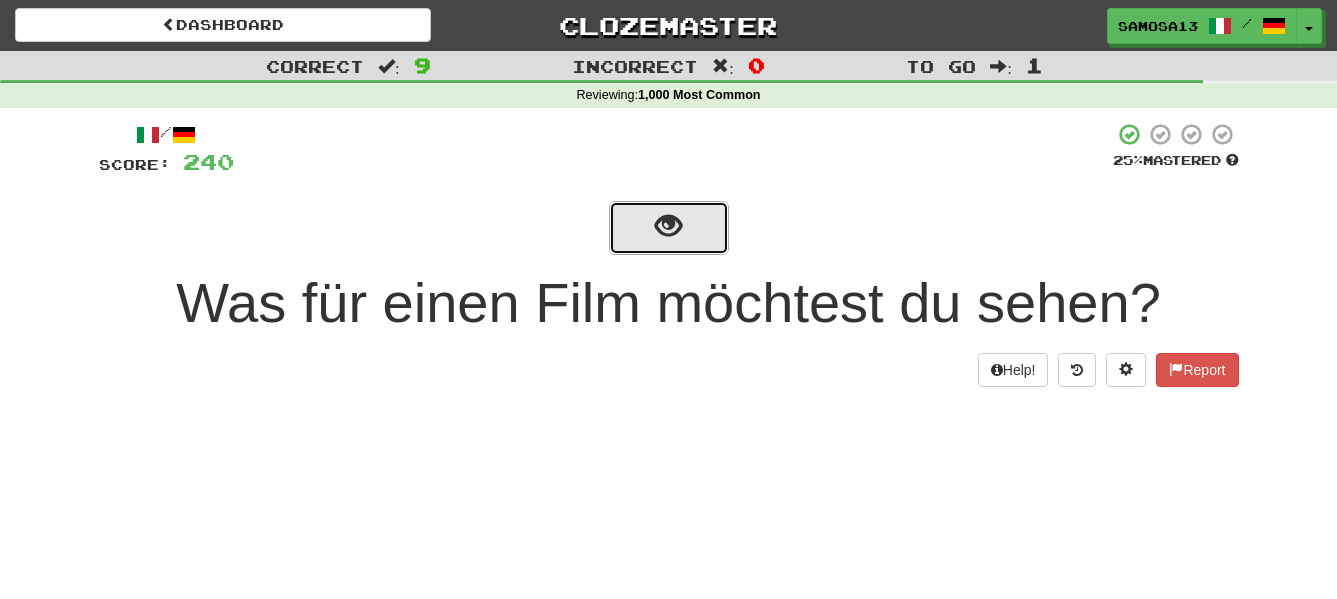 click at bounding box center (668, 226) 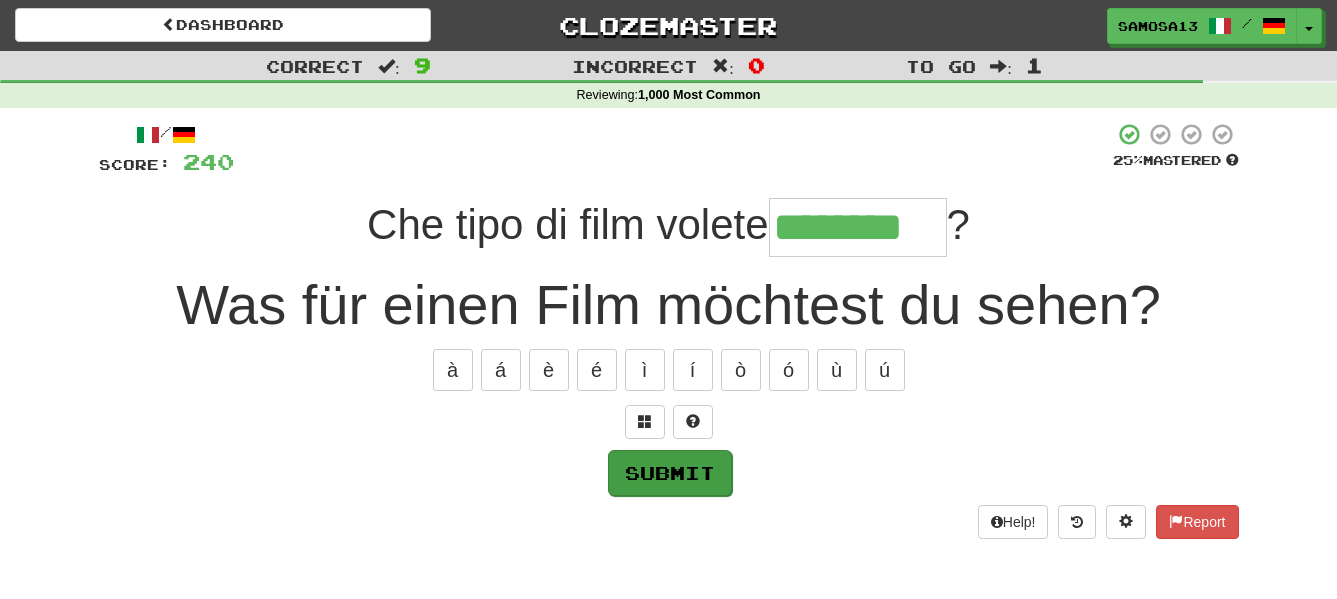 type on "********" 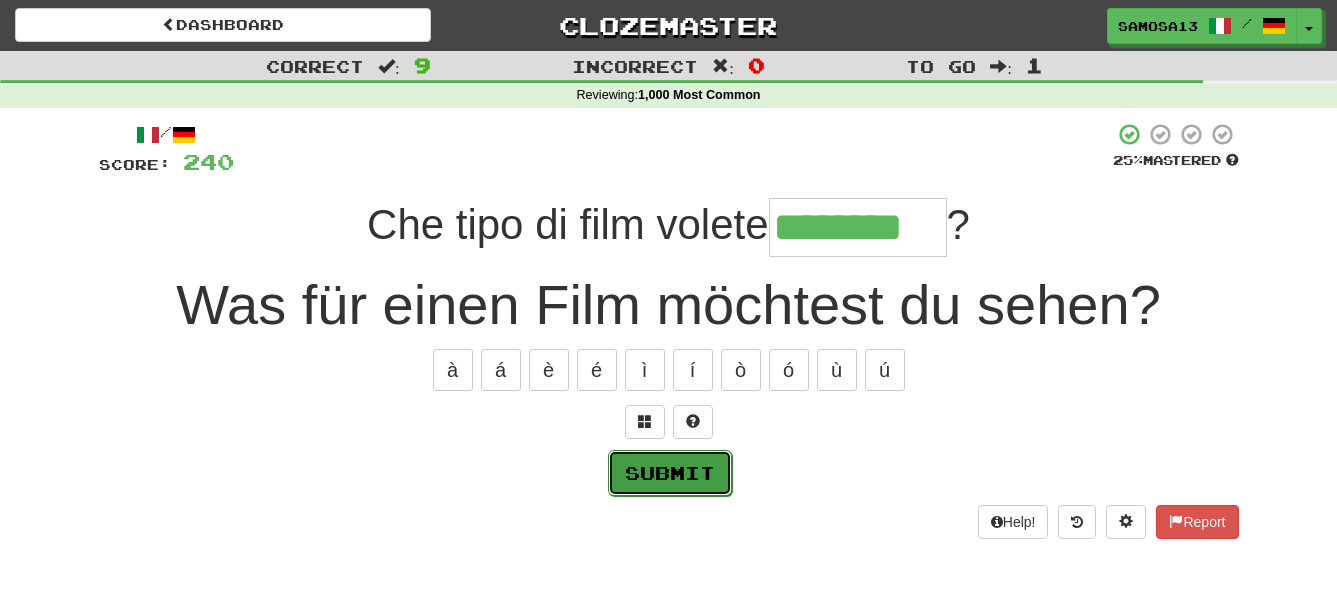 click on "Submit" at bounding box center [670, 473] 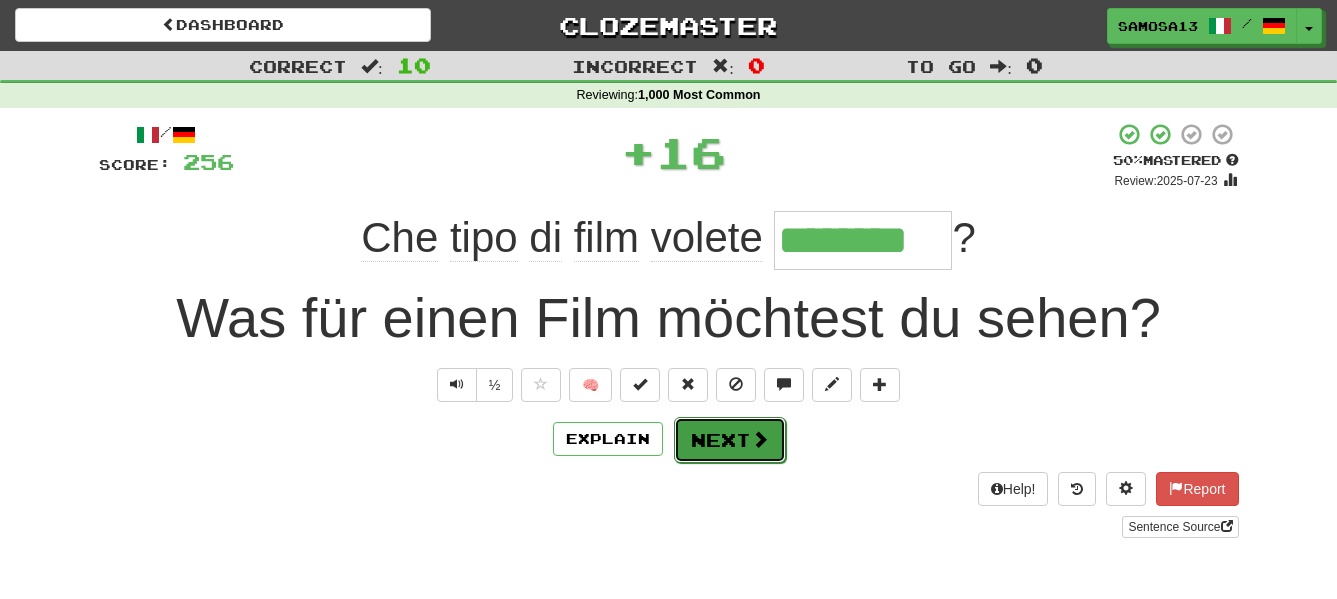 click on "Next" at bounding box center (730, 440) 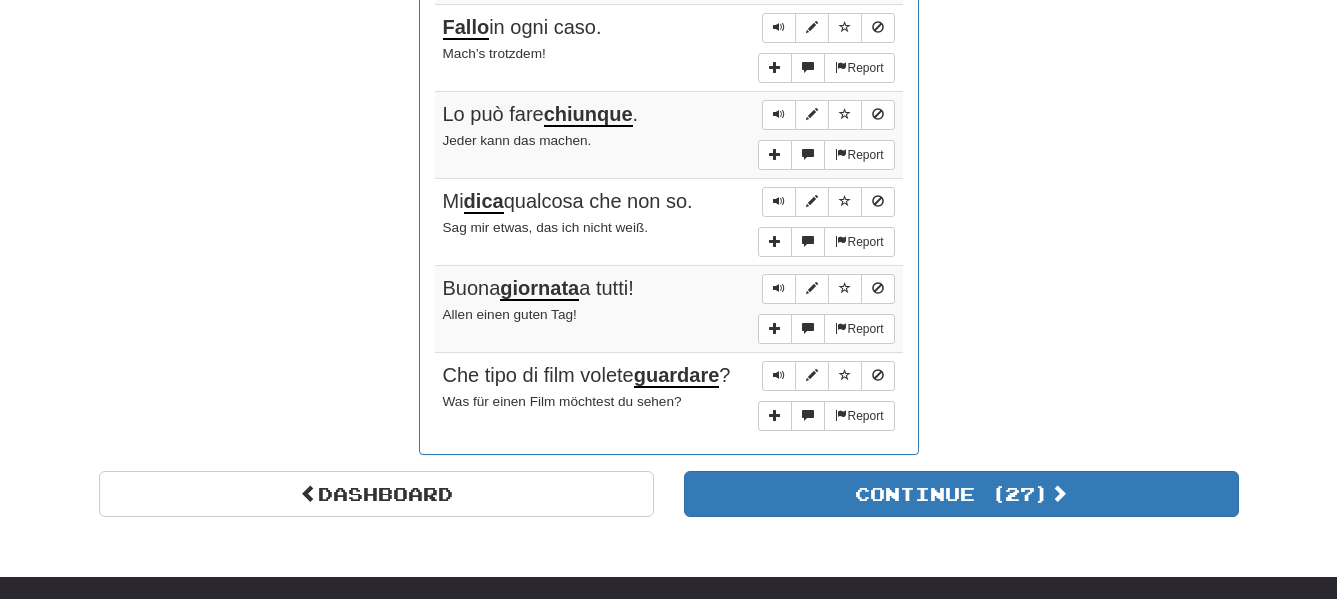 scroll, scrollTop: 1734, scrollLeft: 0, axis: vertical 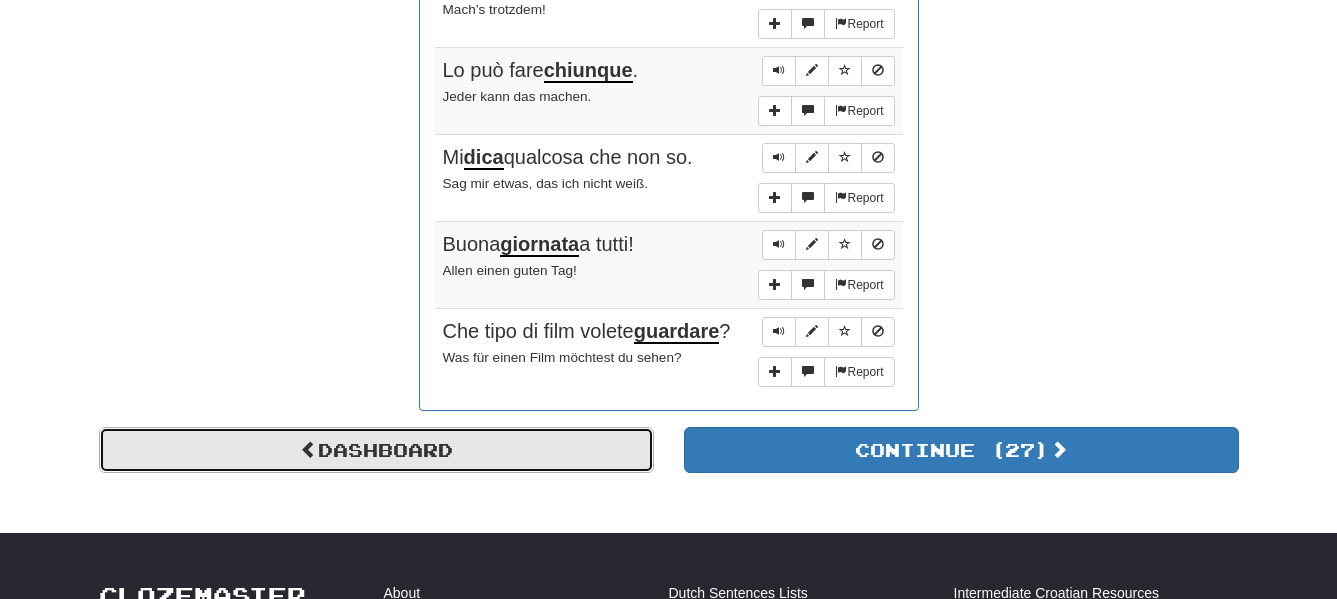 click on "Dashboard" at bounding box center (376, 450) 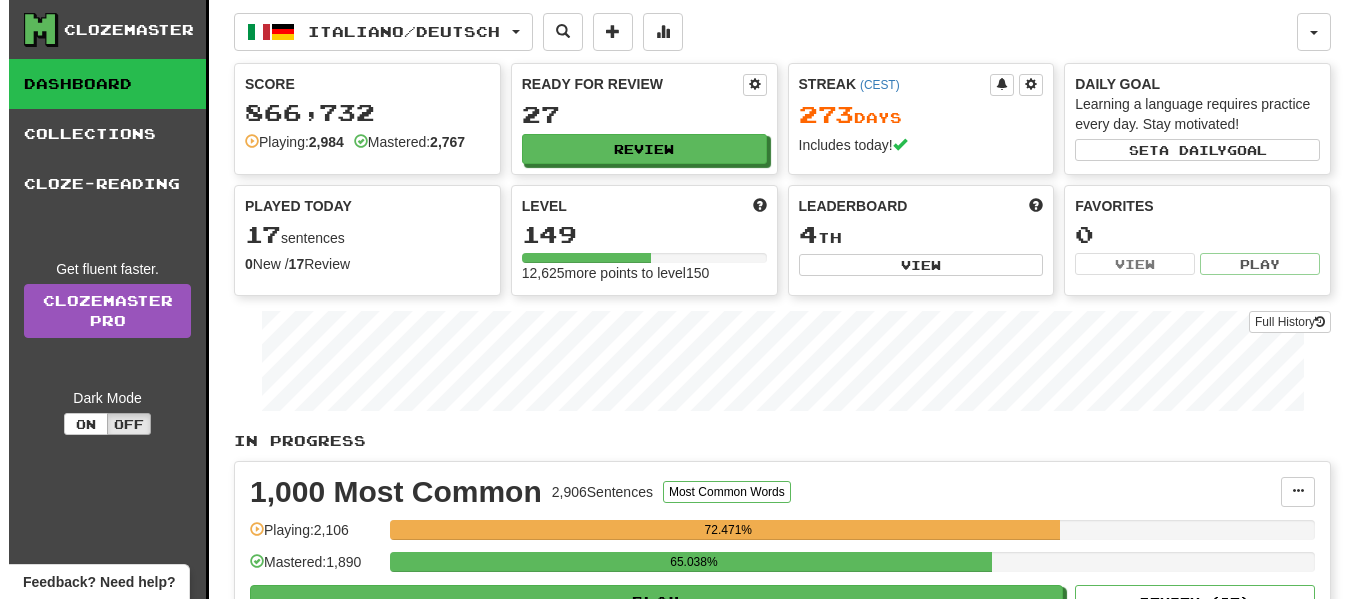 scroll, scrollTop: 0, scrollLeft: 0, axis: both 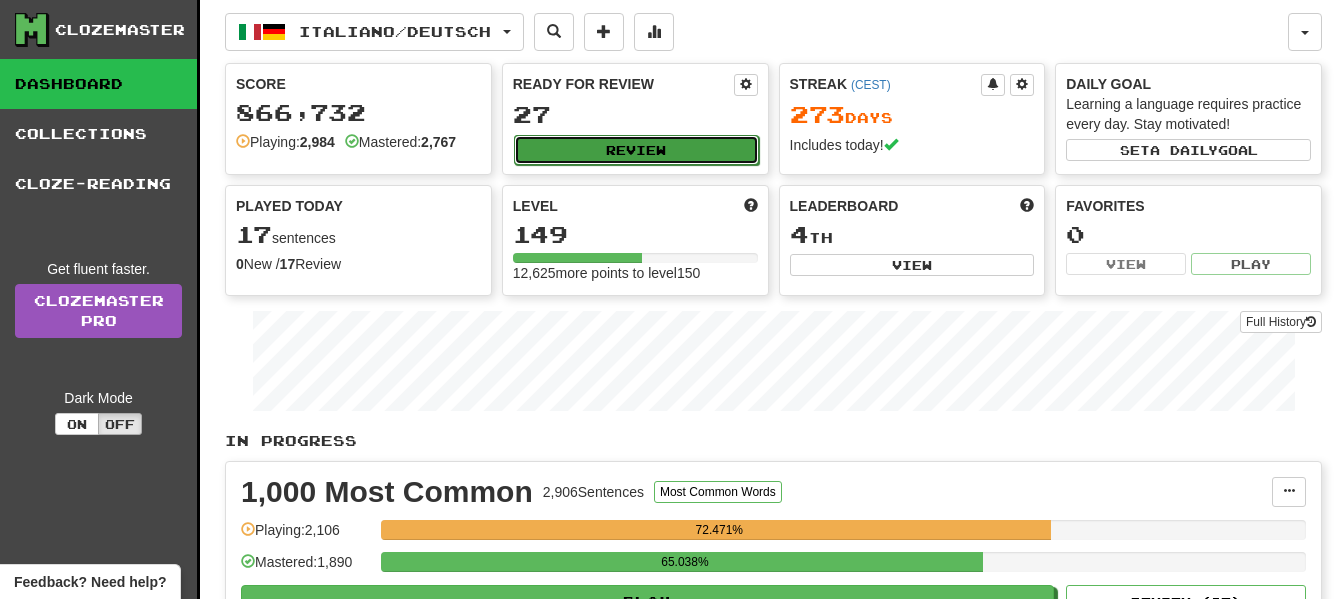 click on "Review" at bounding box center [636, 150] 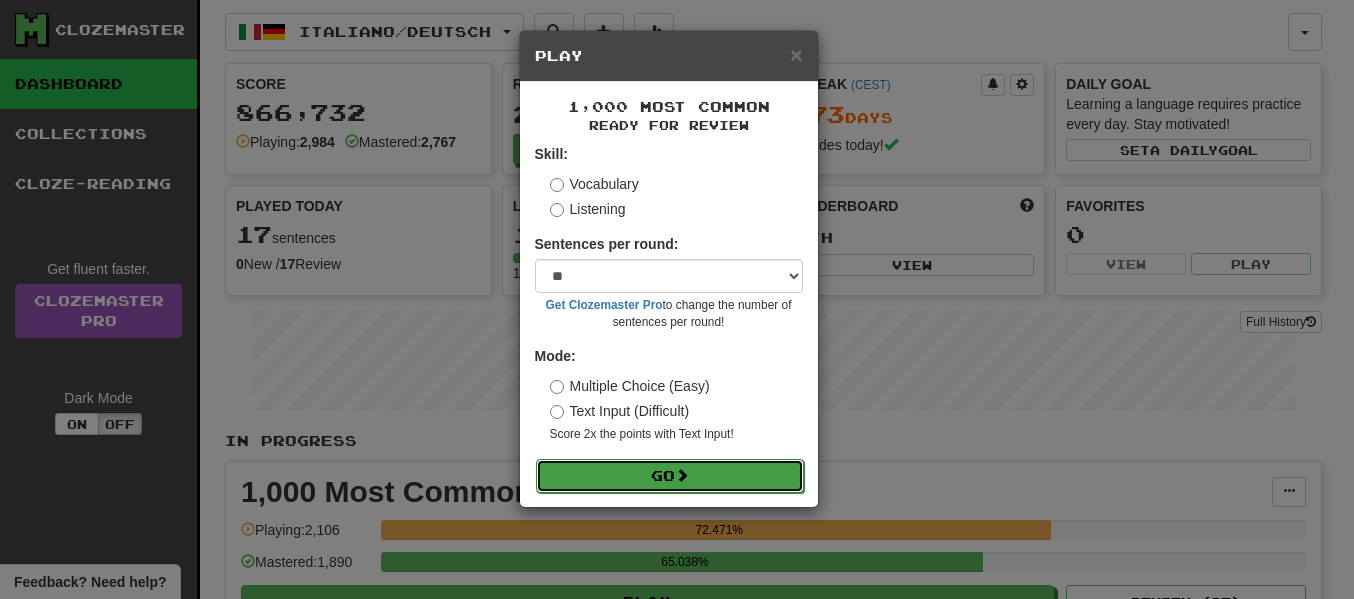 click on "Go" at bounding box center [670, 476] 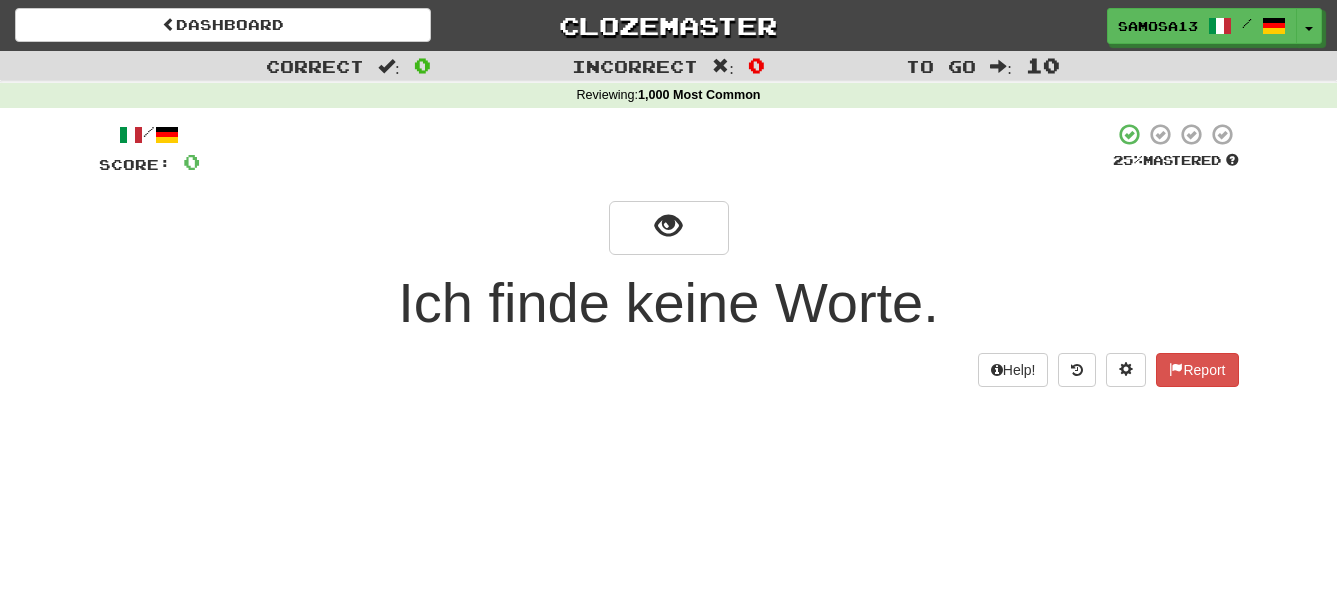 scroll, scrollTop: 0, scrollLeft: 0, axis: both 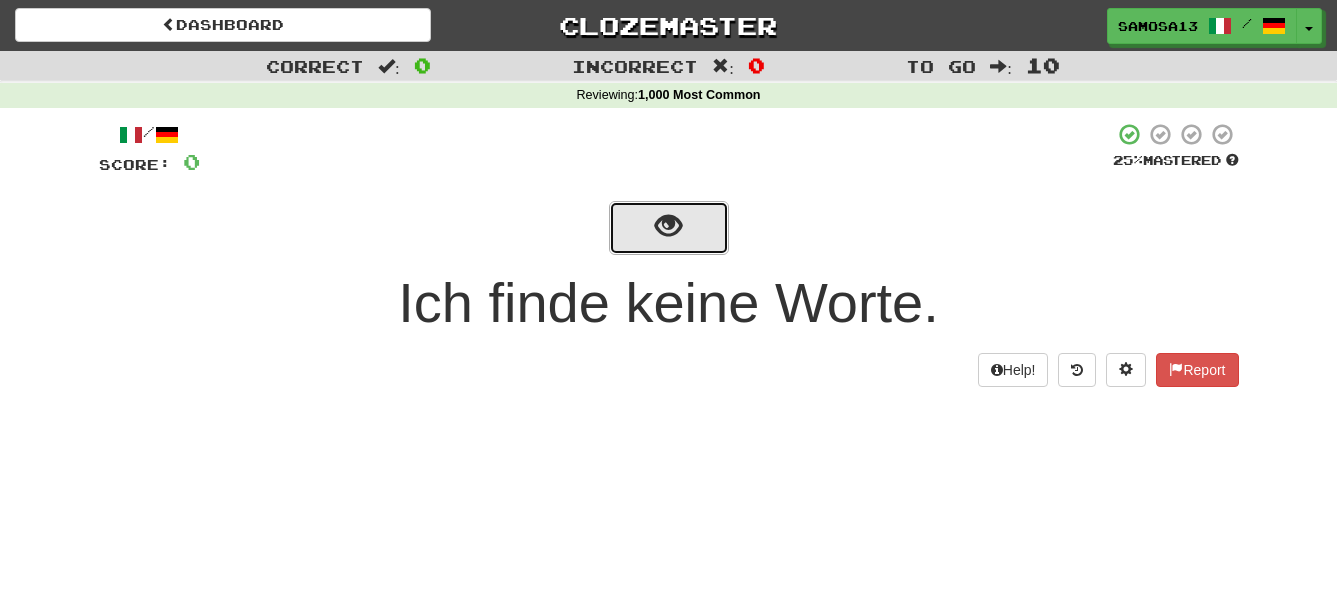 click at bounding box center [669, 228] 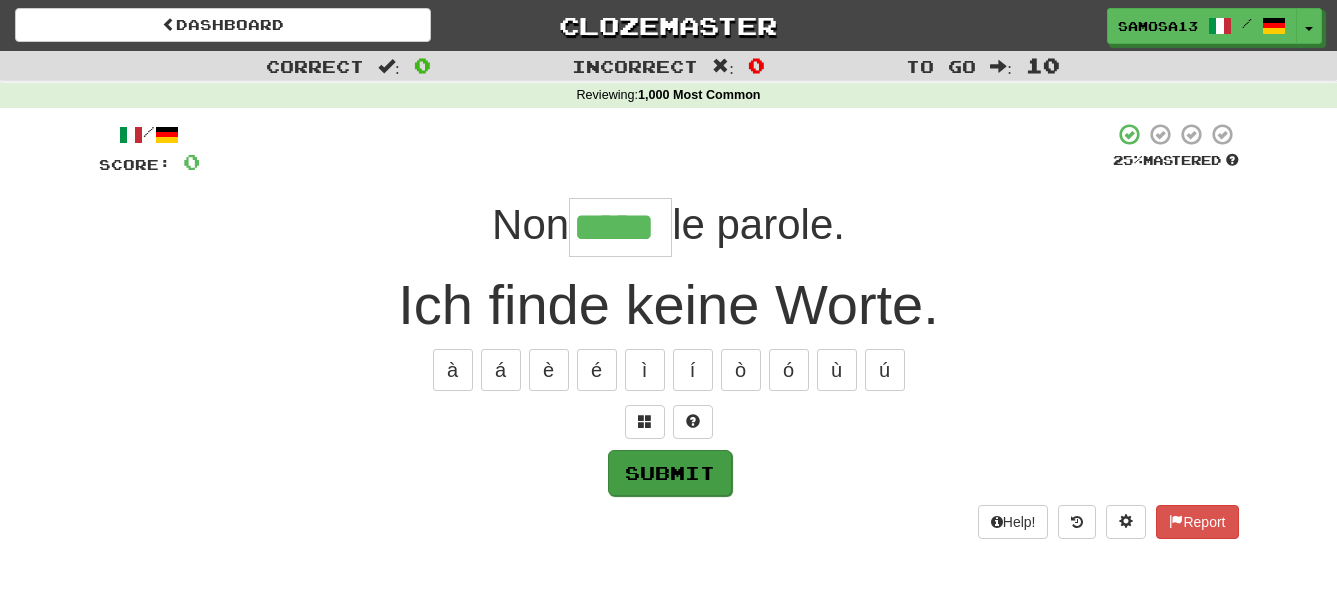 type on "*****" 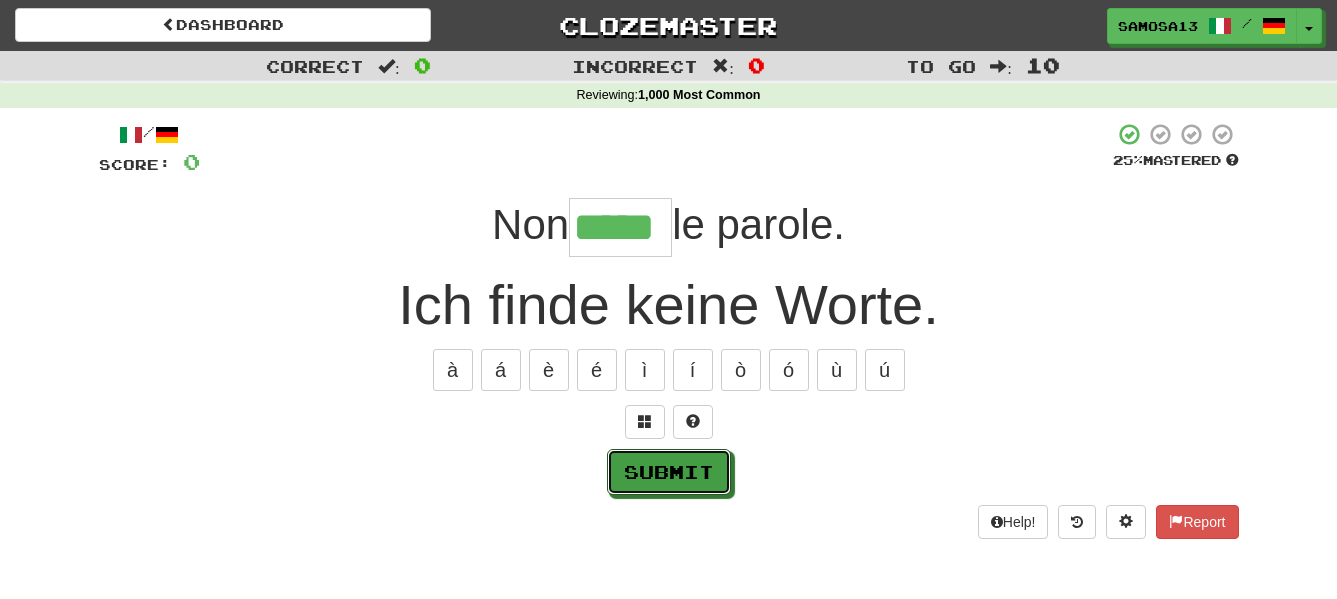 click on "Submit" at bounding box center [669, 472] 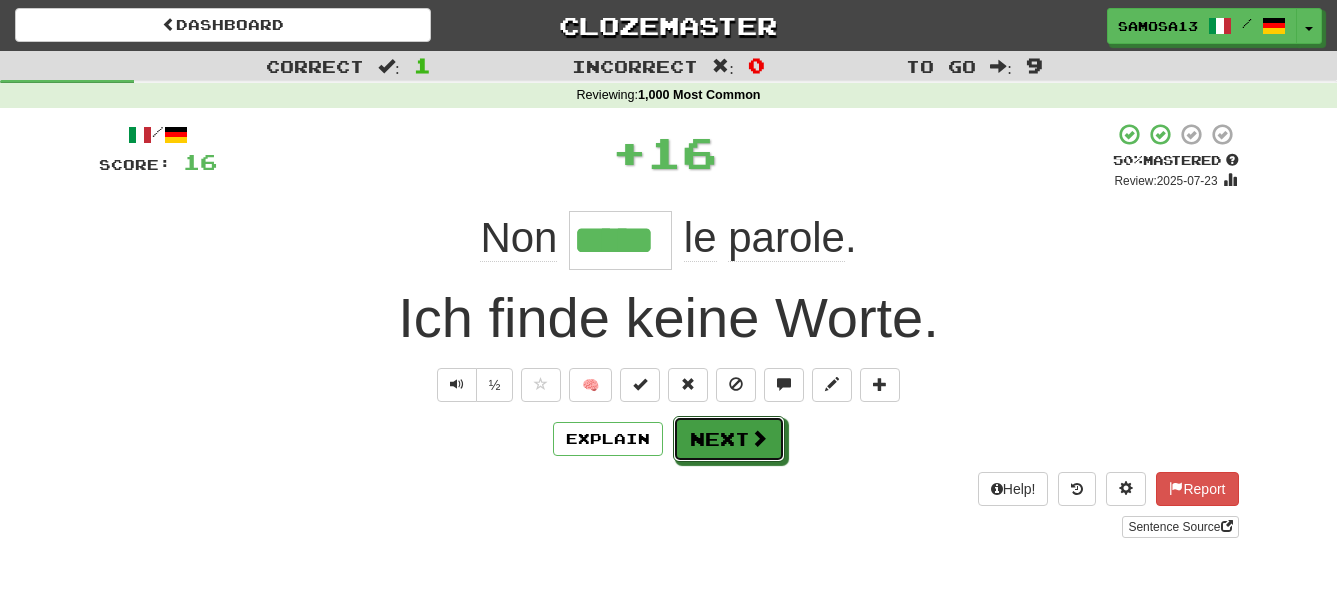 drag, startPoint x: 750, startPoint y: 423, endPoint x: 767, endPoint y: 388, distance: 38.910152 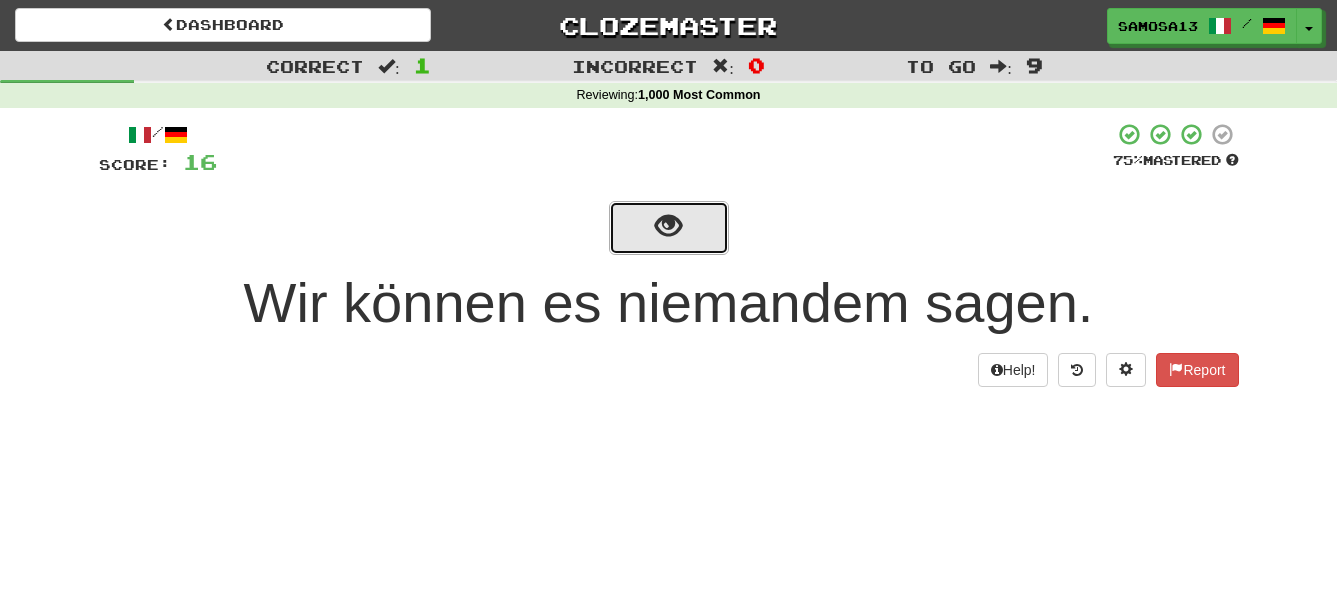 click at bounding box center (669, 228) 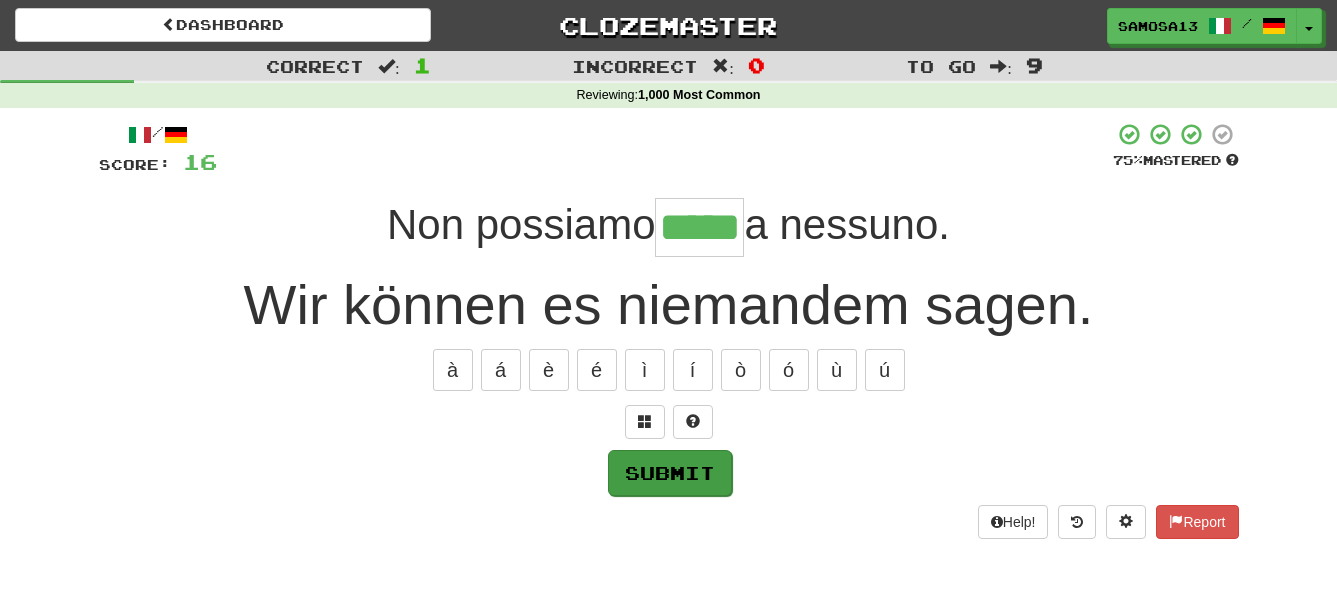 type on "*****" 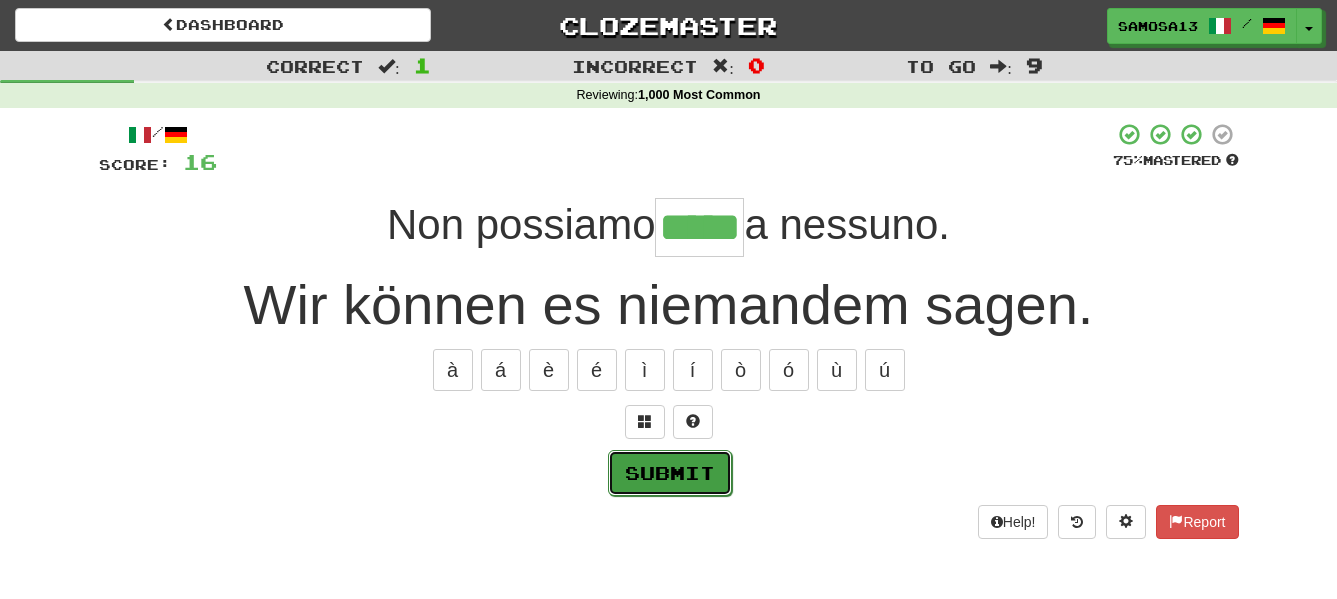 click on "Submit" at bounding box center (670, 473) 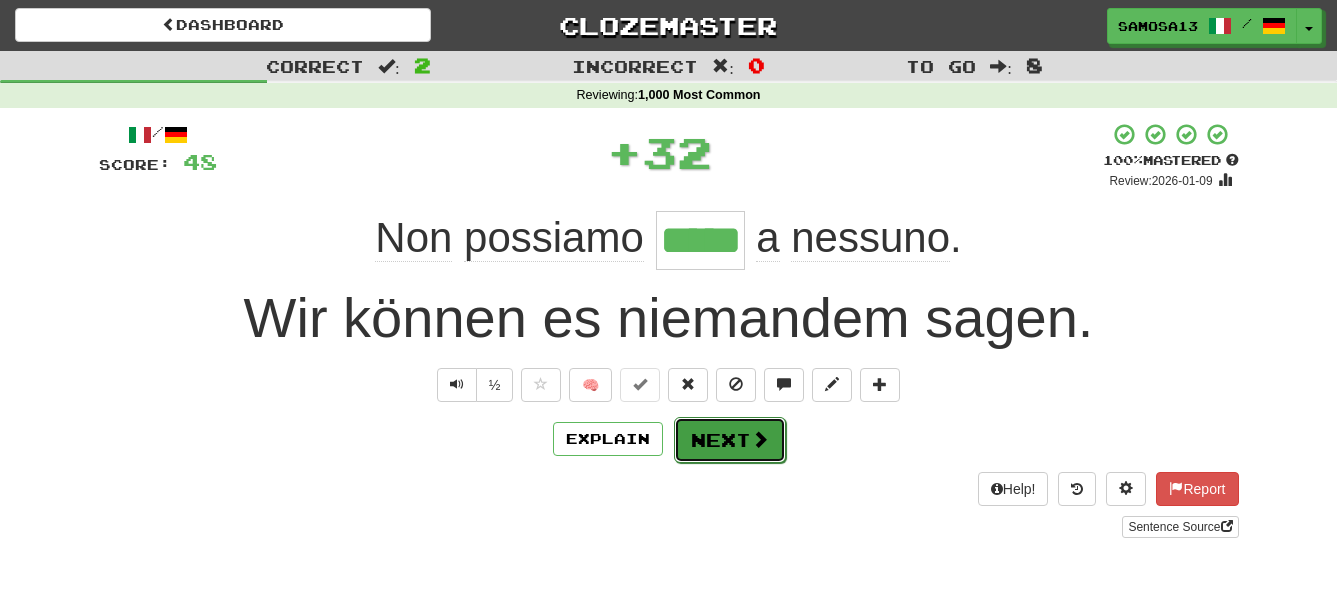 click on "Next" at bounding box center [730, 440] 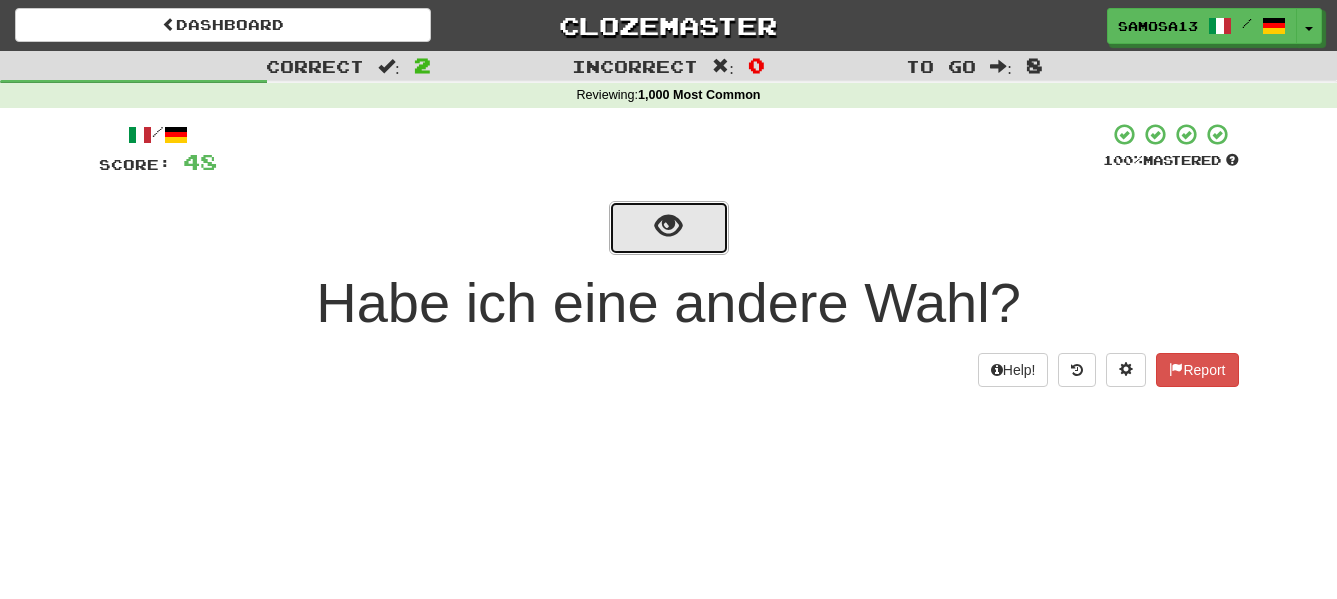 click at bounding box center [668, 226] 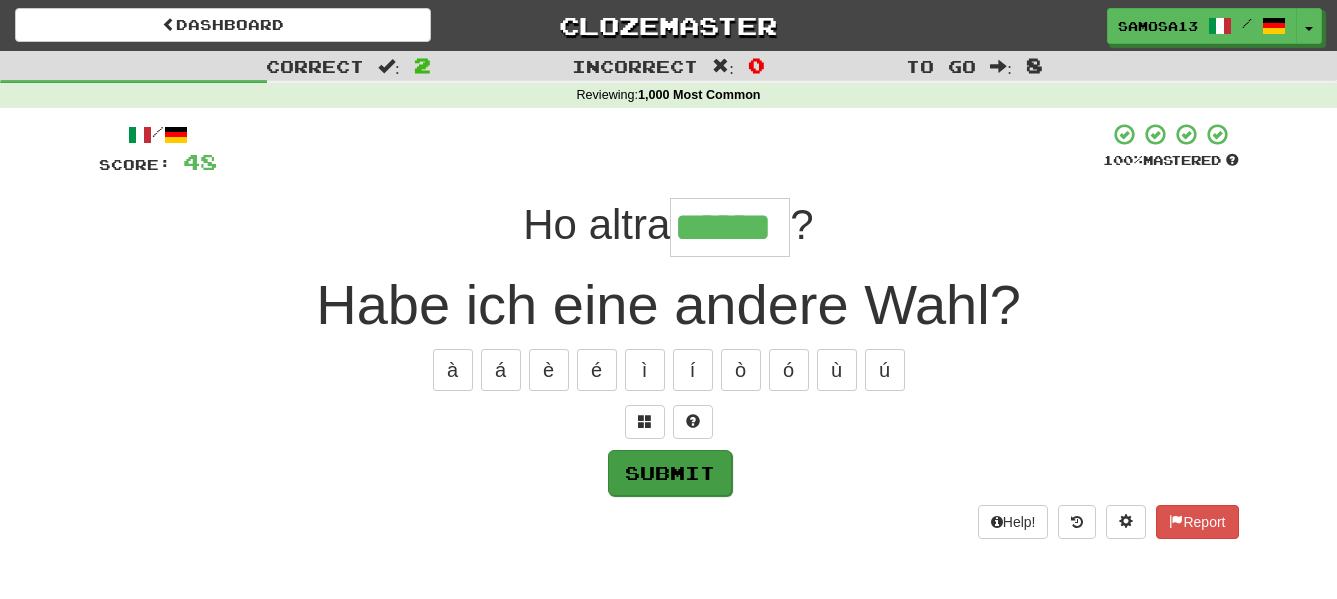 type on "******" 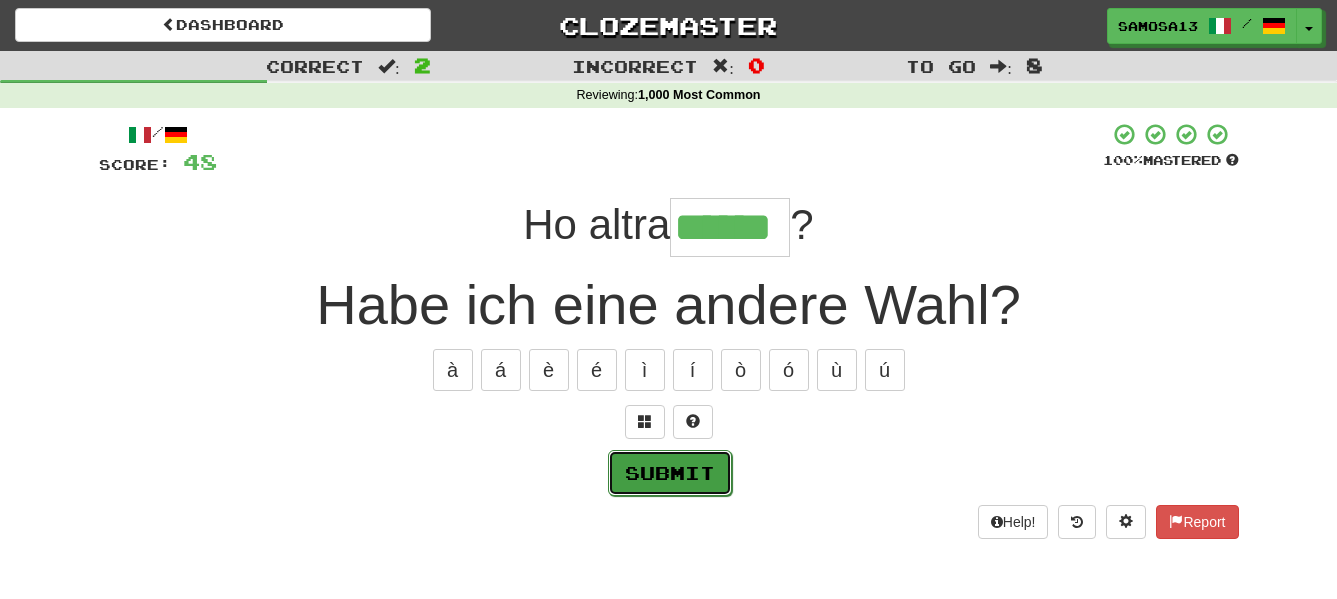 click on "Submit" at bounding box center [670, 473] 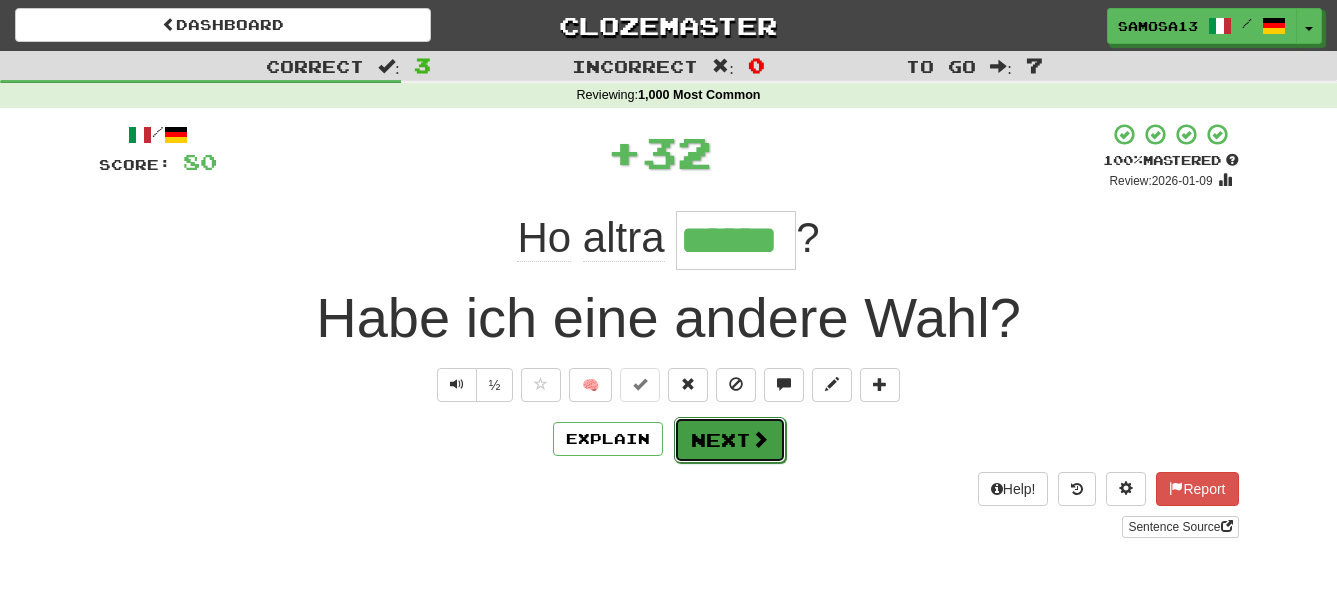 click on "Next" at bounding box center (730, 440) 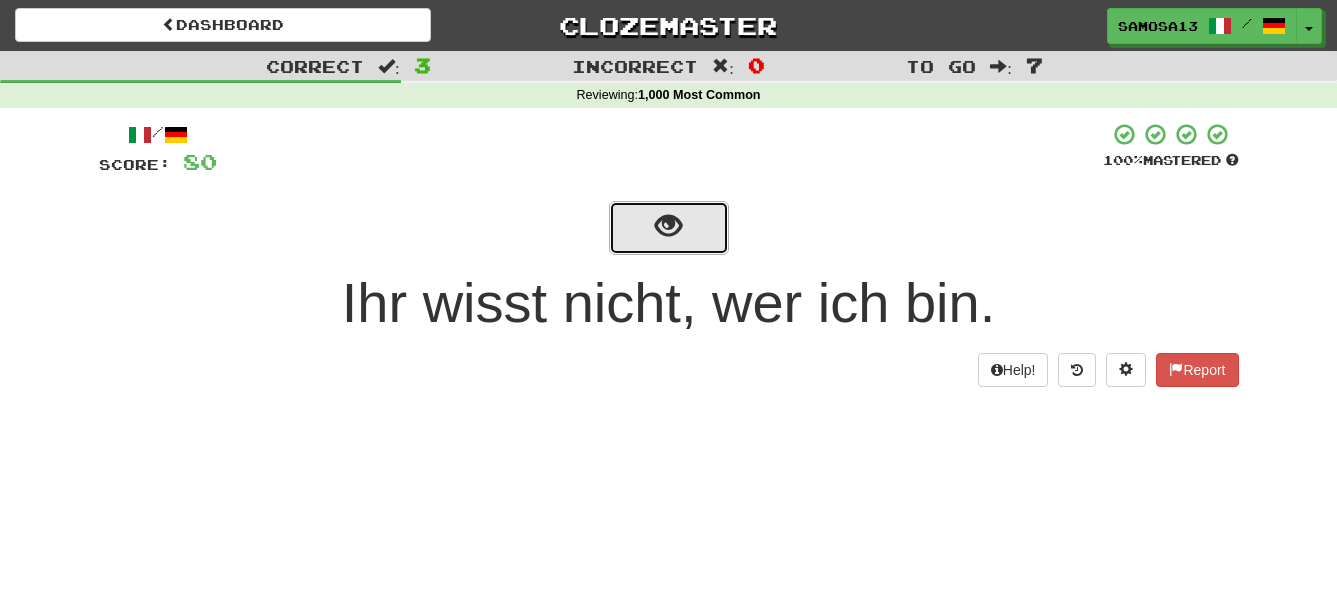 click at bounding box center [668, 226] 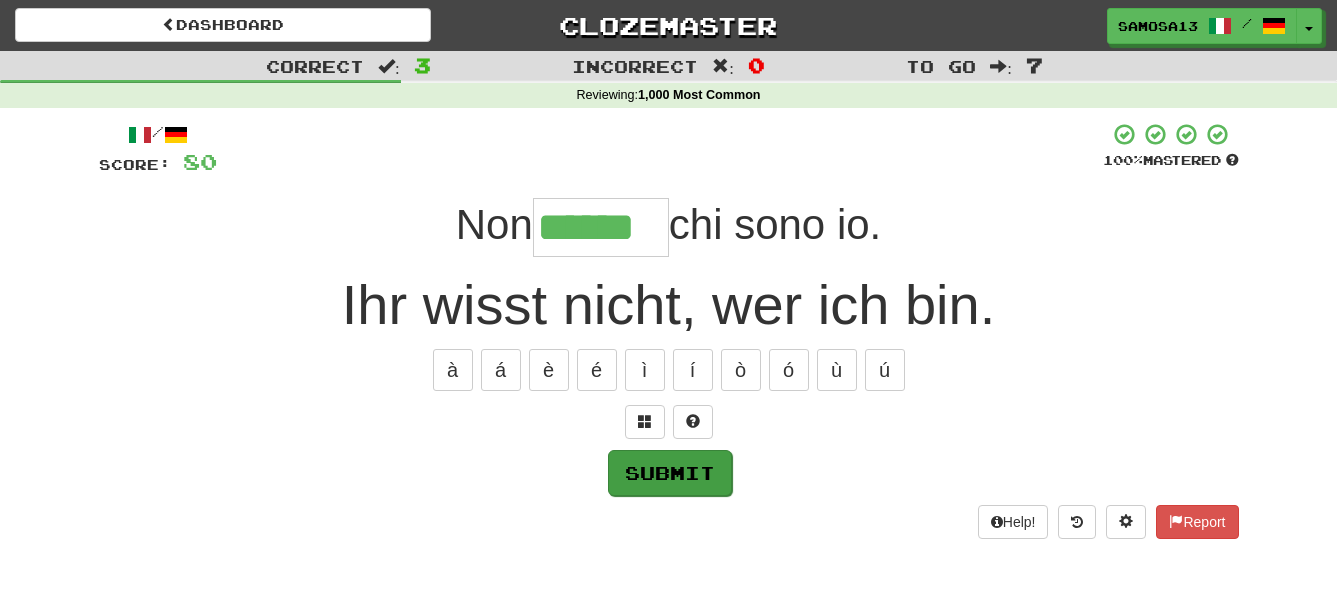 type on "******" 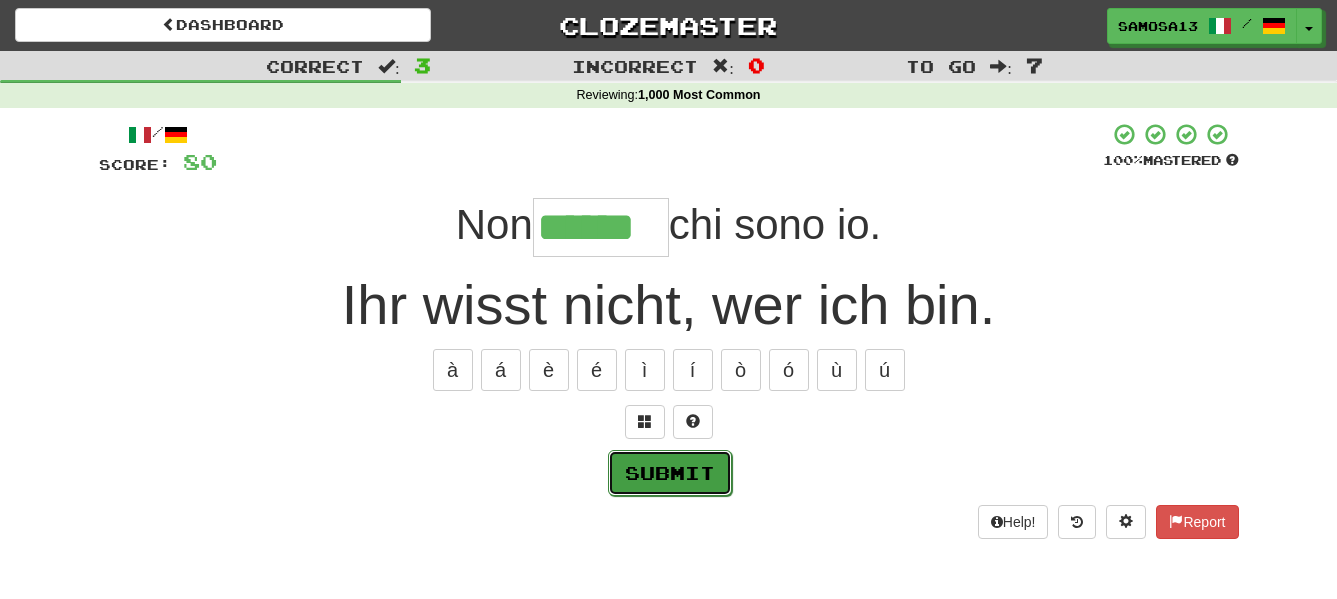click on "Submit" at bounding box center [670, 473] 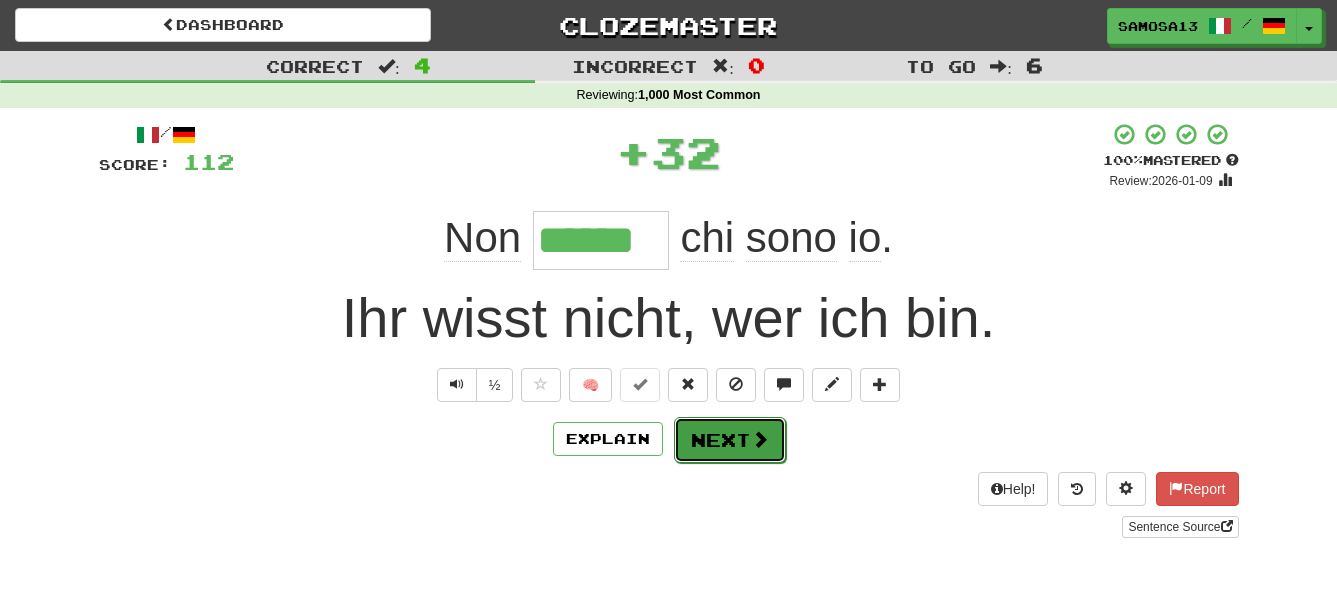 click at bounding box center [760, 439] 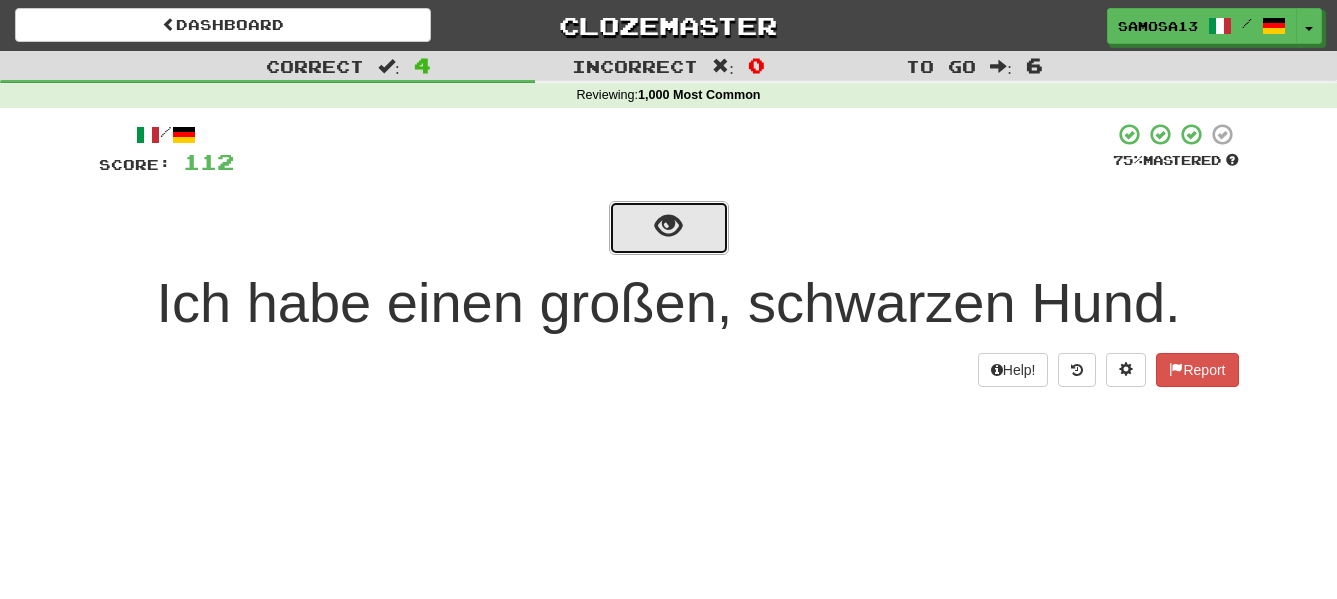 click at bounding box center (668, 226) 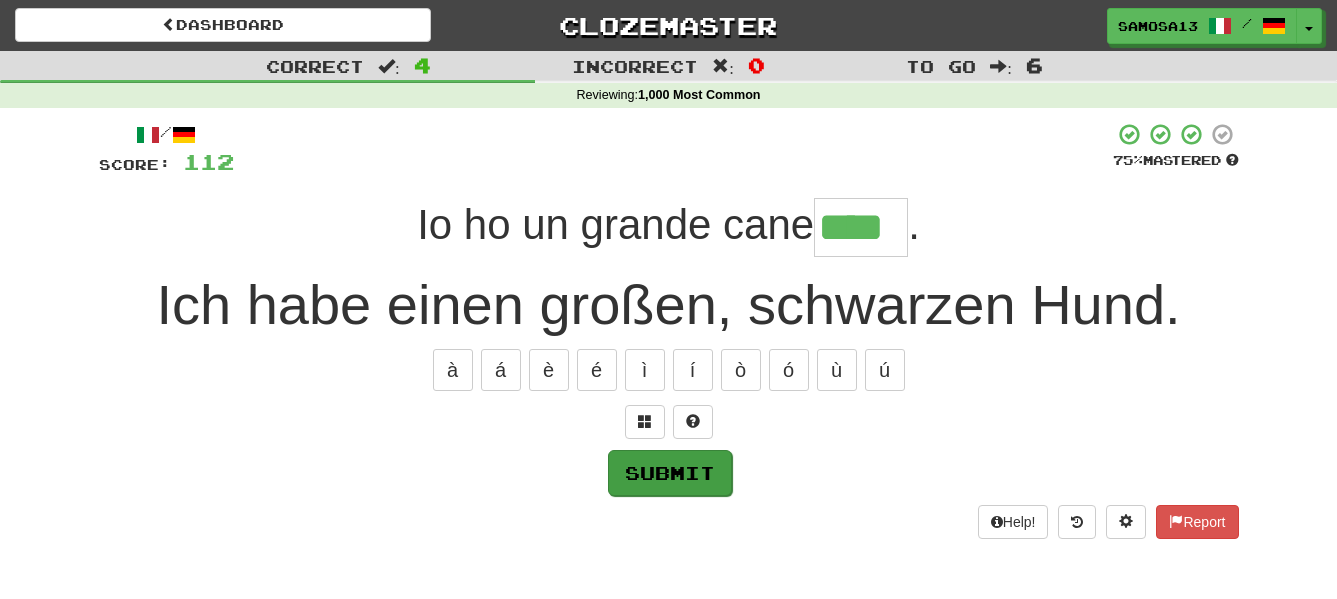 type on "****" 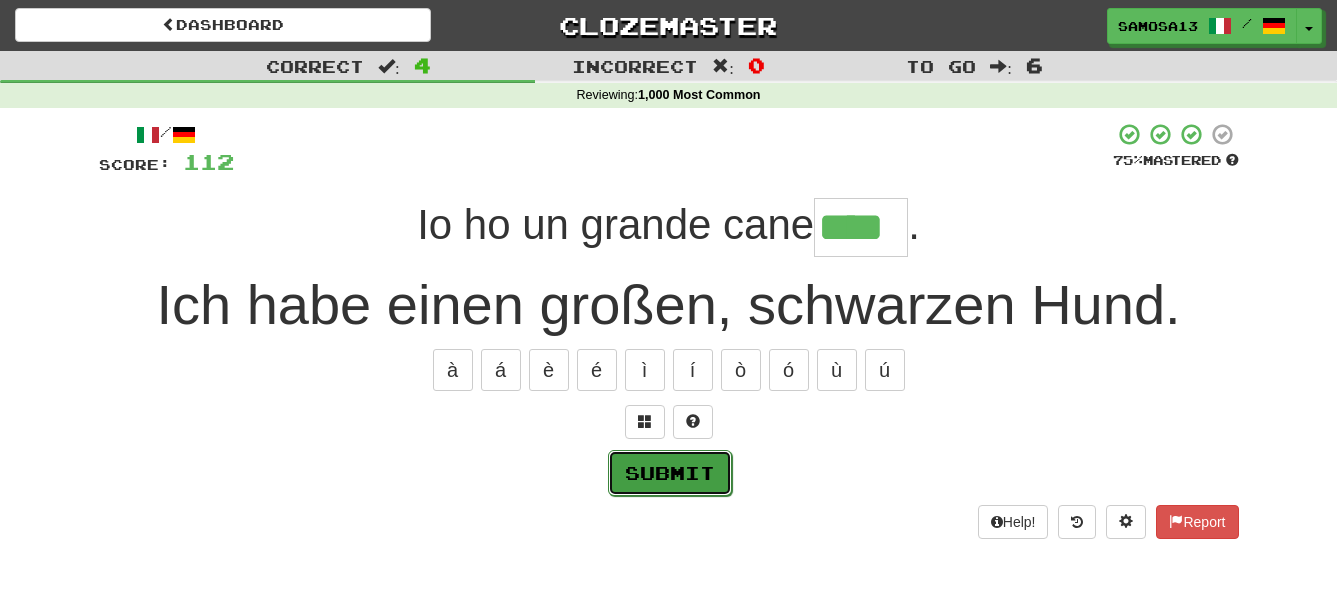 click on "Submit" at bounding box center [670, 473] 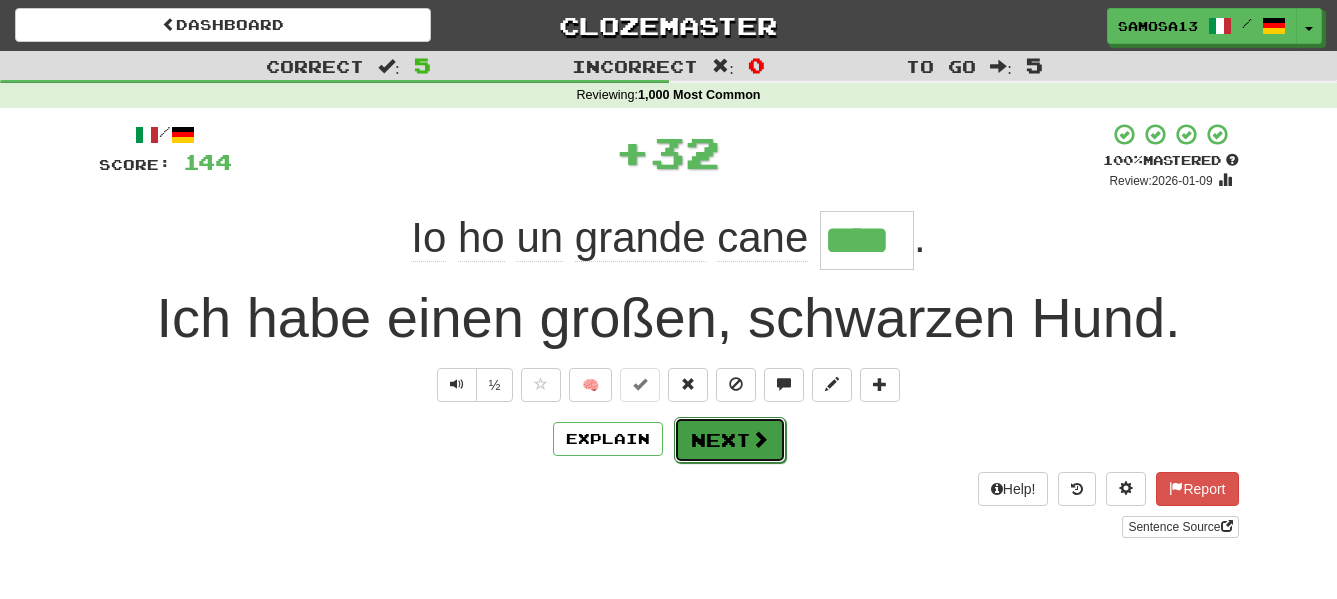 click on "Next" at bounding box center [730, 440] 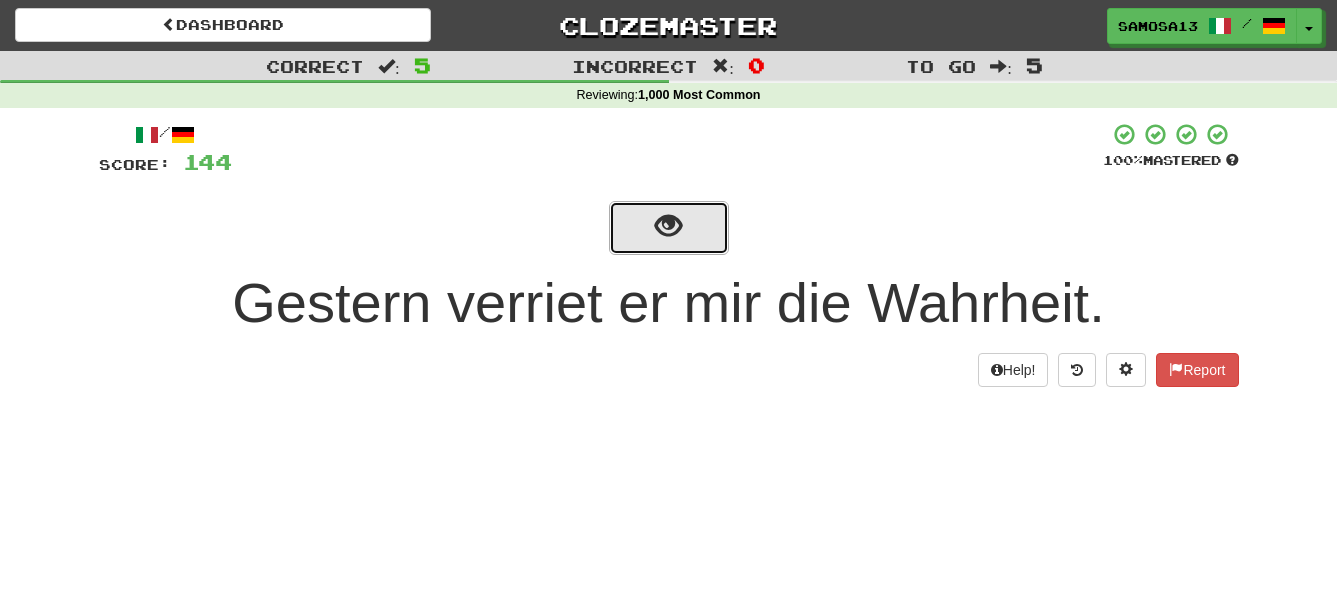 click at bounding box center (669, 228) 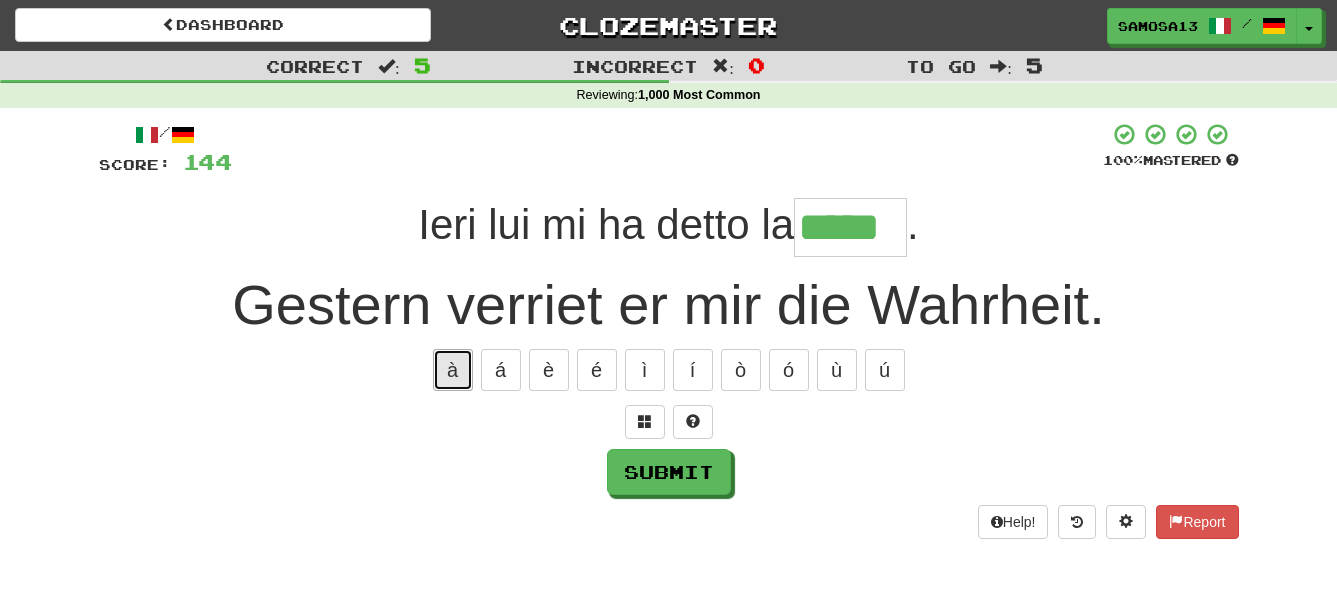 click on "à" at bounding box center [453, 370] 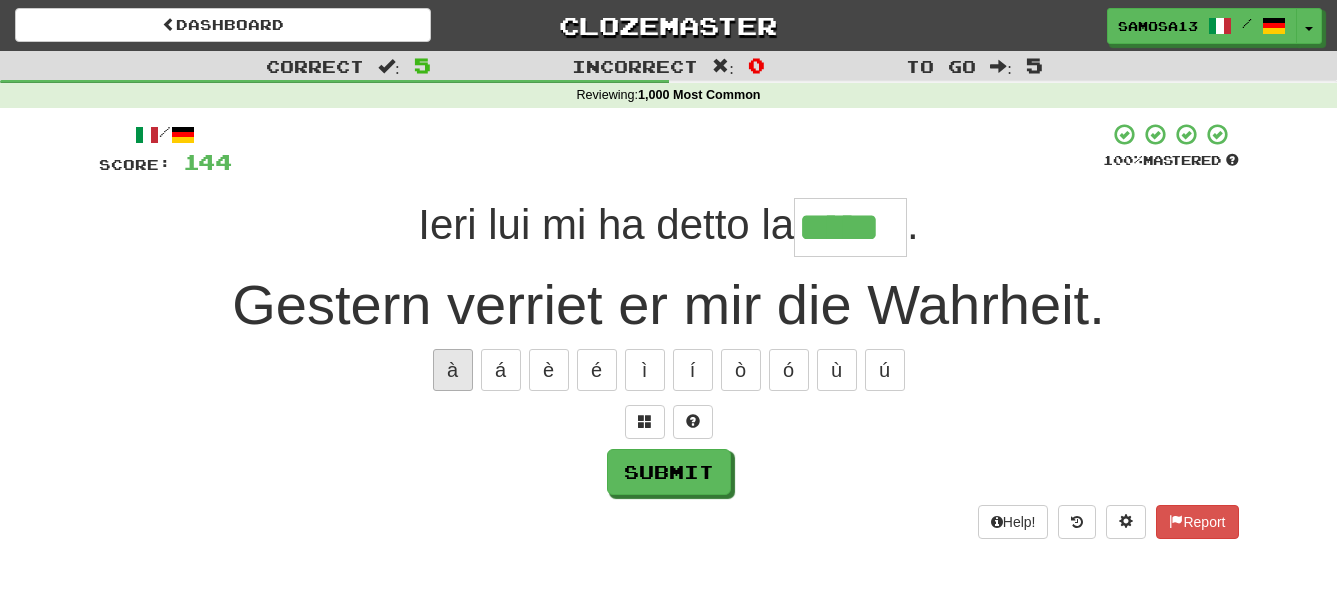 type on "******" 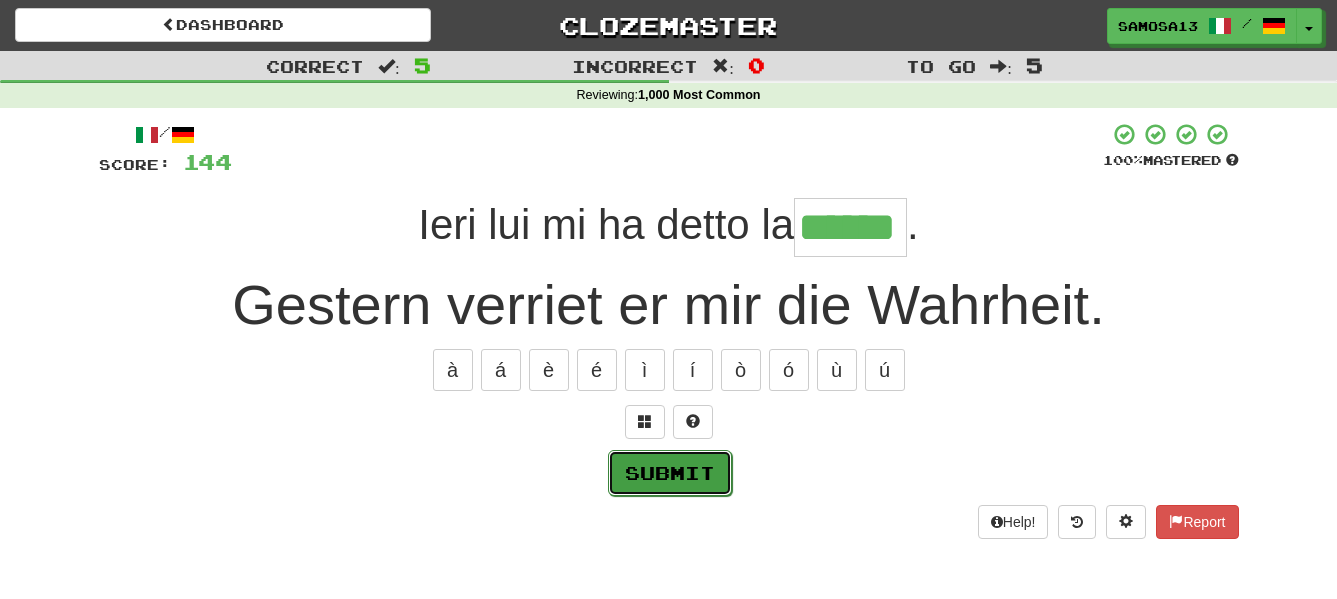 click on "Submit" at bounding box center [670, 473] 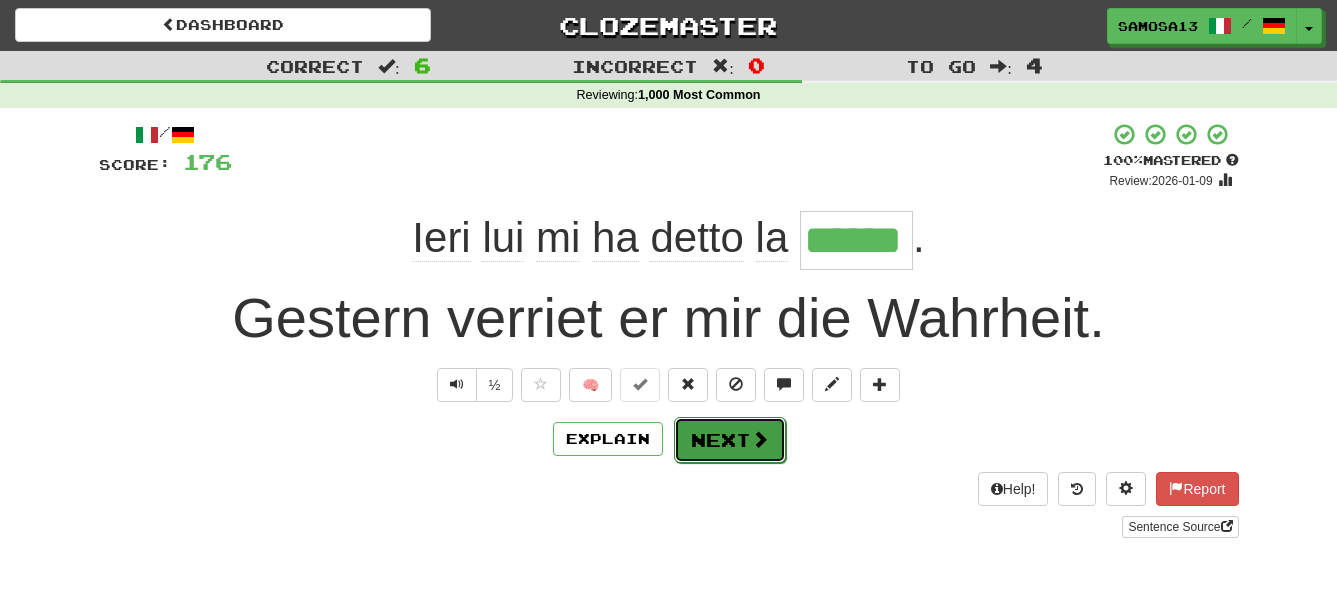 click on "Next" at bounding box center [730, 440] 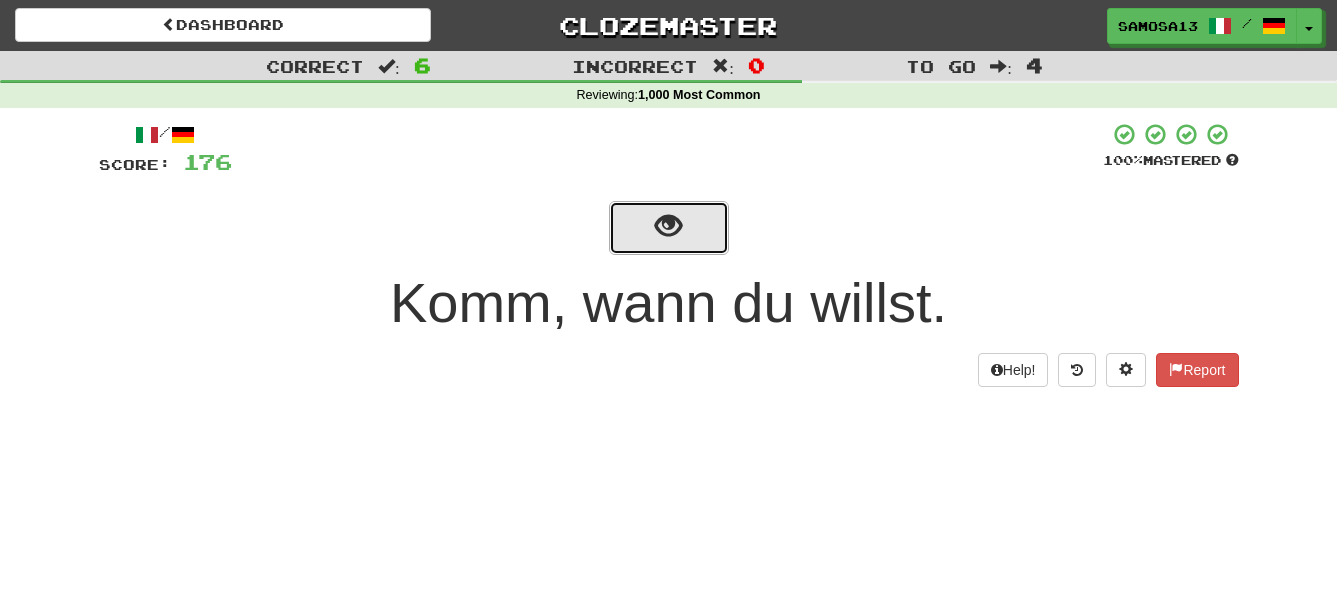 click at bounding box center (668, 226) 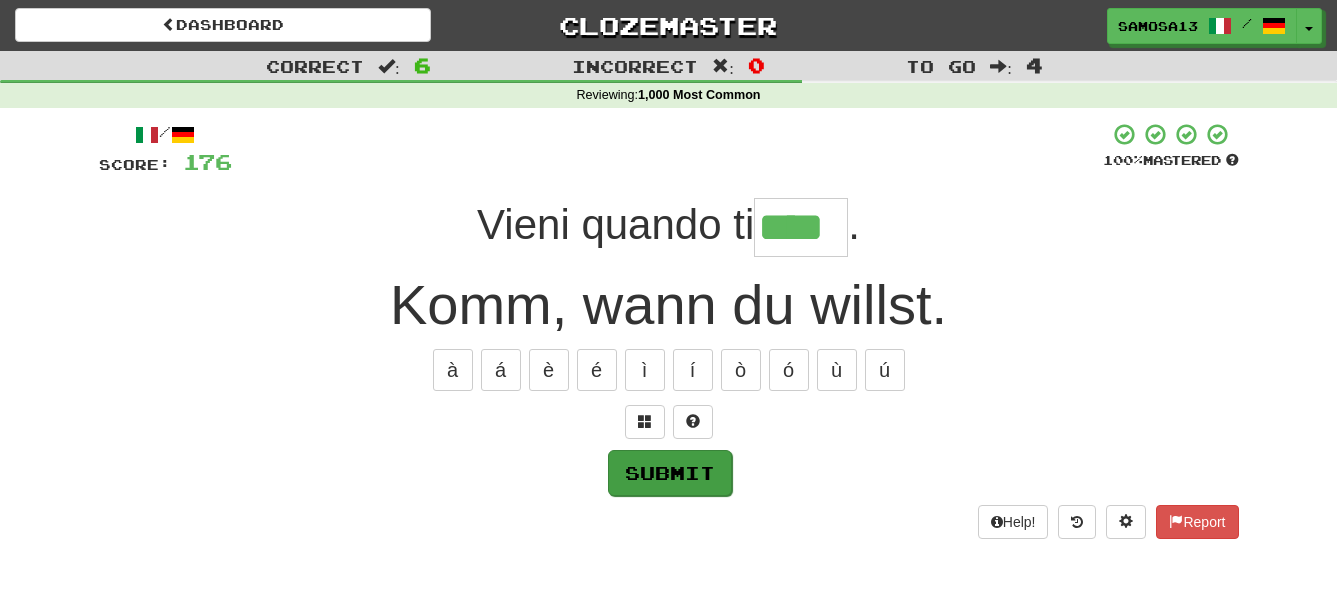 type on "****" 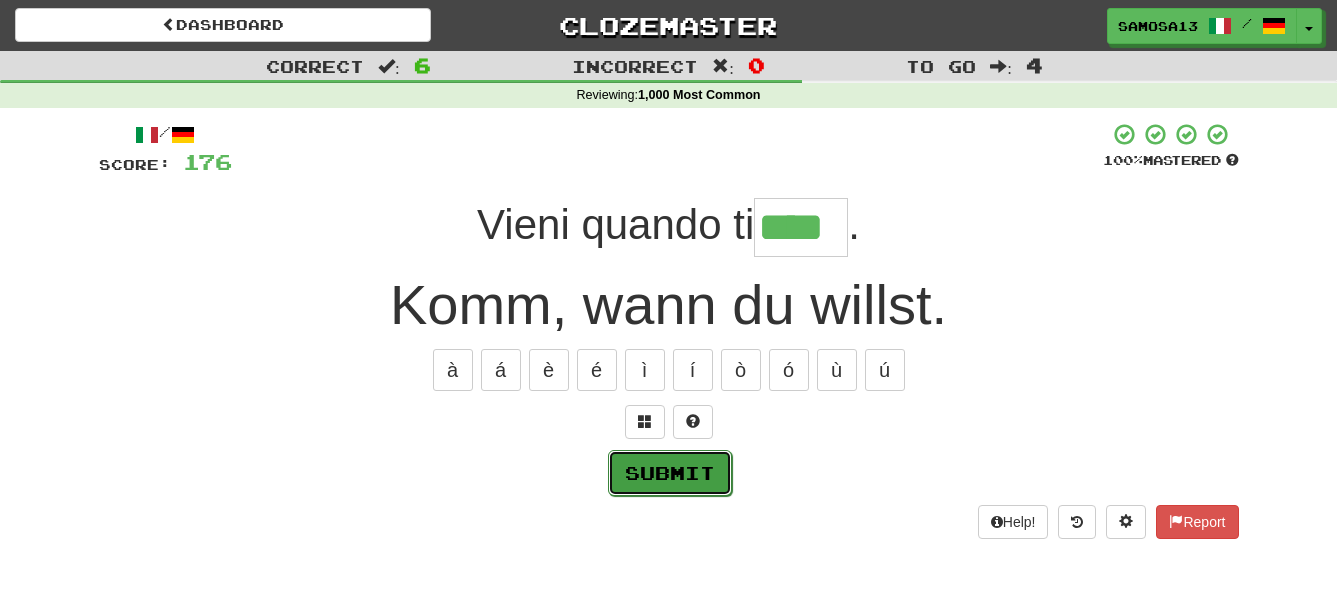 click on "Submit" at bounding box center (670, 473) 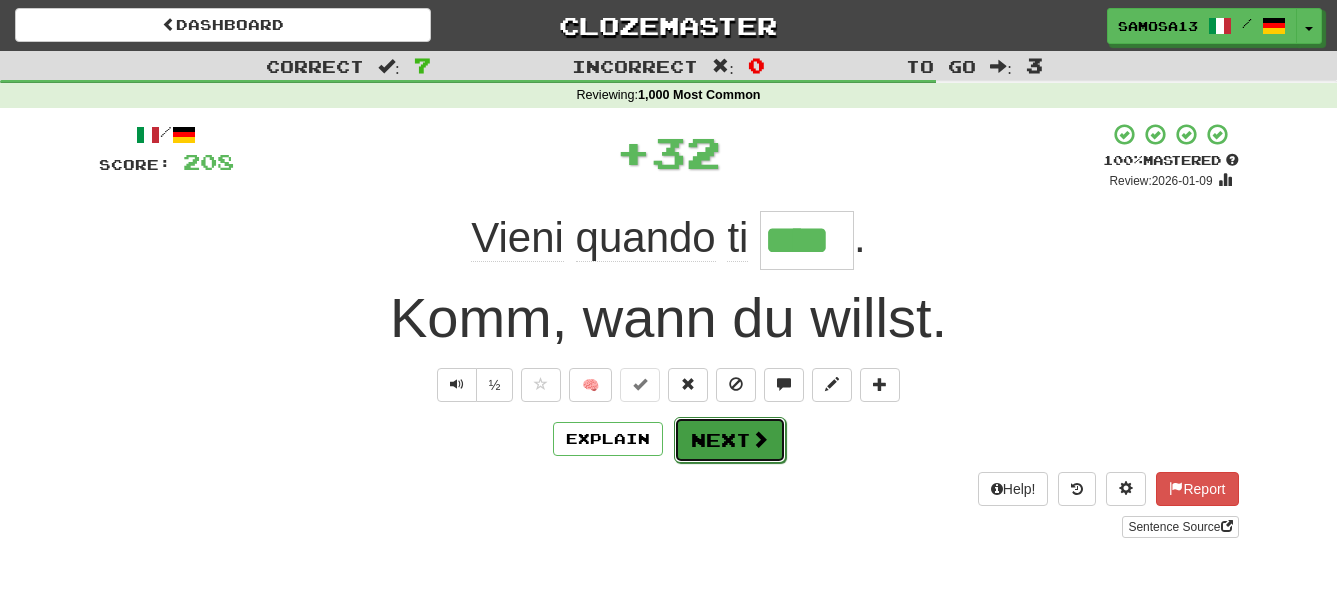 click on "Next" at bounding box center (730, 440) 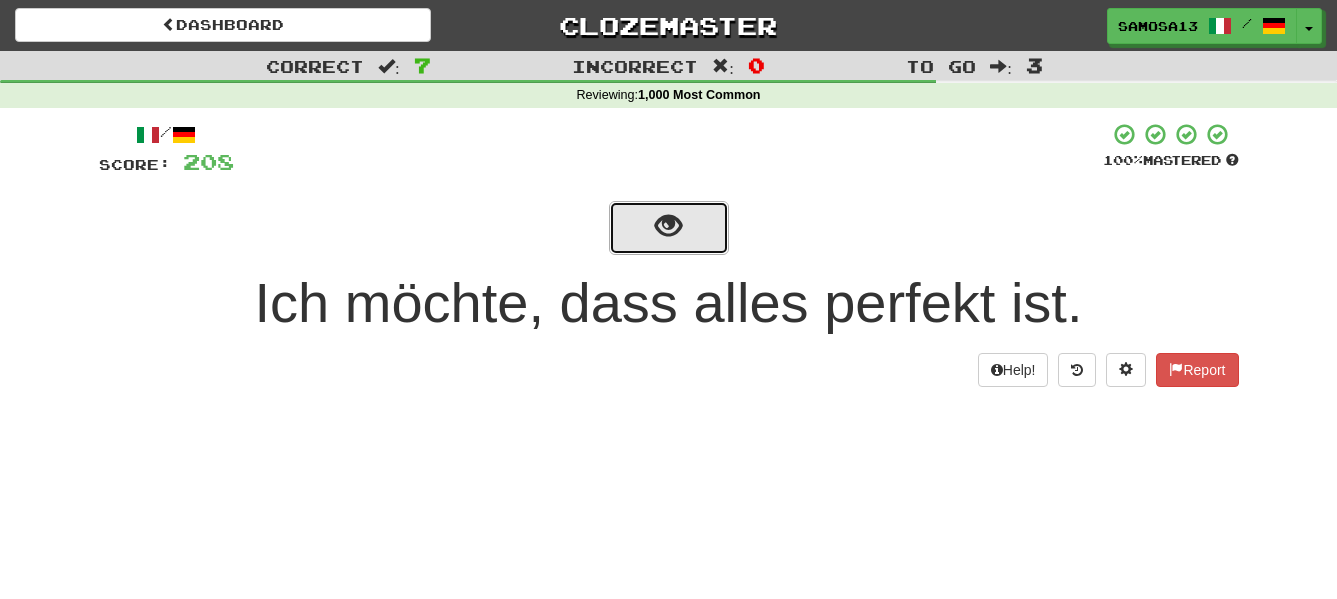 click at bounding box center (669, 228) 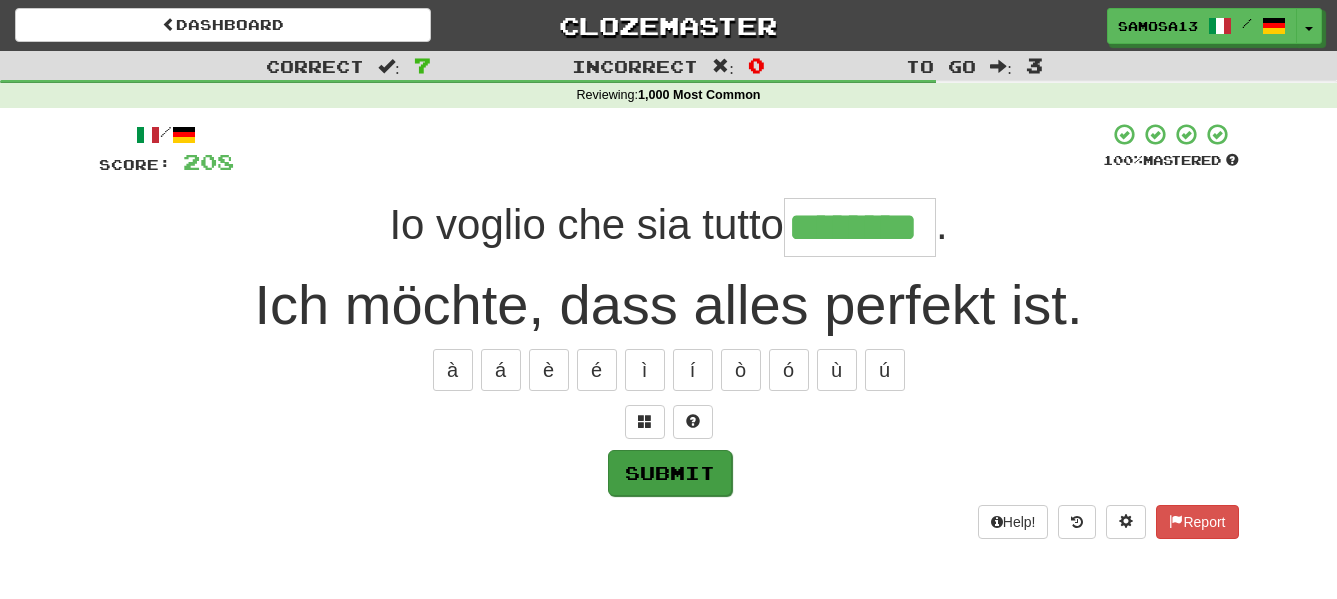 type on "********" 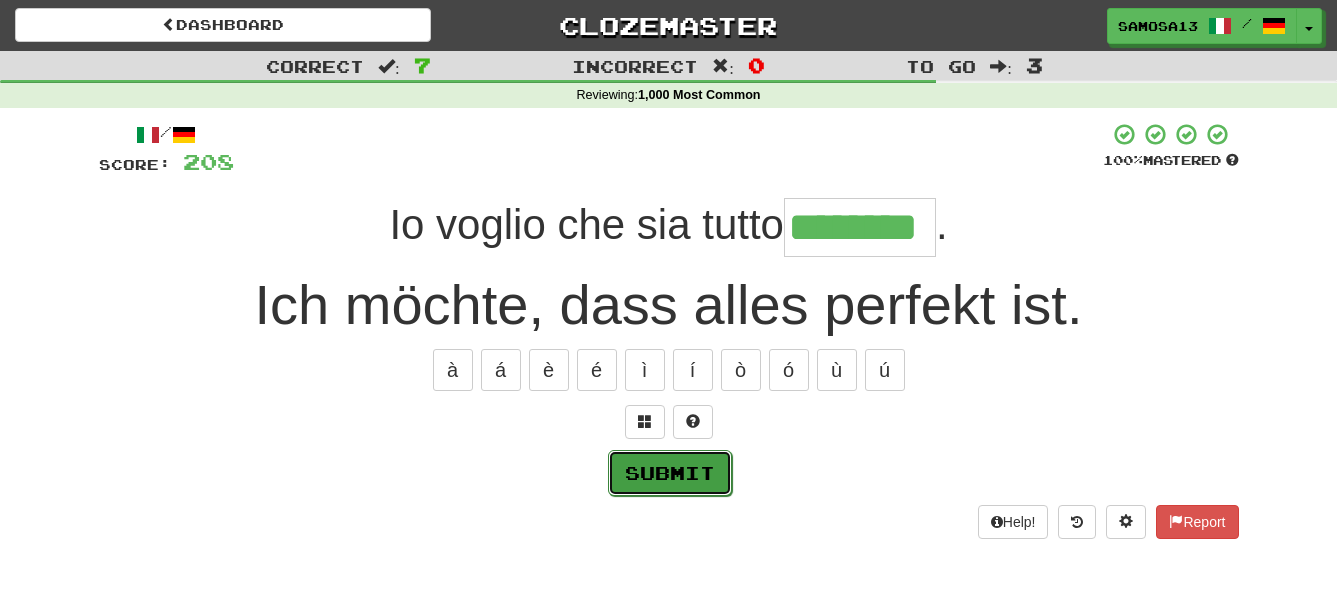 click on "Submit" at bounding box center (670, 473) 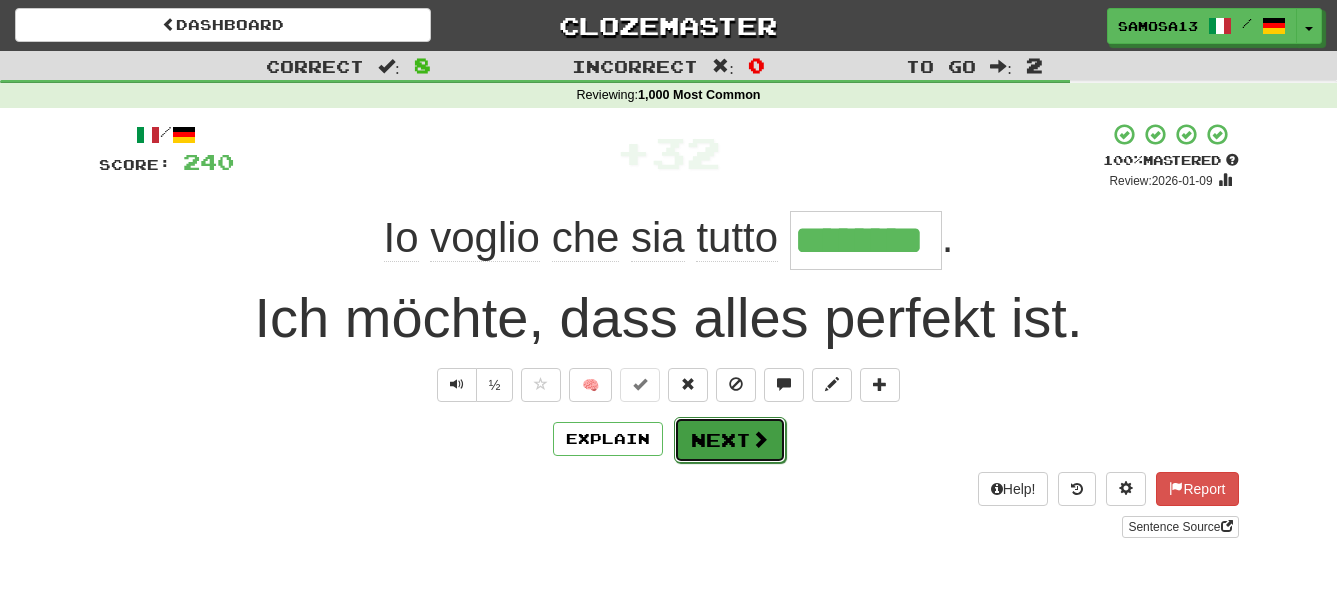 click at bounding box center [760, 439] 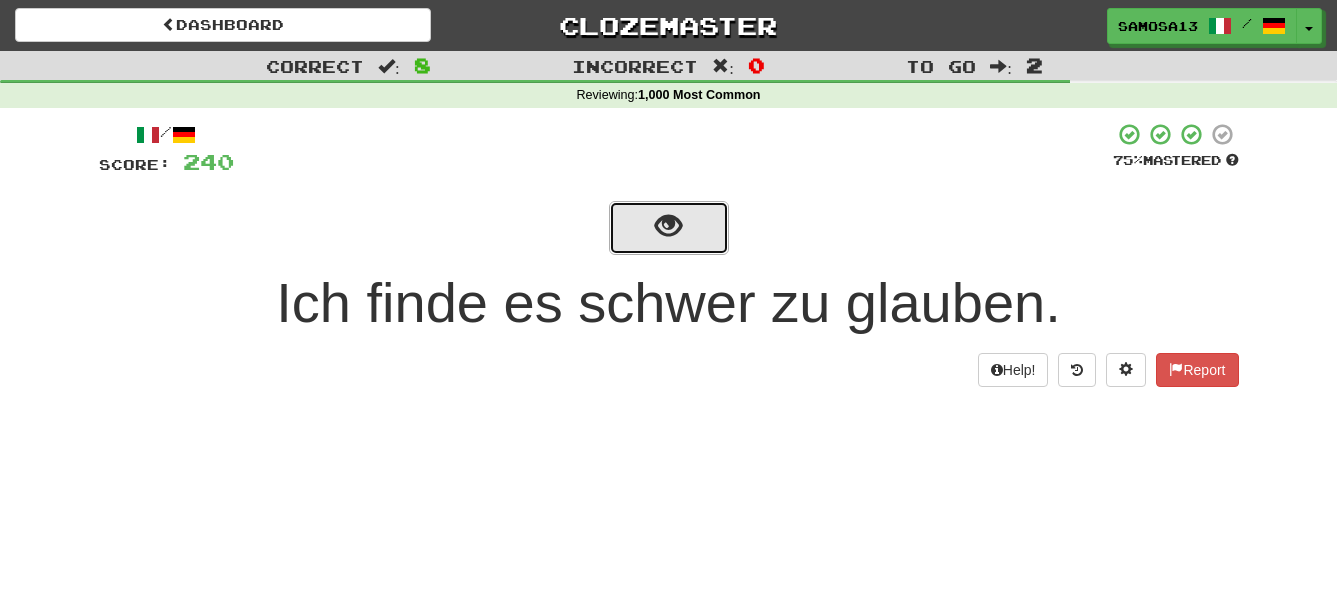 click at bounding box center [669, 228] 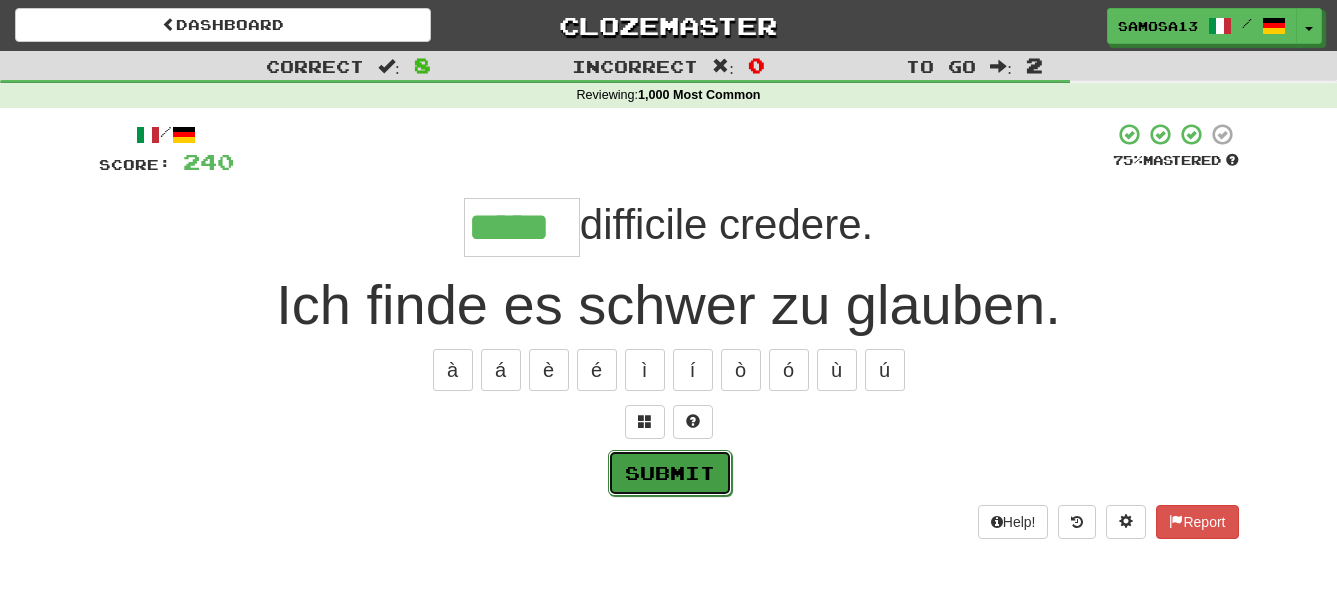 click on "Submit" at bounding box center [670, 473] 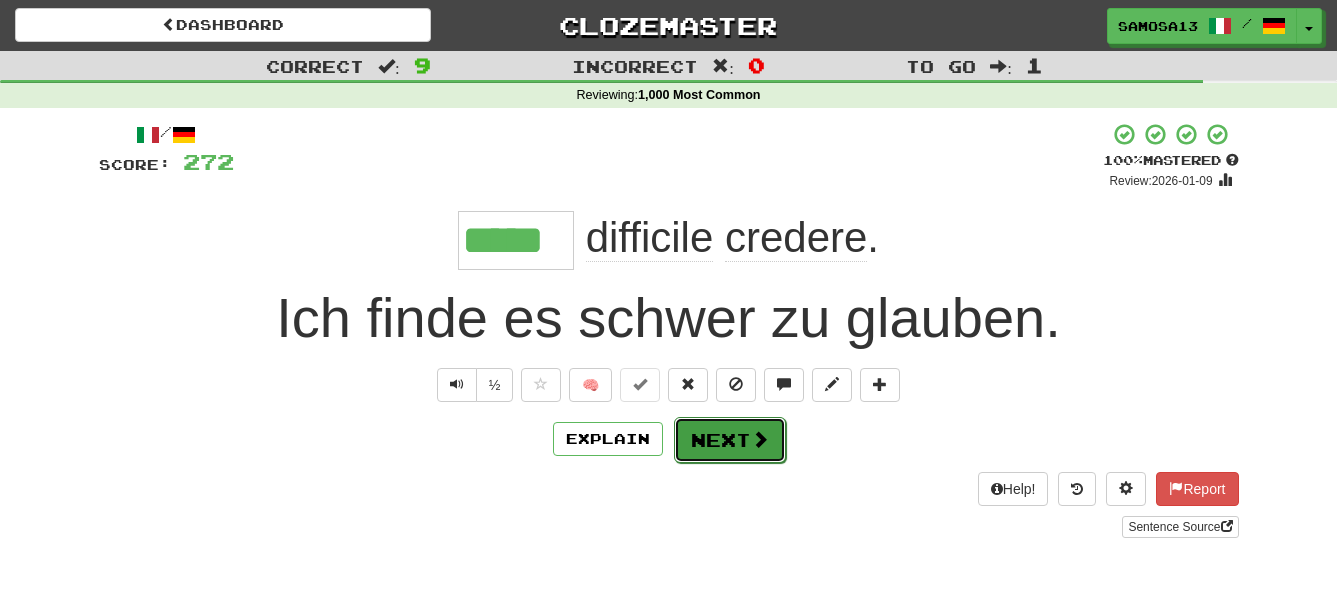 click at bounding box center [760, 439] 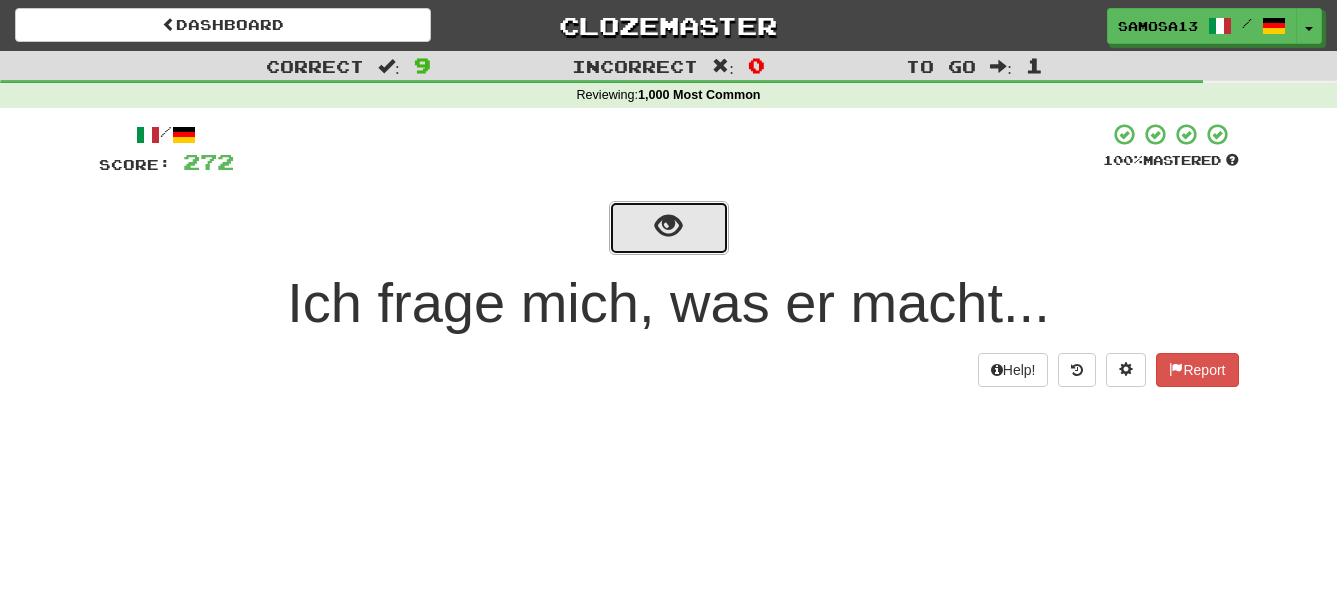click at bounding box center [668, 226] 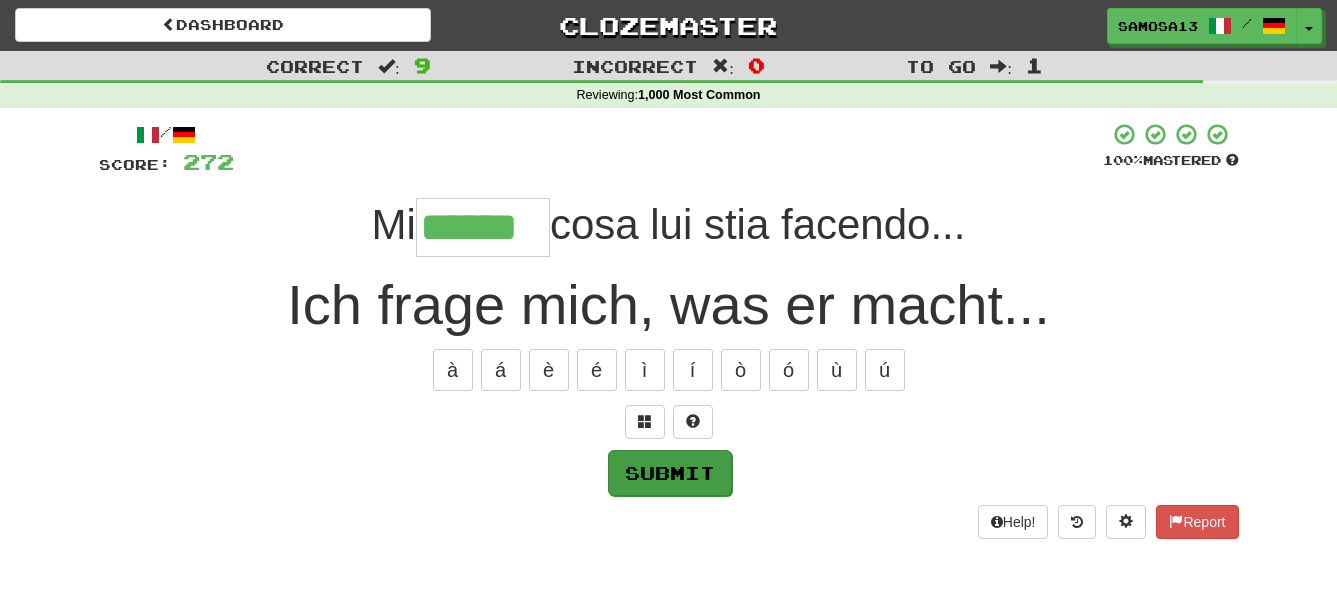 type on "******" 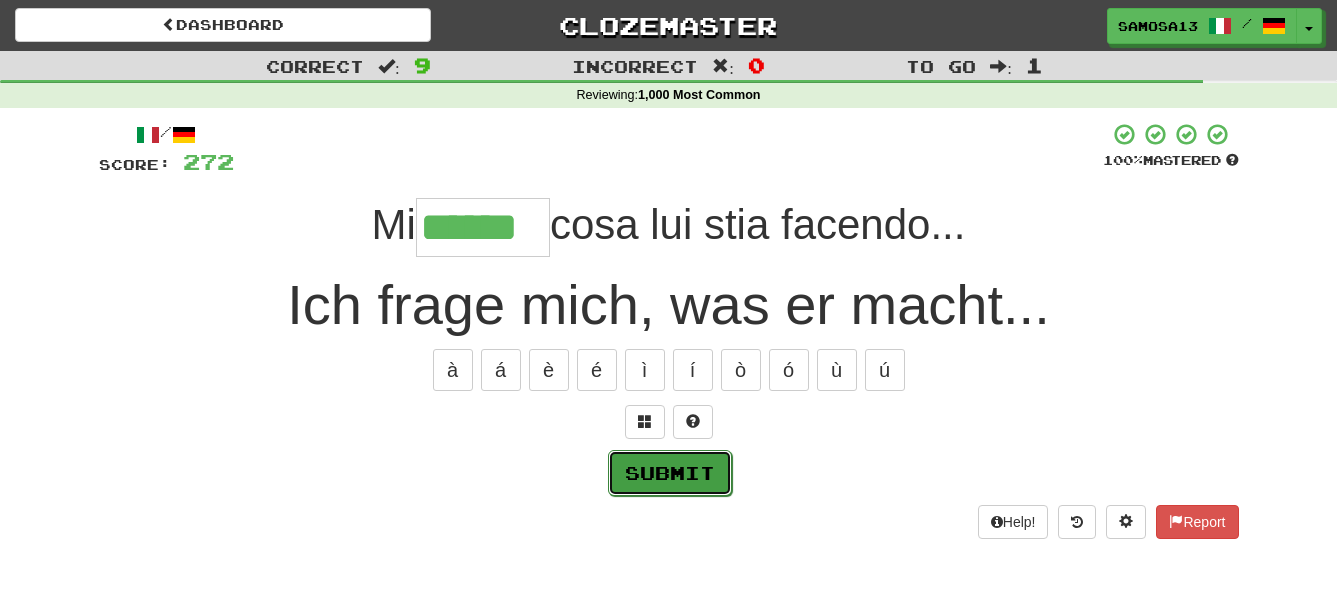 click on "Submit" at bounding box center [670, 473] 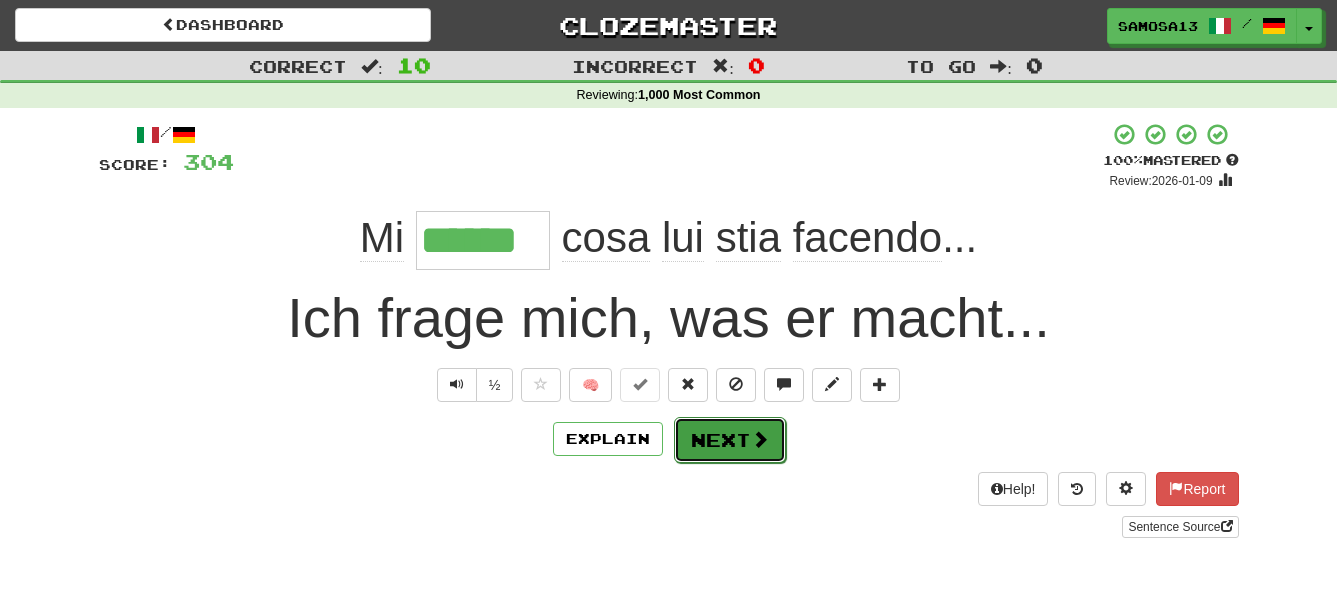 click on "Next" at bounding box center (730, 440) 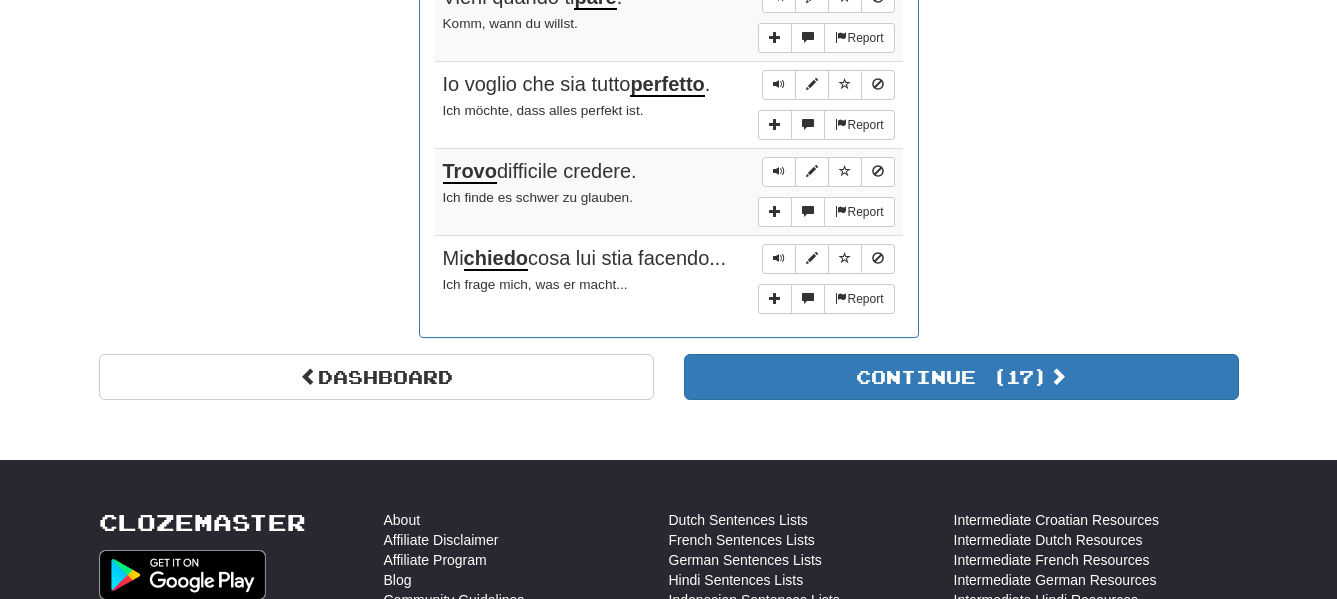 scroll, scrollTop: 1836, scrollLeft: 0, axis: vertical 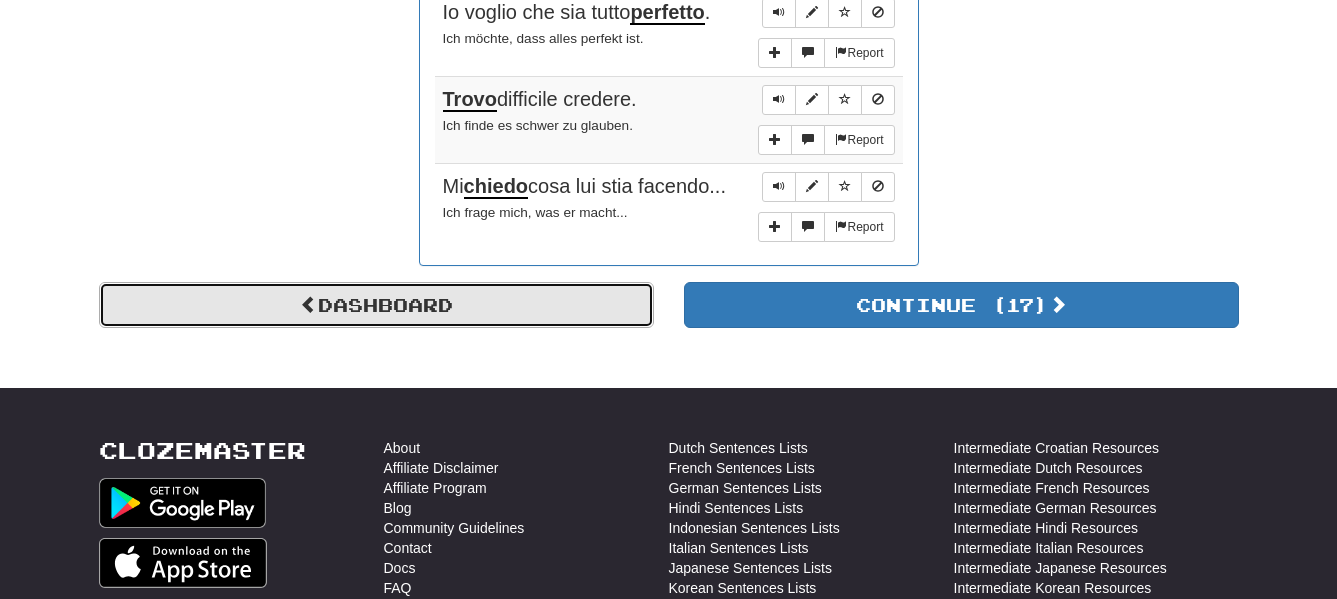 click on "Dashboard" at bounding box center (376, 305) 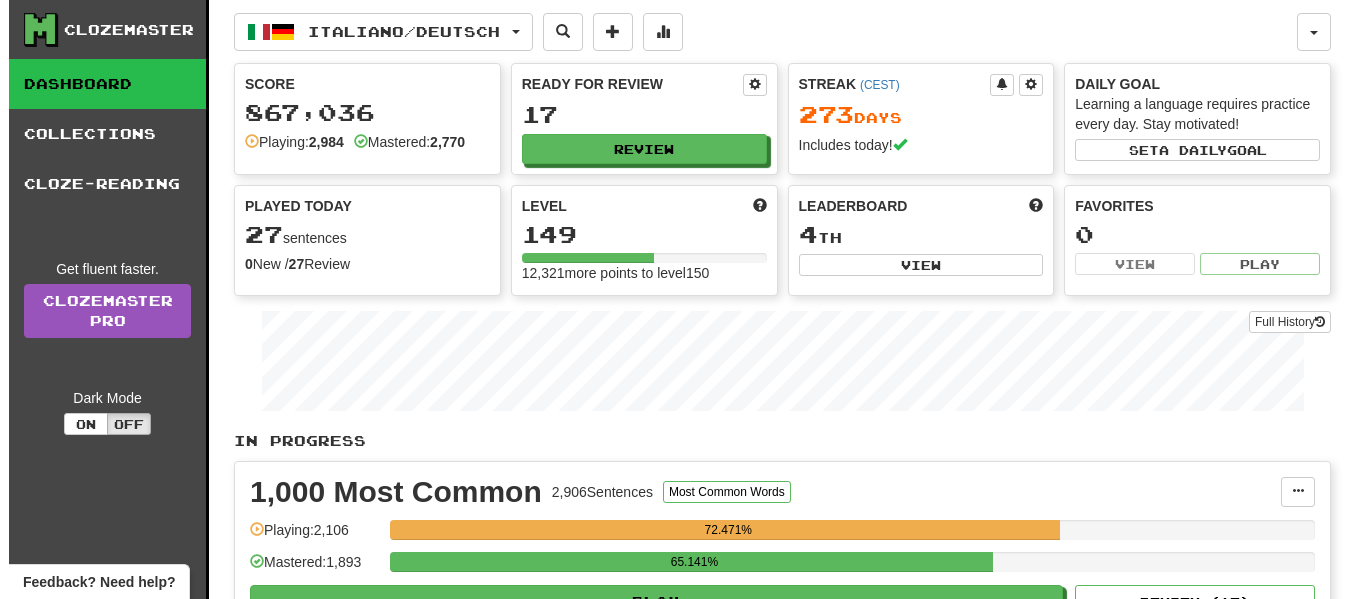 scroll, scrollTop: 0, scrollLeft: 0, axis: both 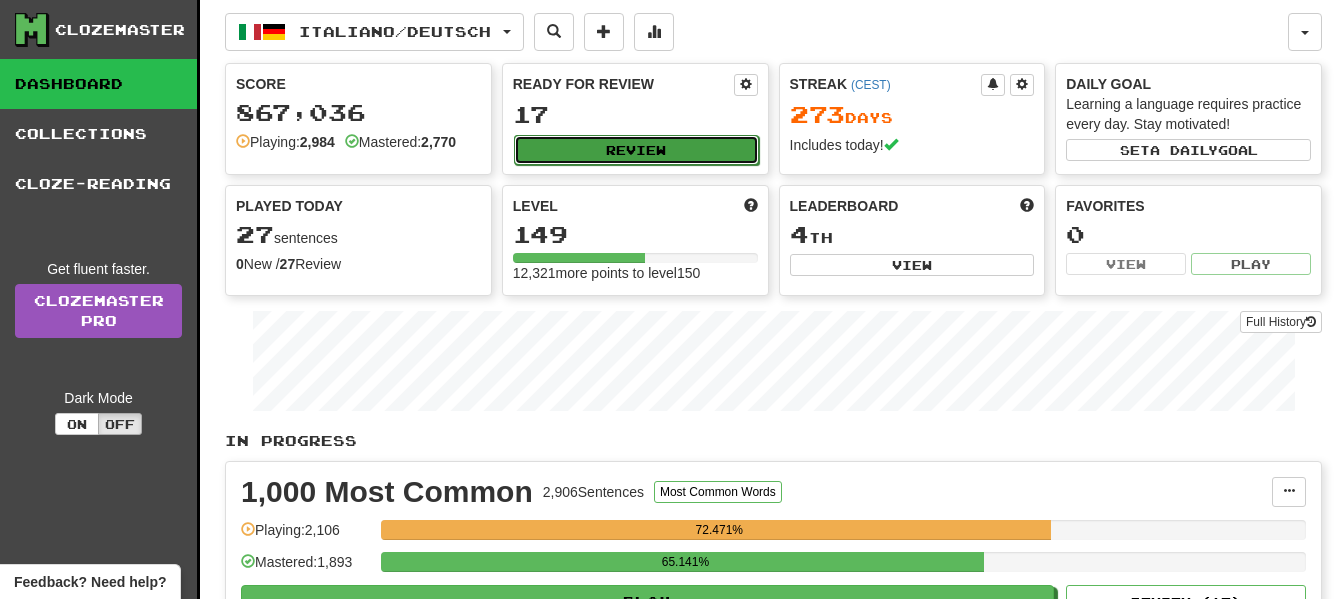 click on "Review" at bounding box center (636, 150) 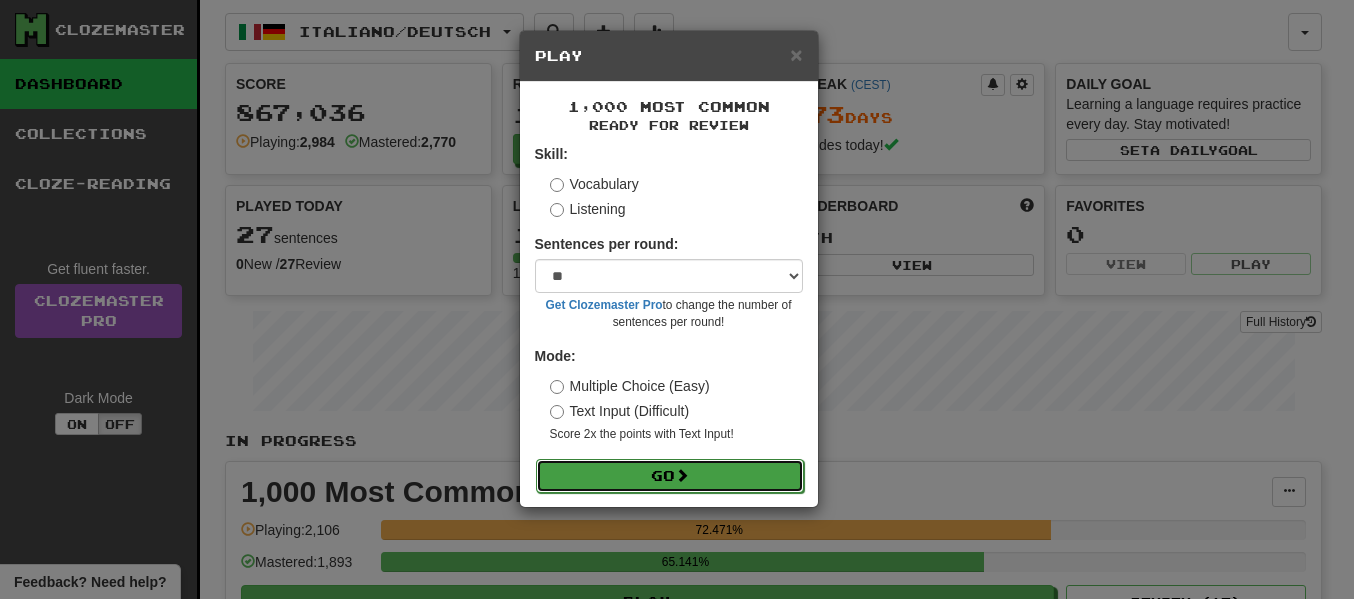 click on "Go" at bounding box center (670, 476) 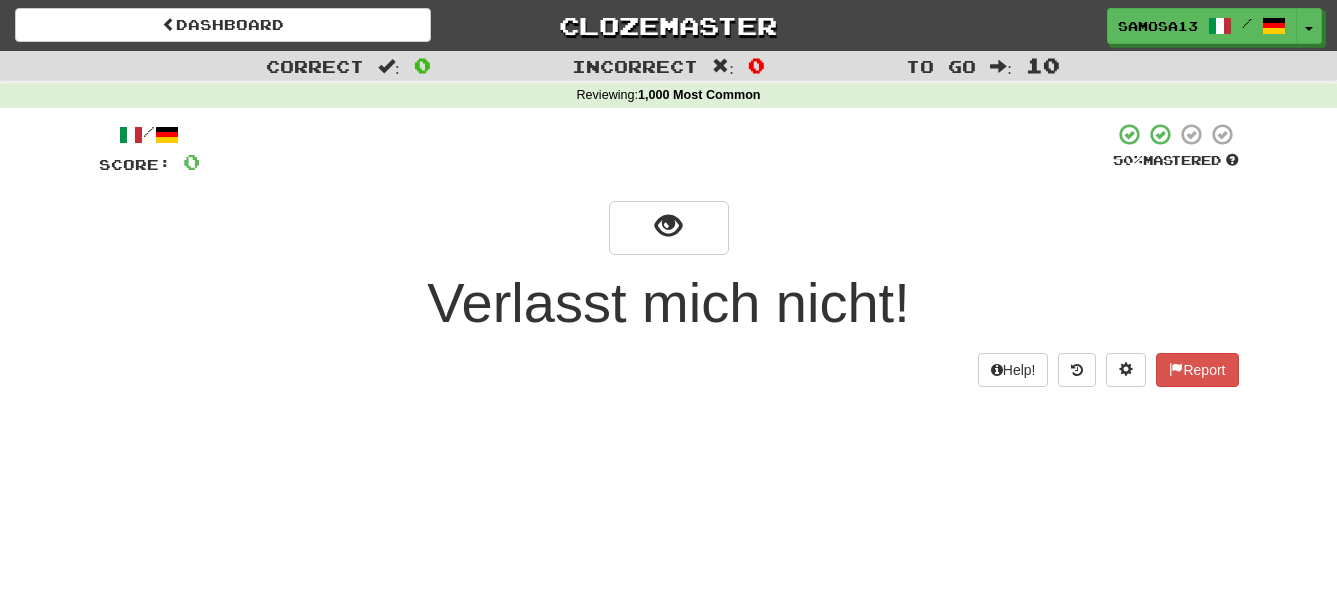 scroll, scrollTop: 0, scrollLeft: 0, axis: both 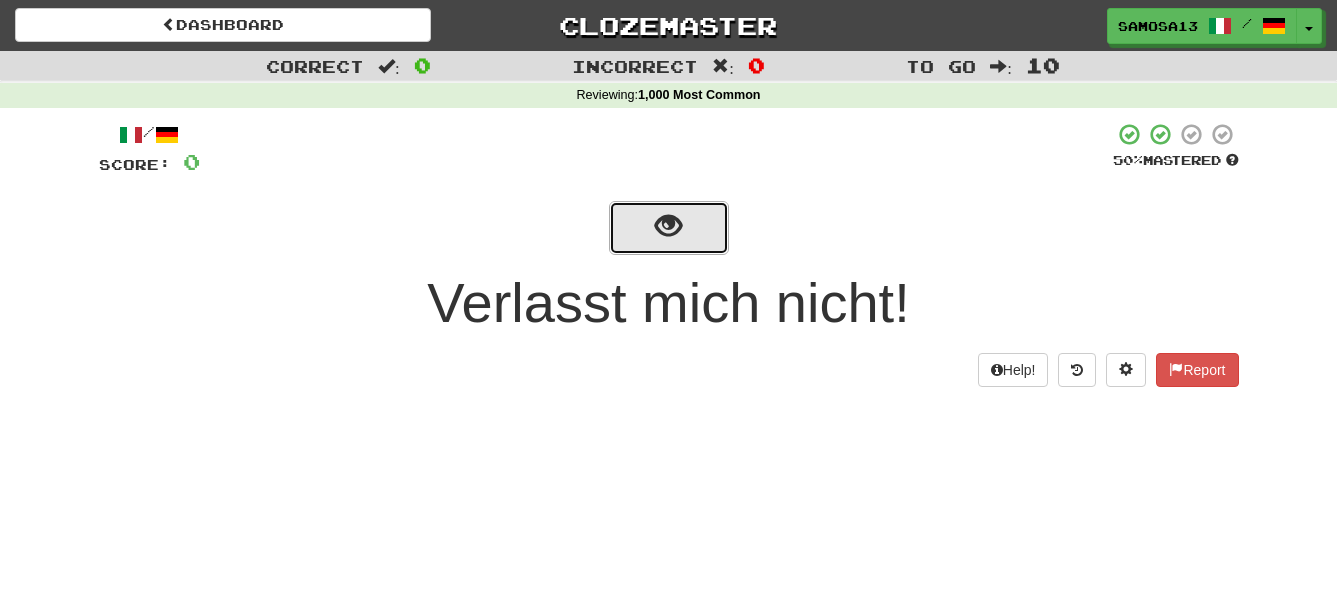 click at bounding box center [668, 226] 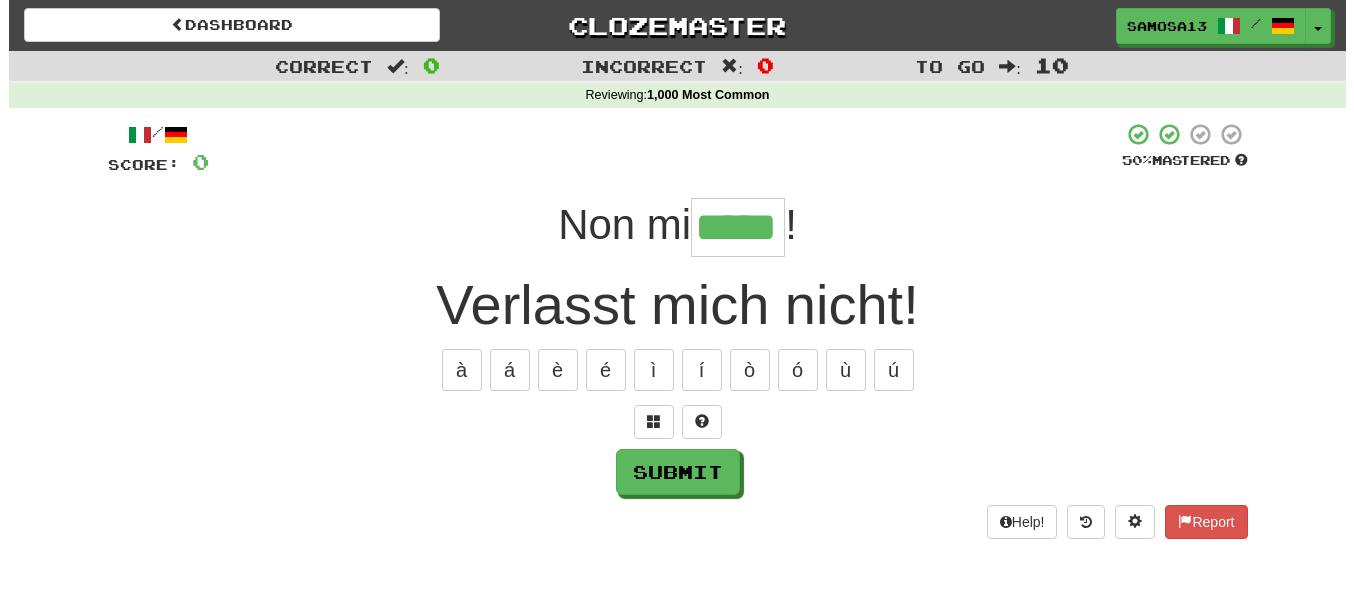 scroll, scrollTop: 0, scrollLeft: 0, axis: both 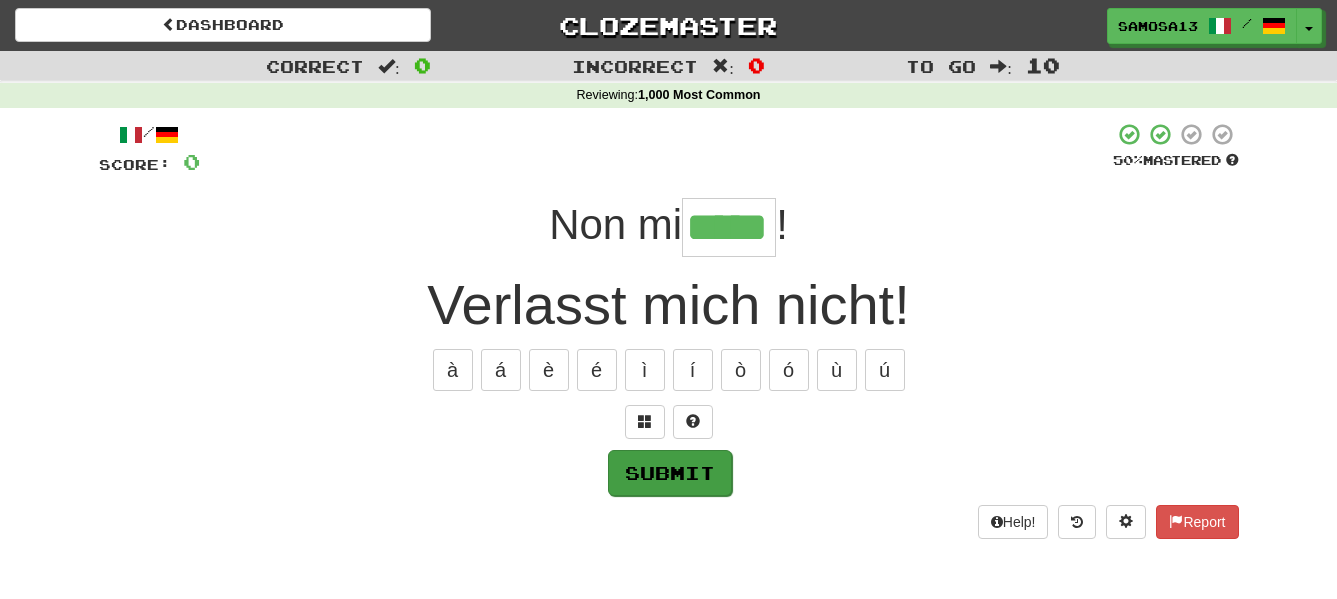 type on "*****" 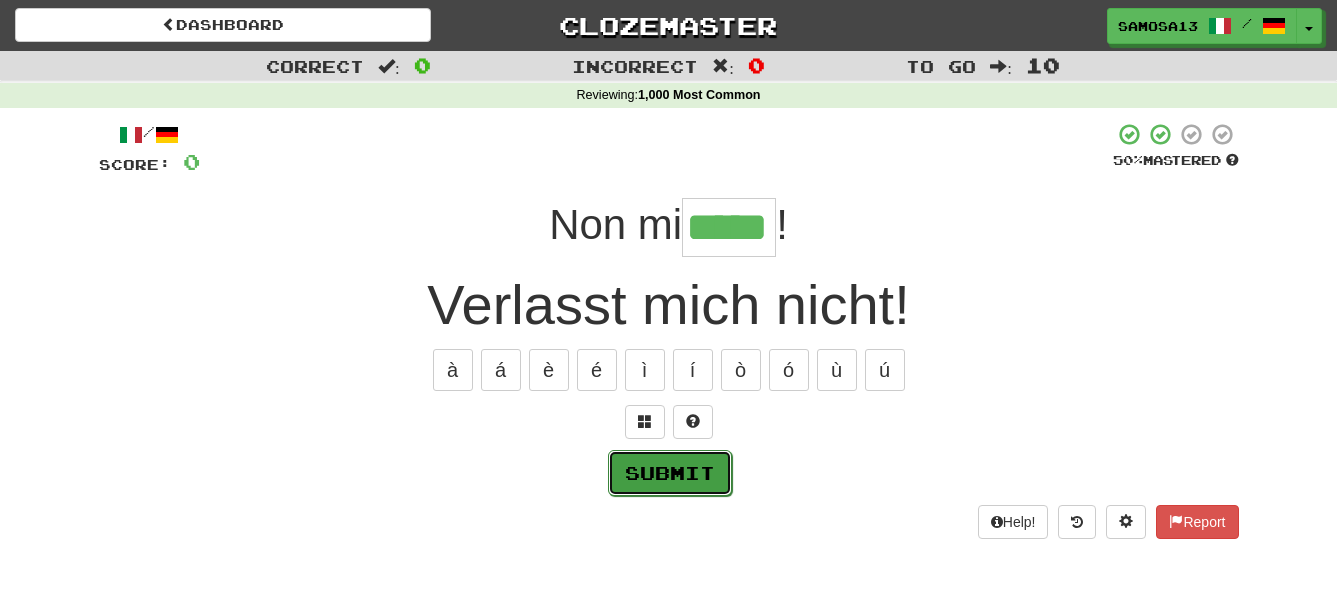 click on "Submit" at bounding box center (670, 473) 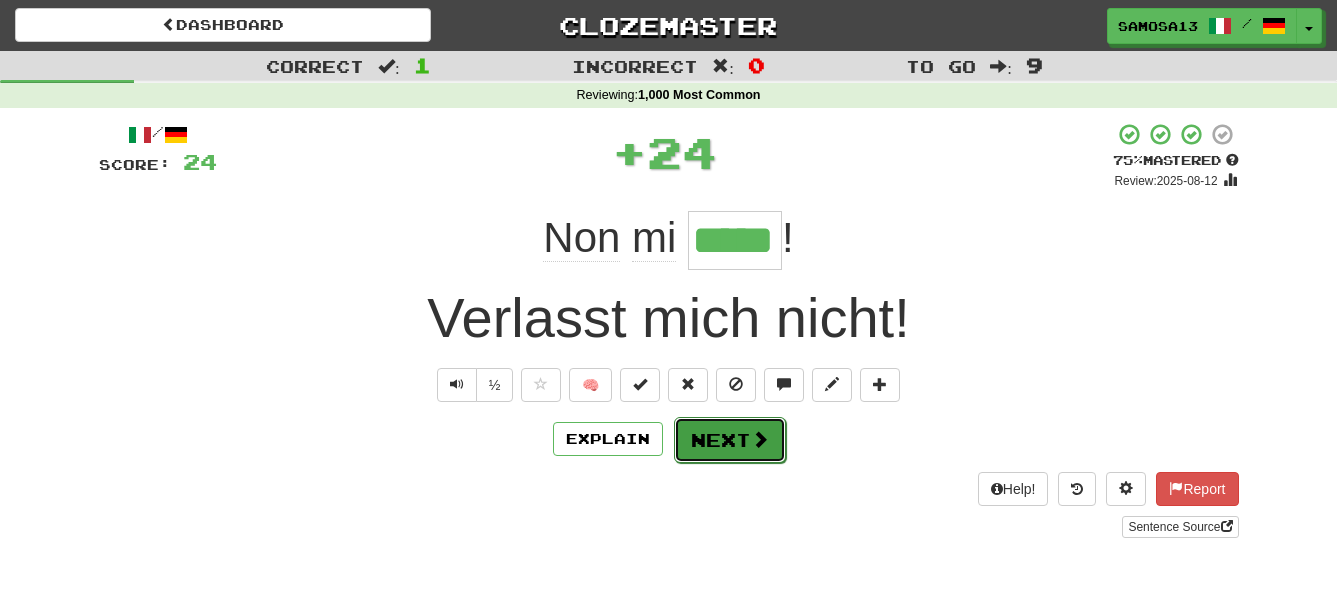 click on "Next" at bounding box center (730, 440) 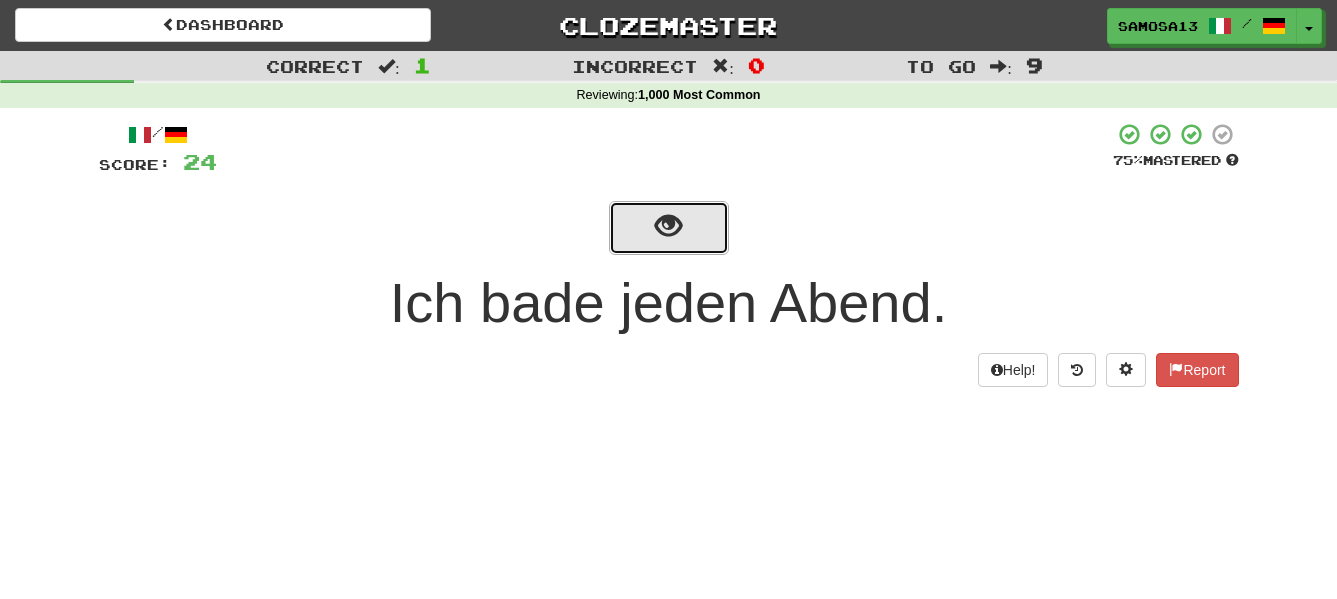 click at bounding box center (669, 228) 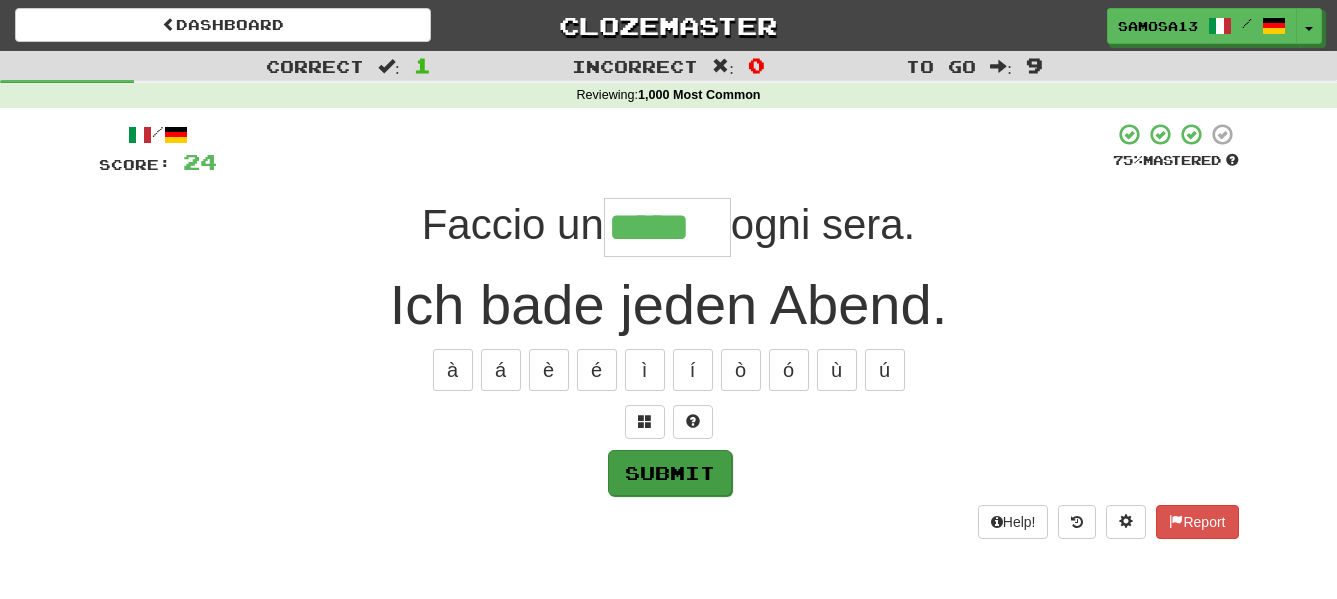 type on "*****" 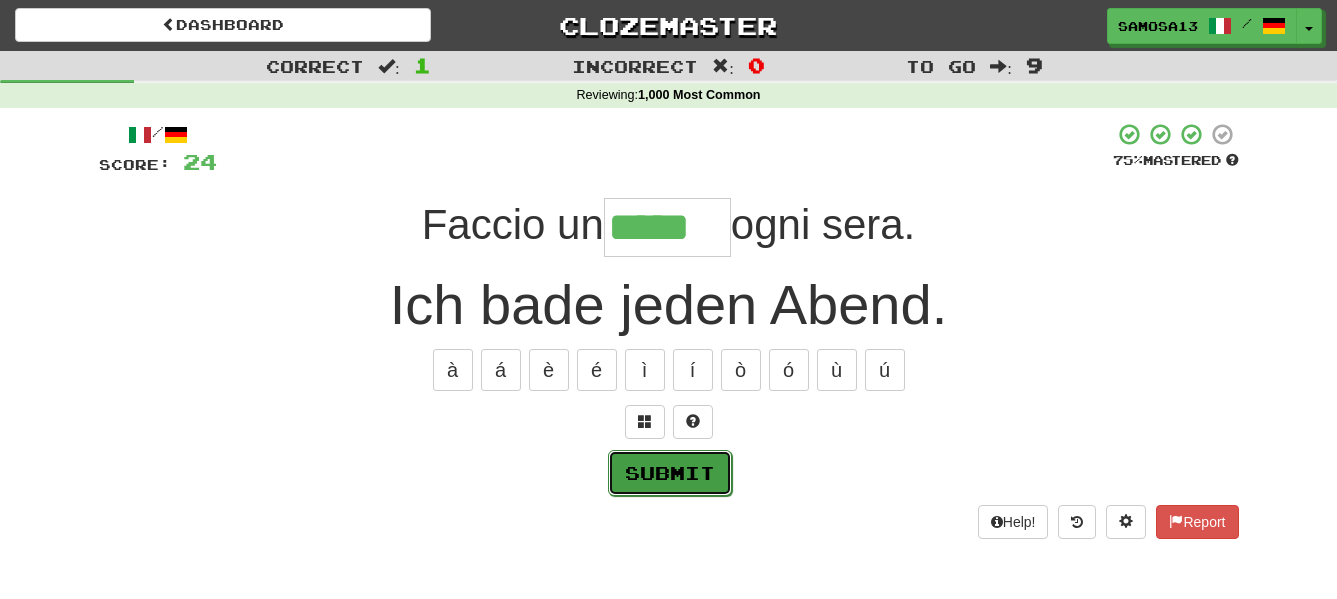 click on "Submit" at bounding box center (670, 473) 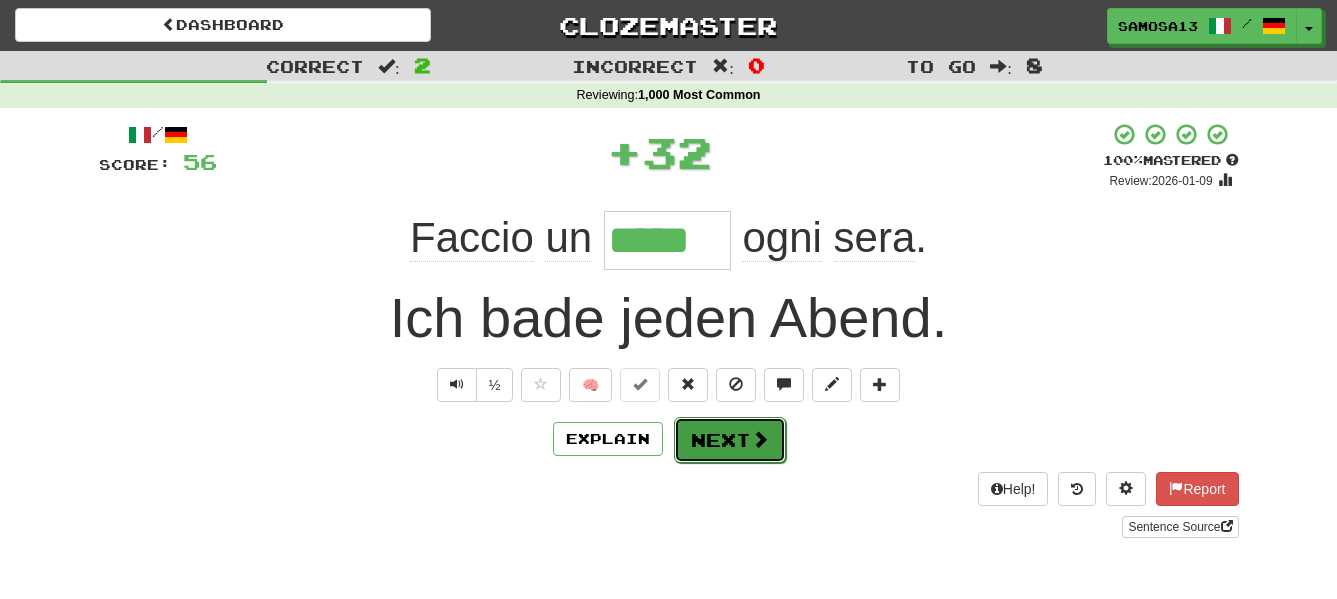 click on "Next" at bounding box center [730, 440] 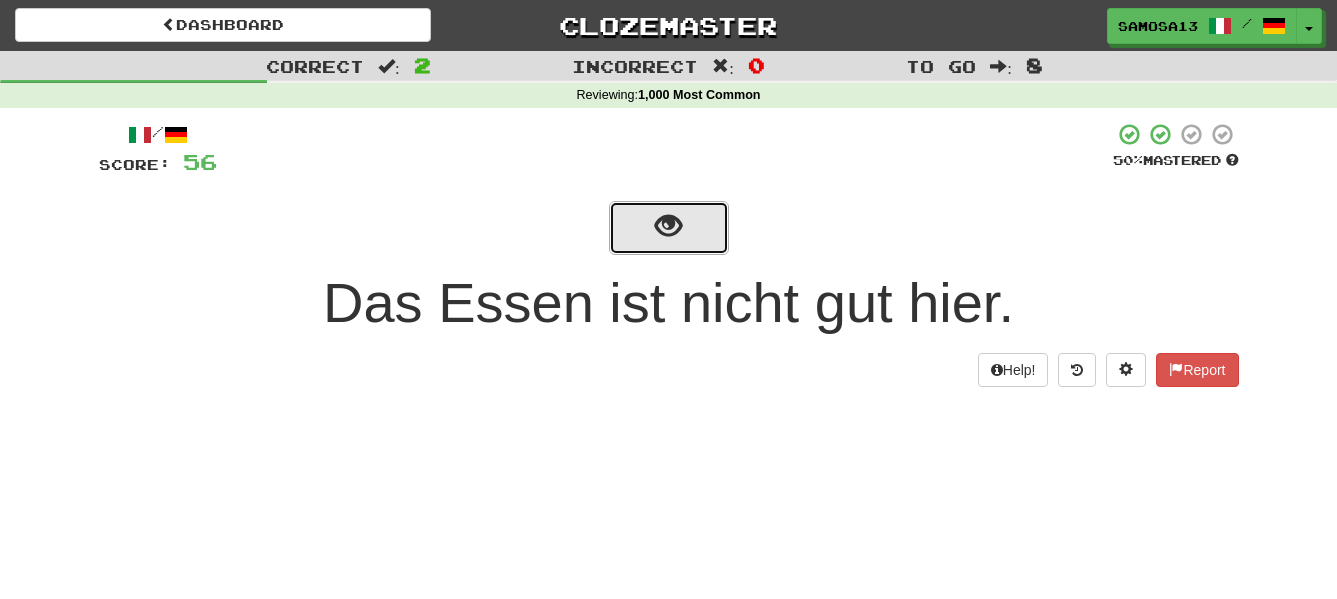 click at bounding box center [669, 228] 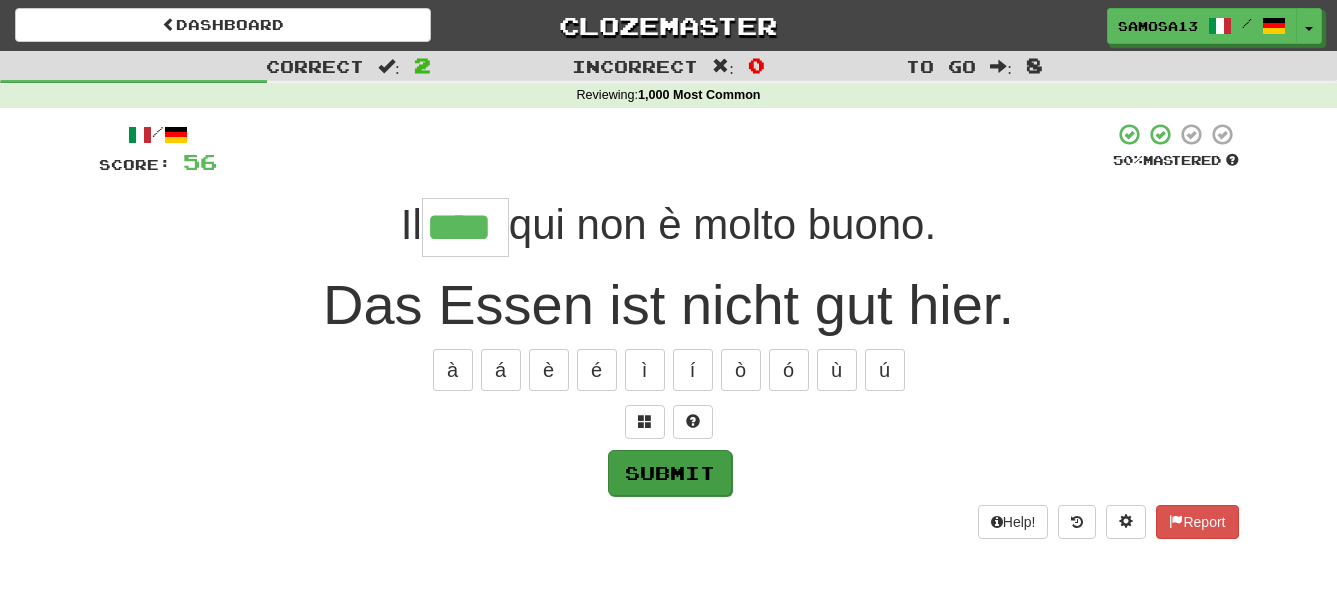type on "****" 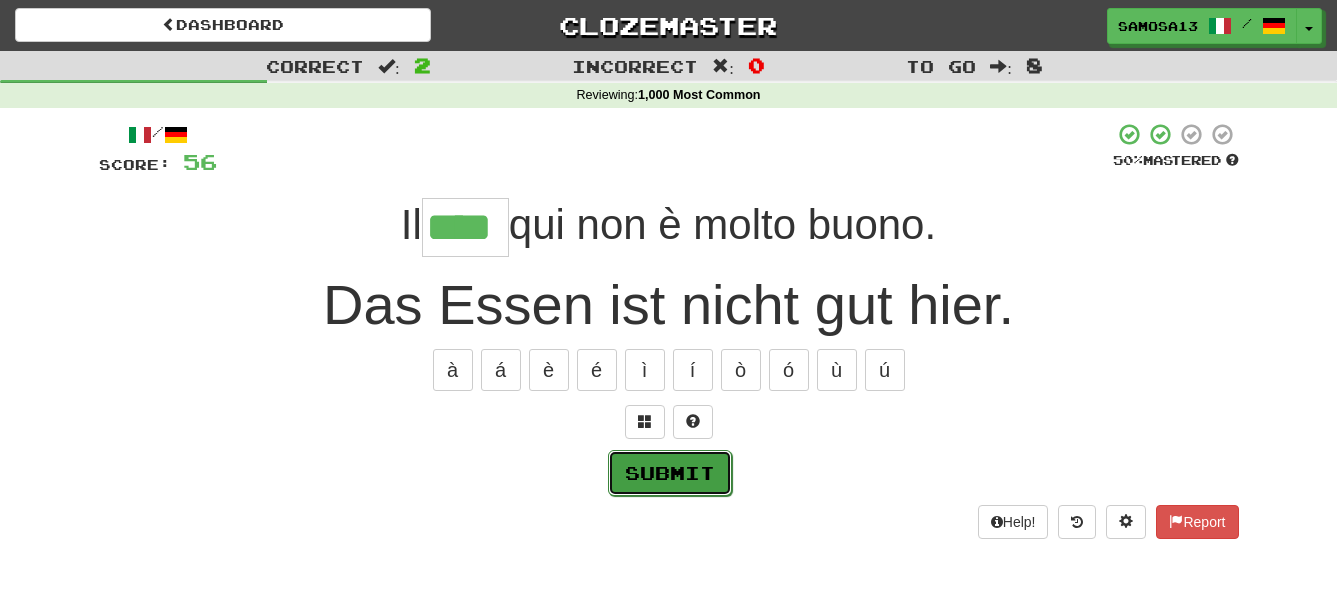 click on "Submit" at bounding box center (670, 473) 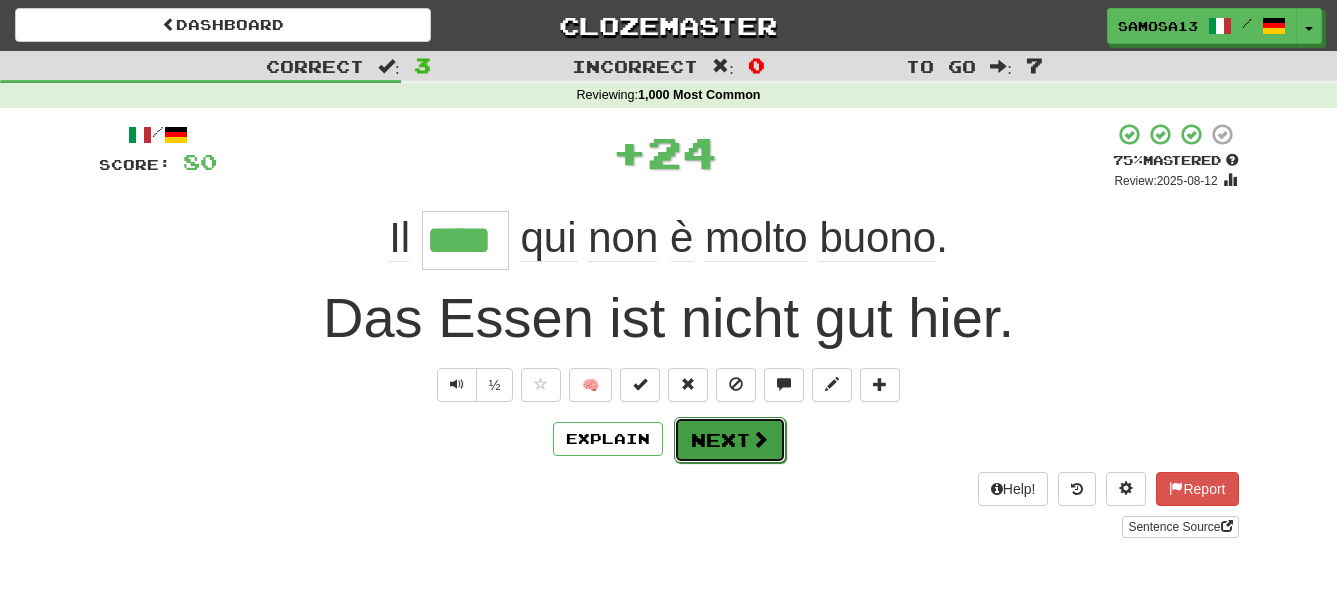 click on "Next" at bounding box center [730, 440] 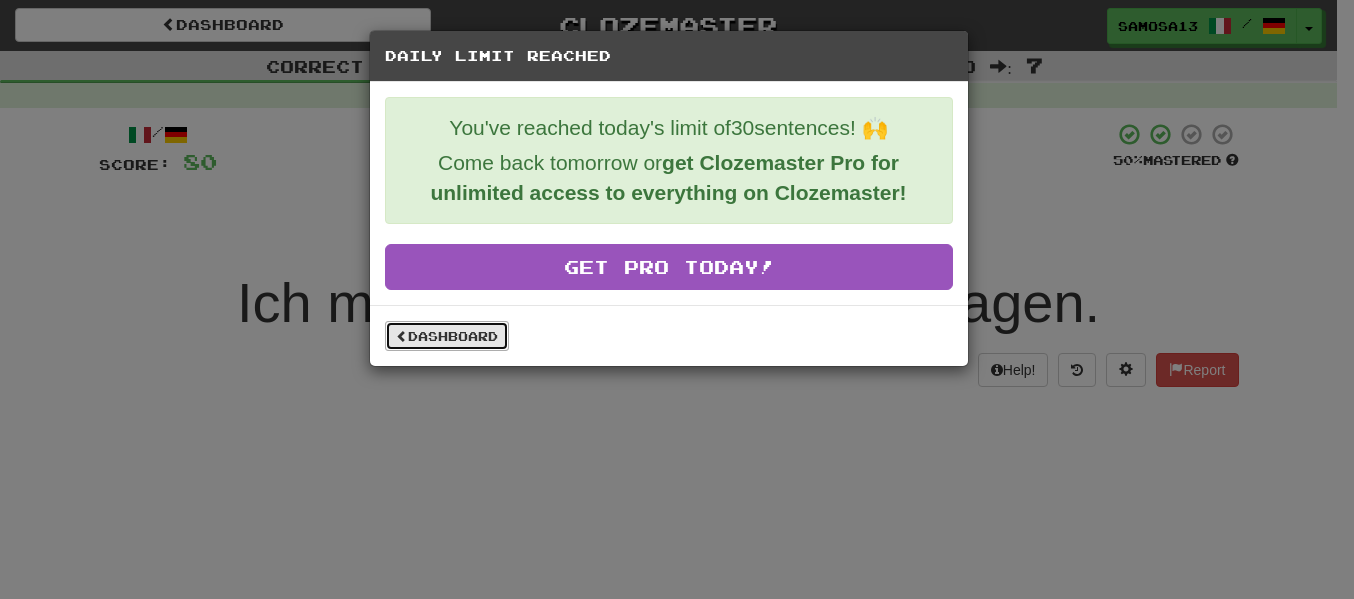 click on "Dashboard" at bounding box center (447, 336) 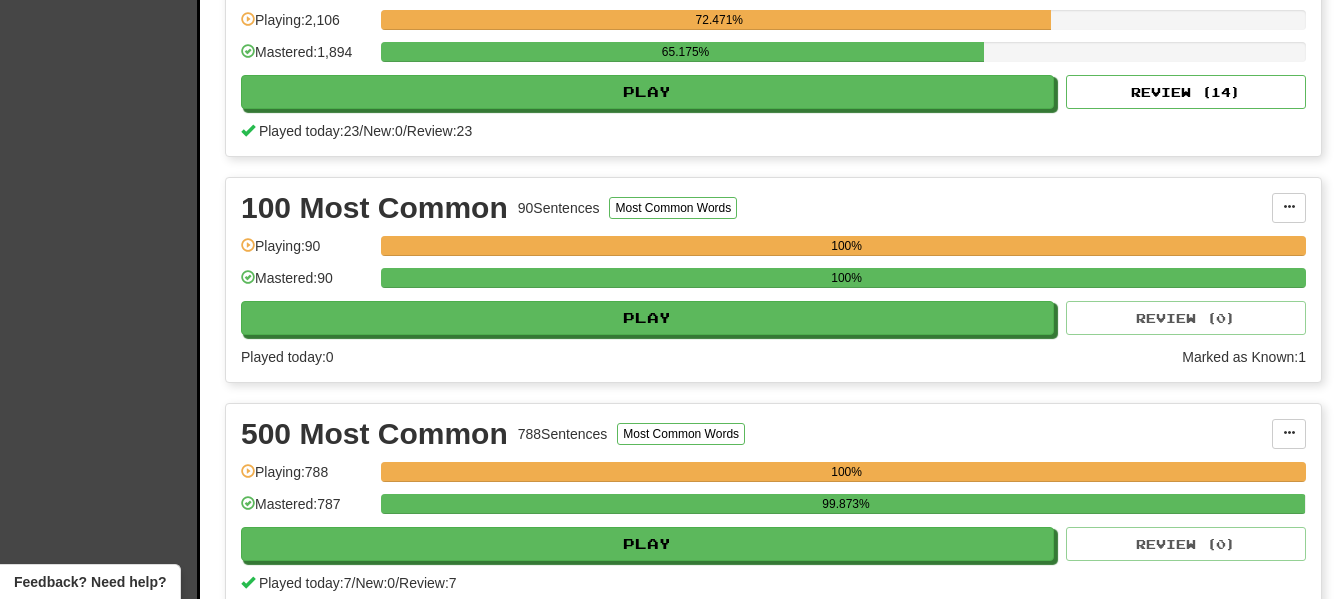 scroll, scrollTop: 0, scrollLeft: 0, axis: both 